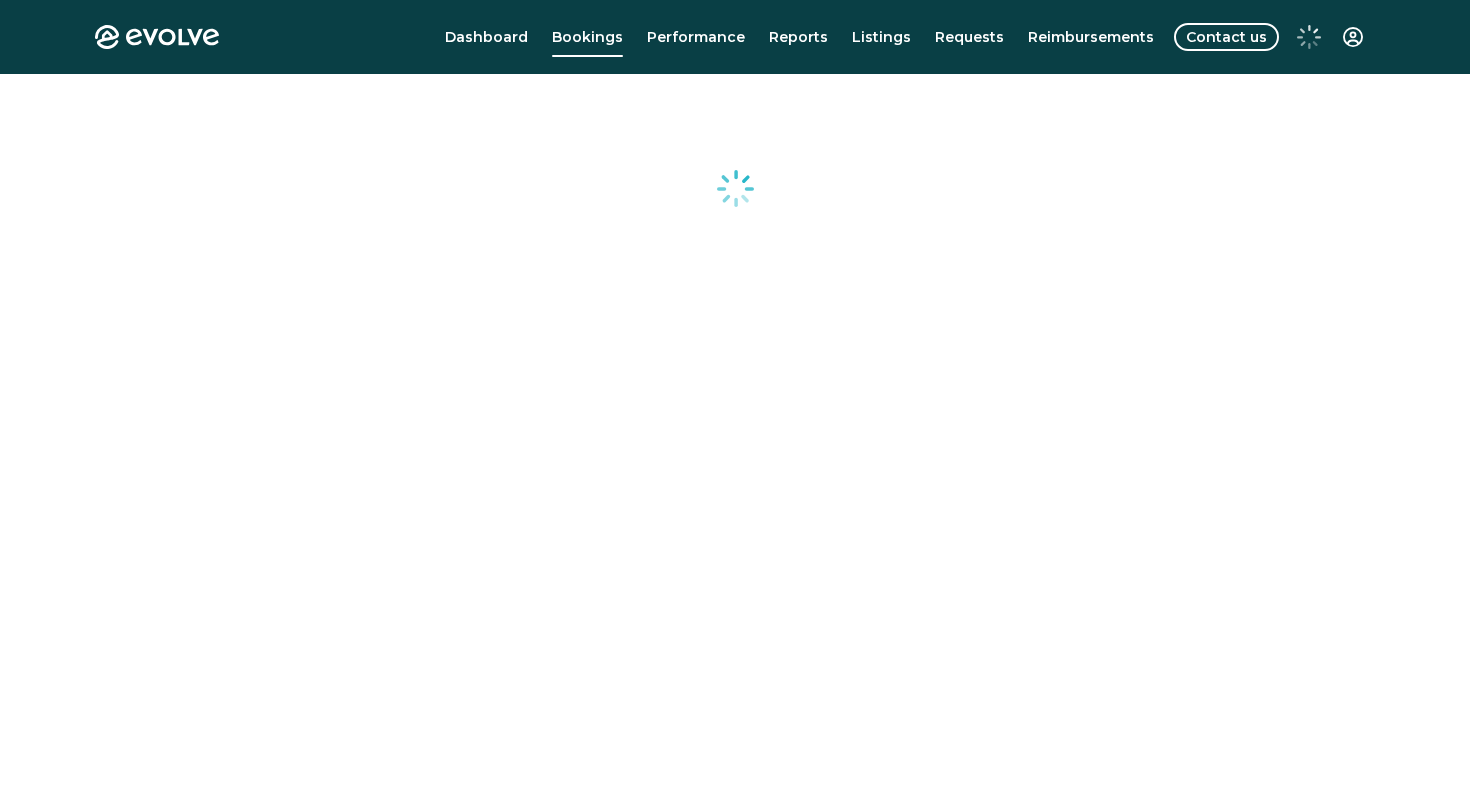 scroll, scrollTop: 0, scrollLeft: 0, axis: both 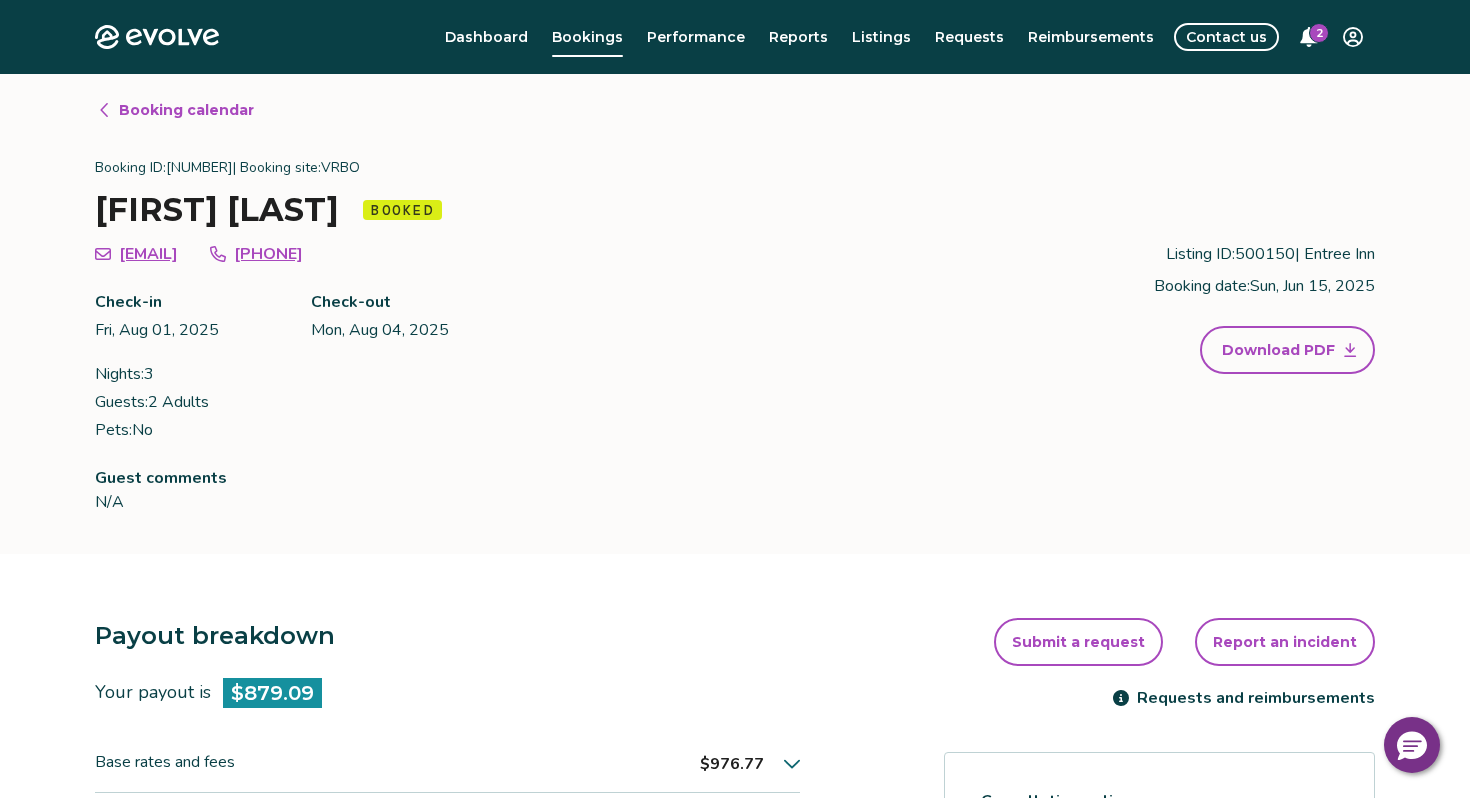 click on "2" at bounding box center (1319, 33) 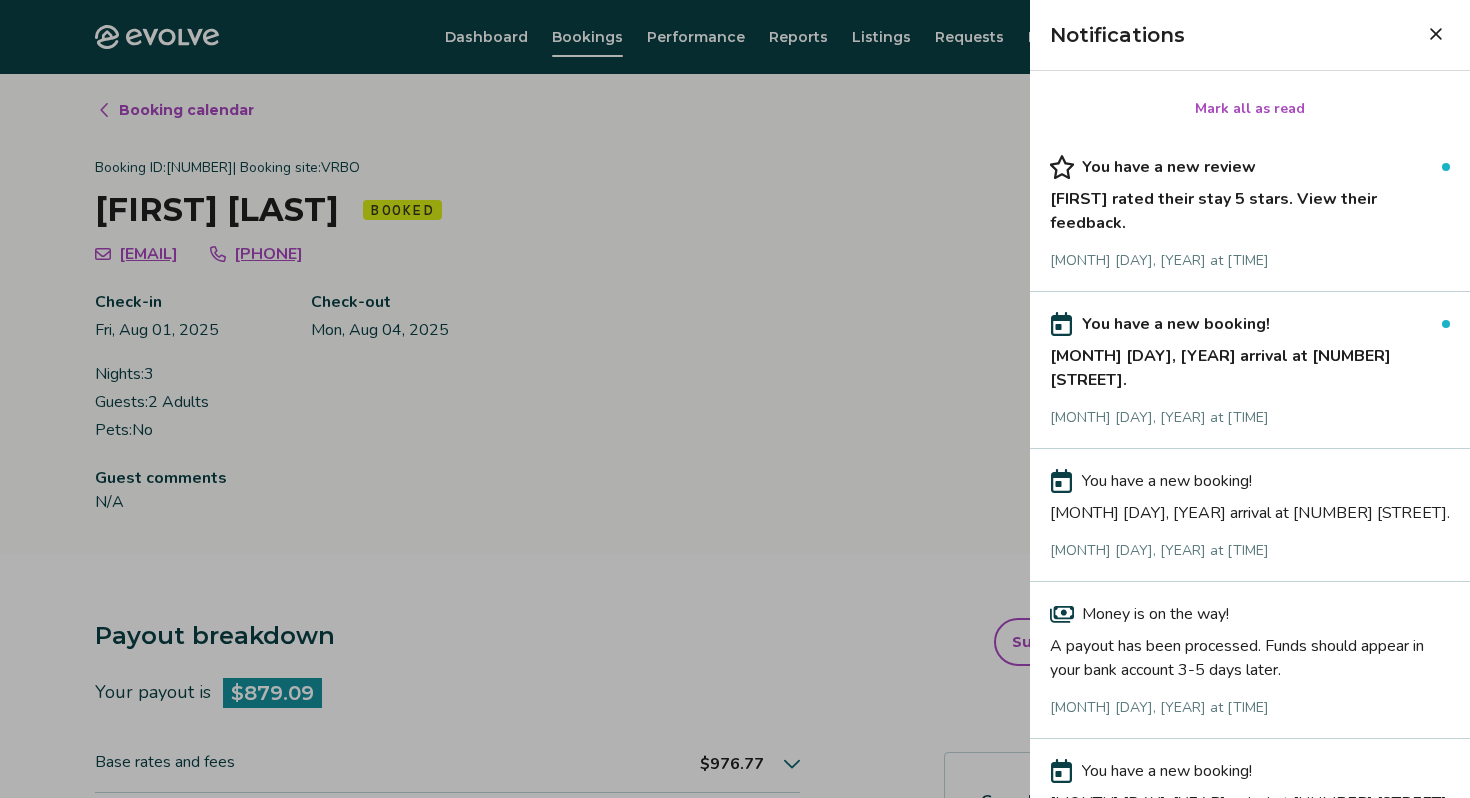 click on "[MONTH] [DAY], [YEAR] arrival at [NUMBER] [STREET]." at bounding box center [1250, 364] 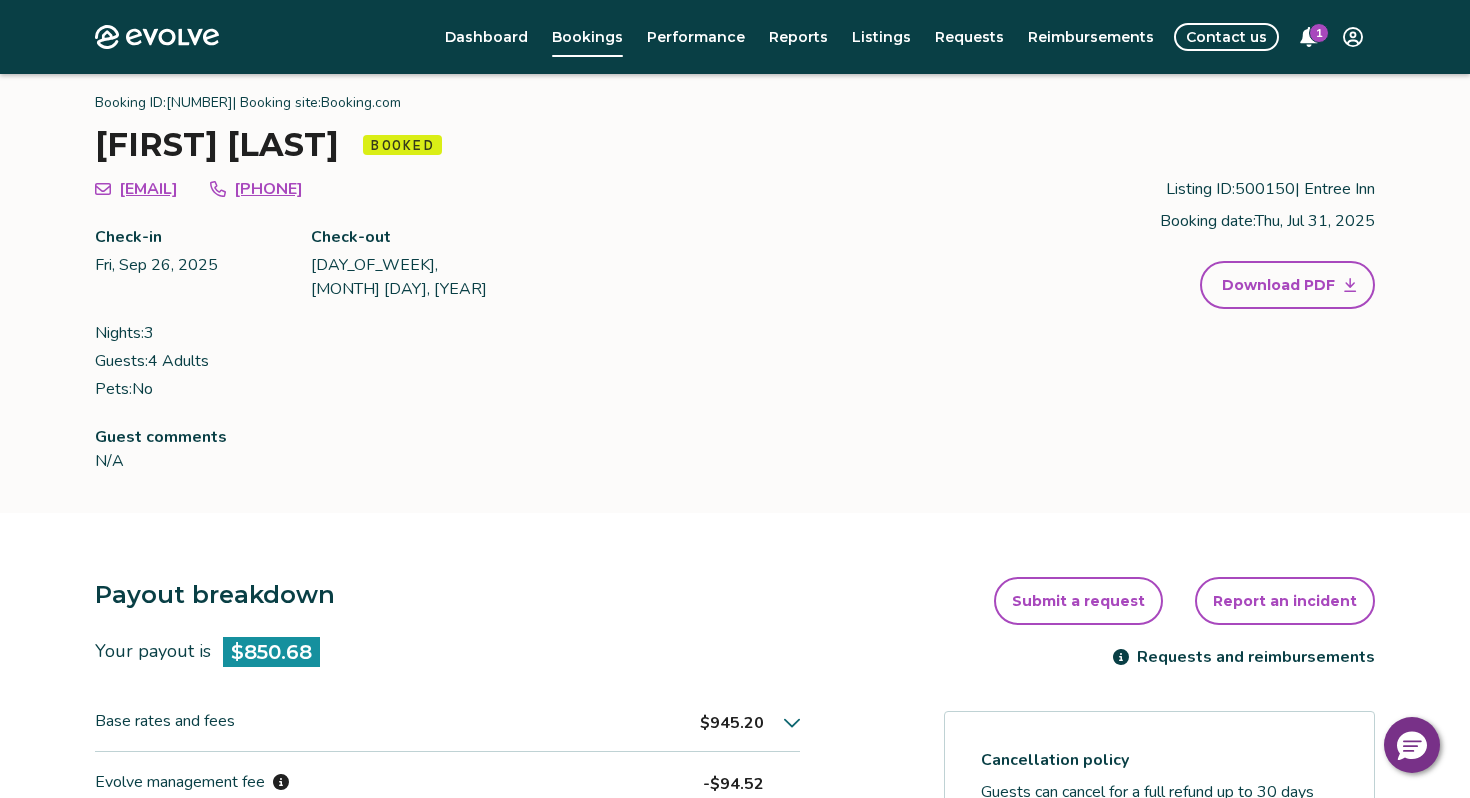 scroll, scrollTop: 0, scrollLeft: 0, axis: both 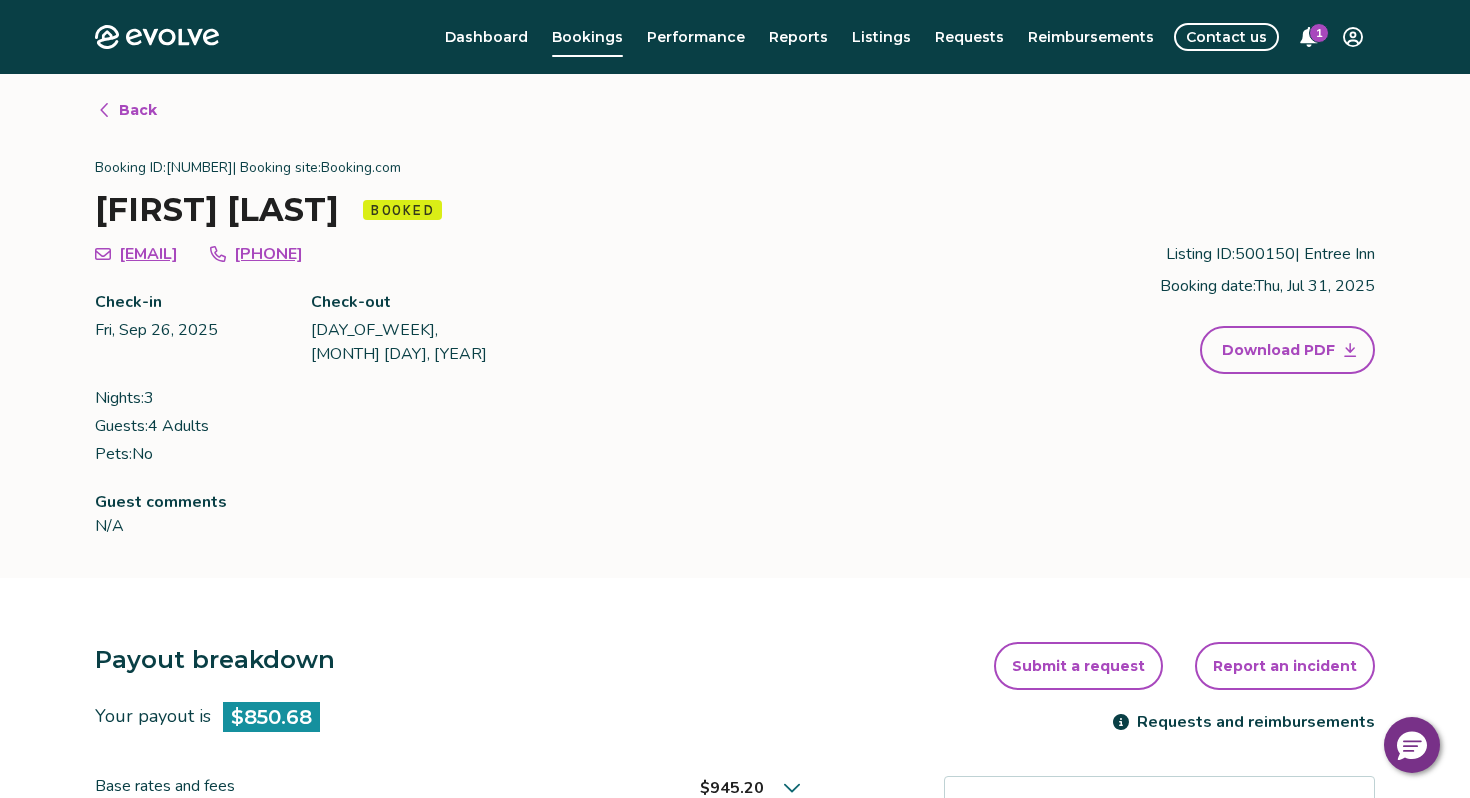 click on "1" at bounding box center (1319, 33) 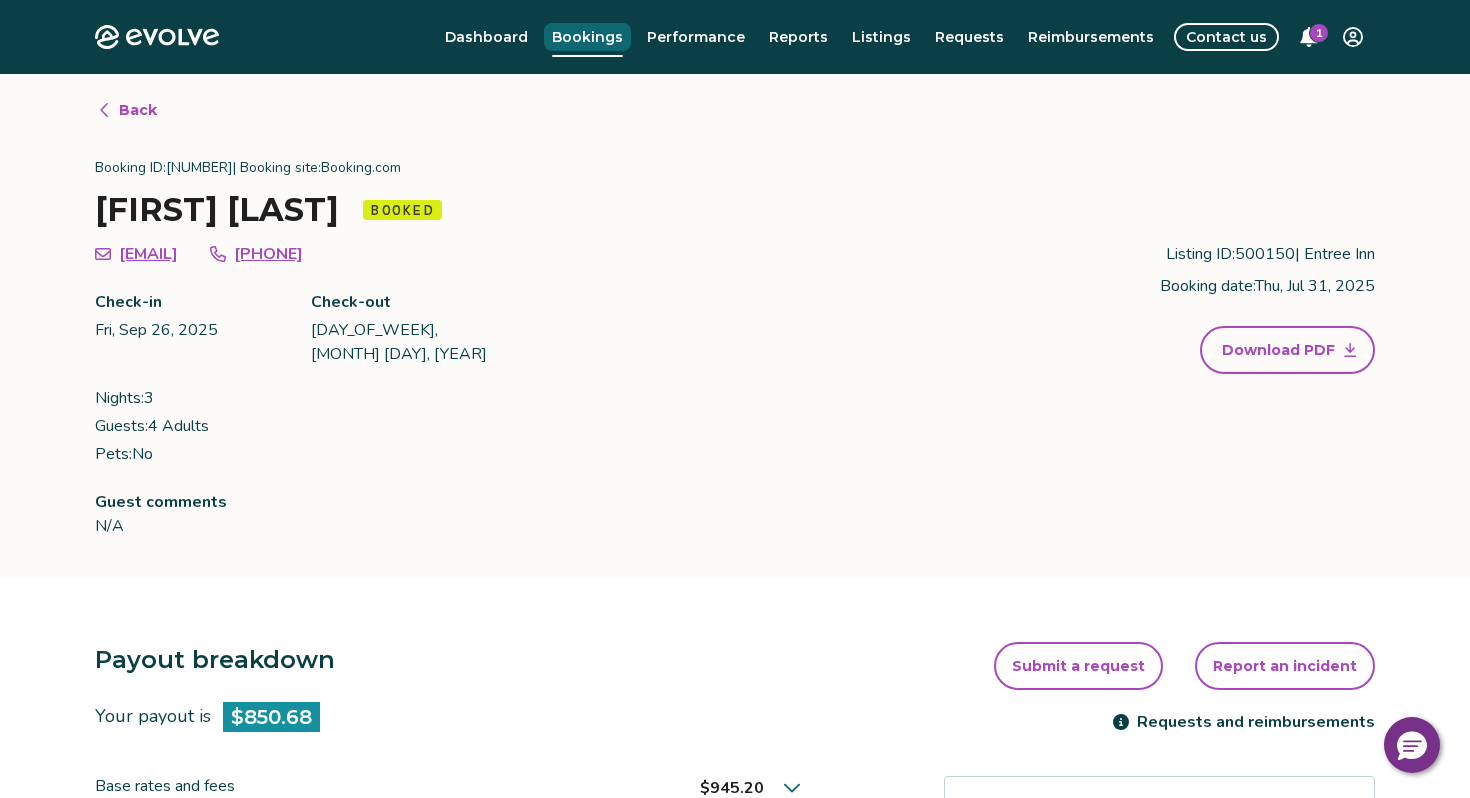 click on "Bookings" at bounding box center [587, 37] 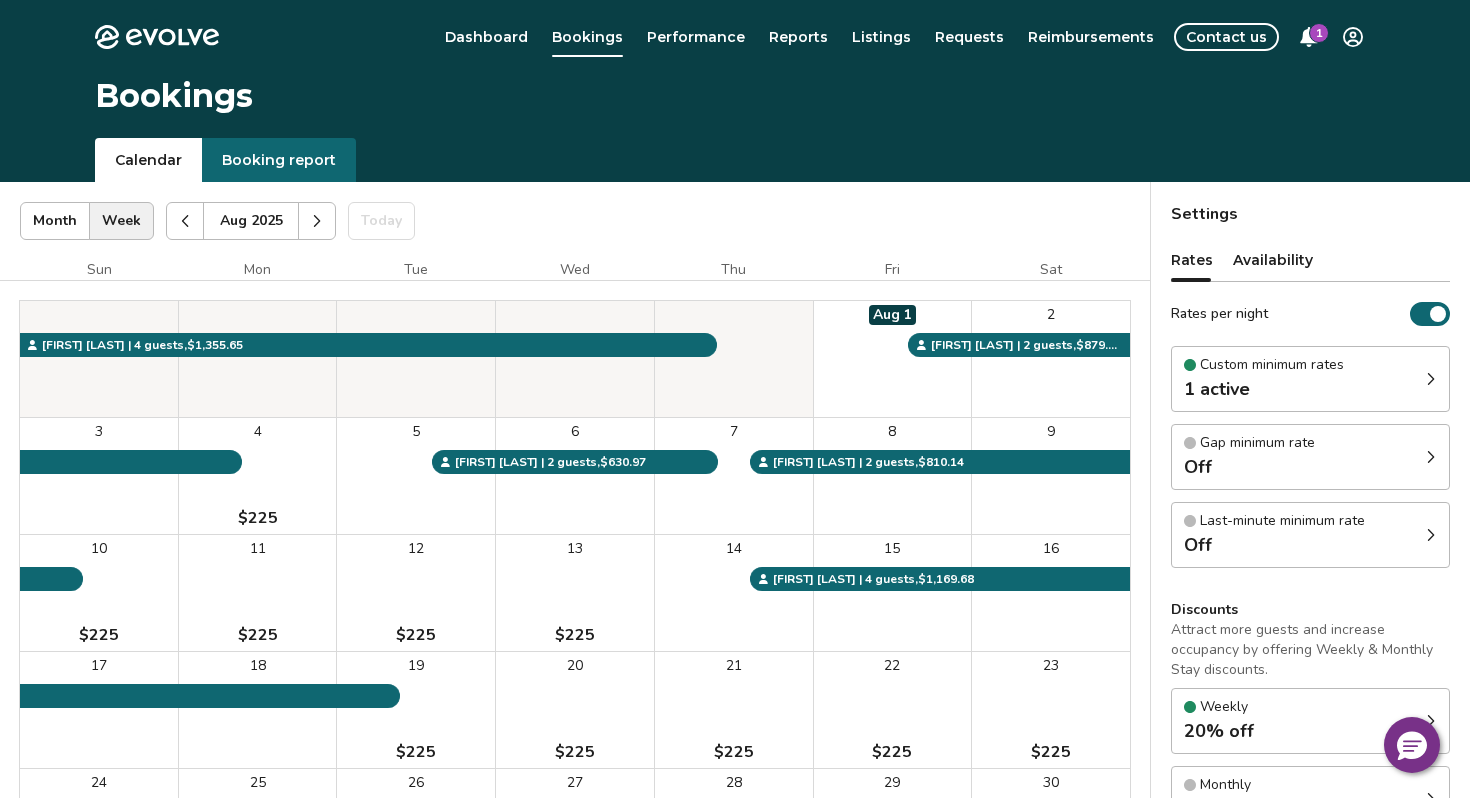 click 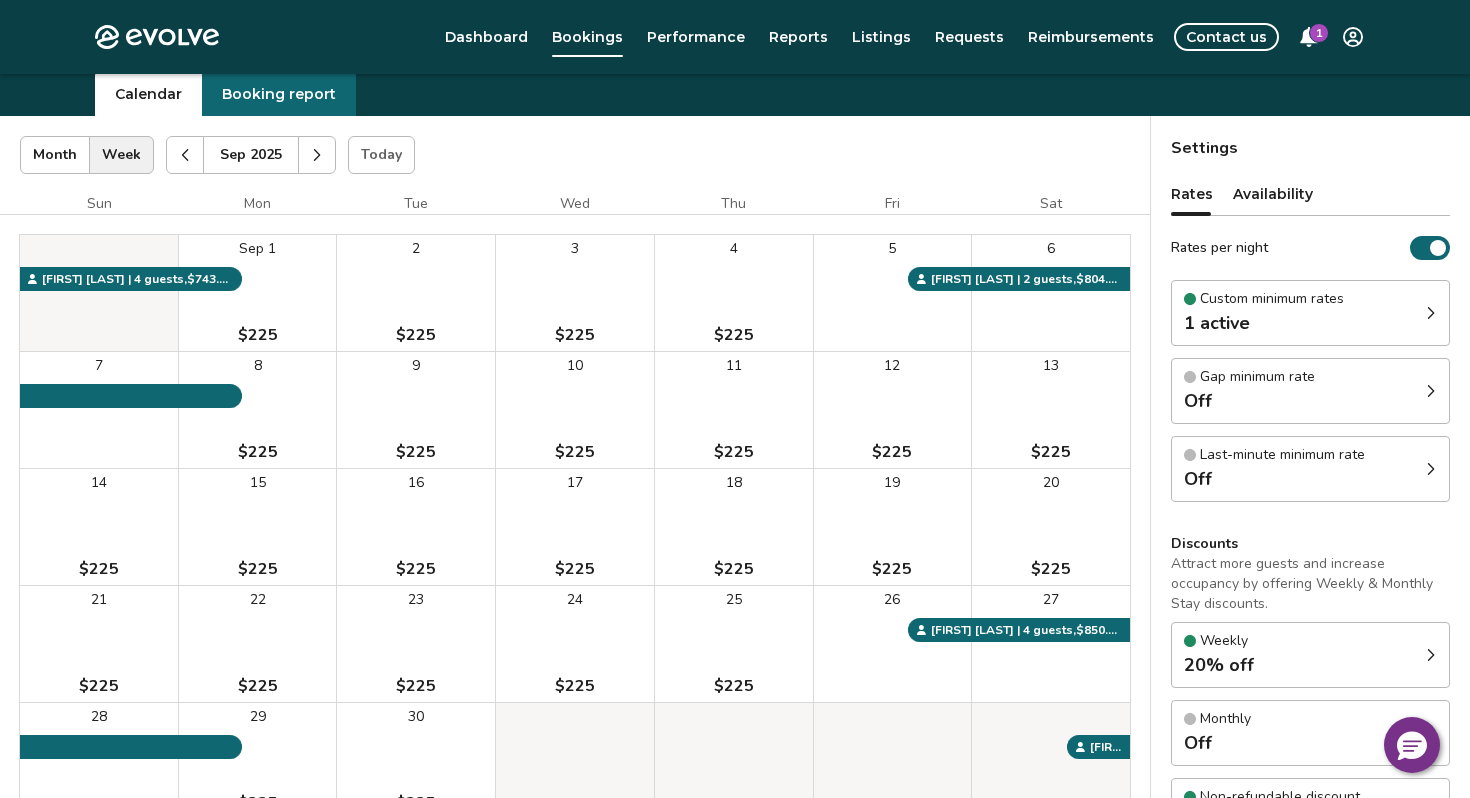 scroll, scrollTop: 65, scrollLeft: 0, axis: vertical 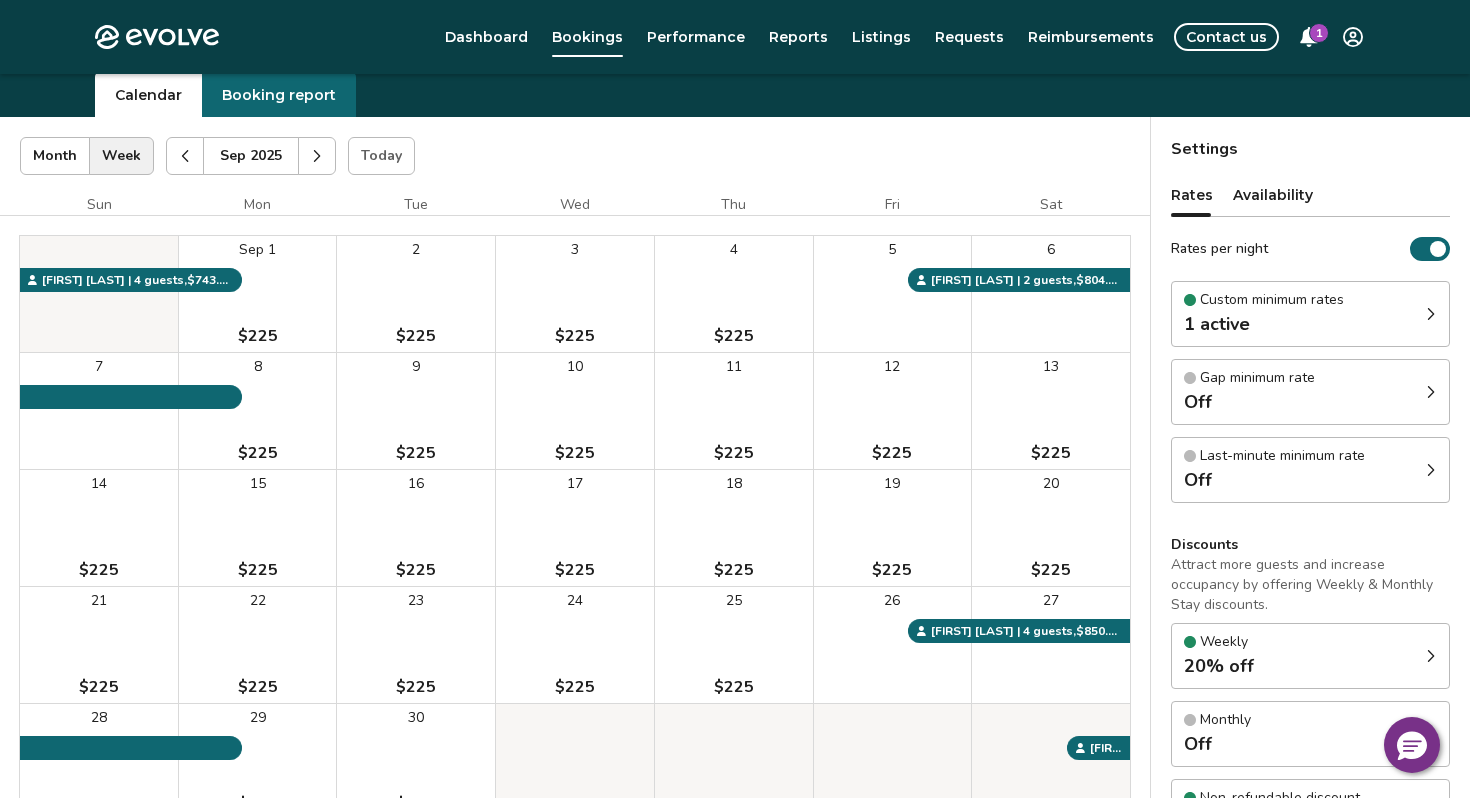 click 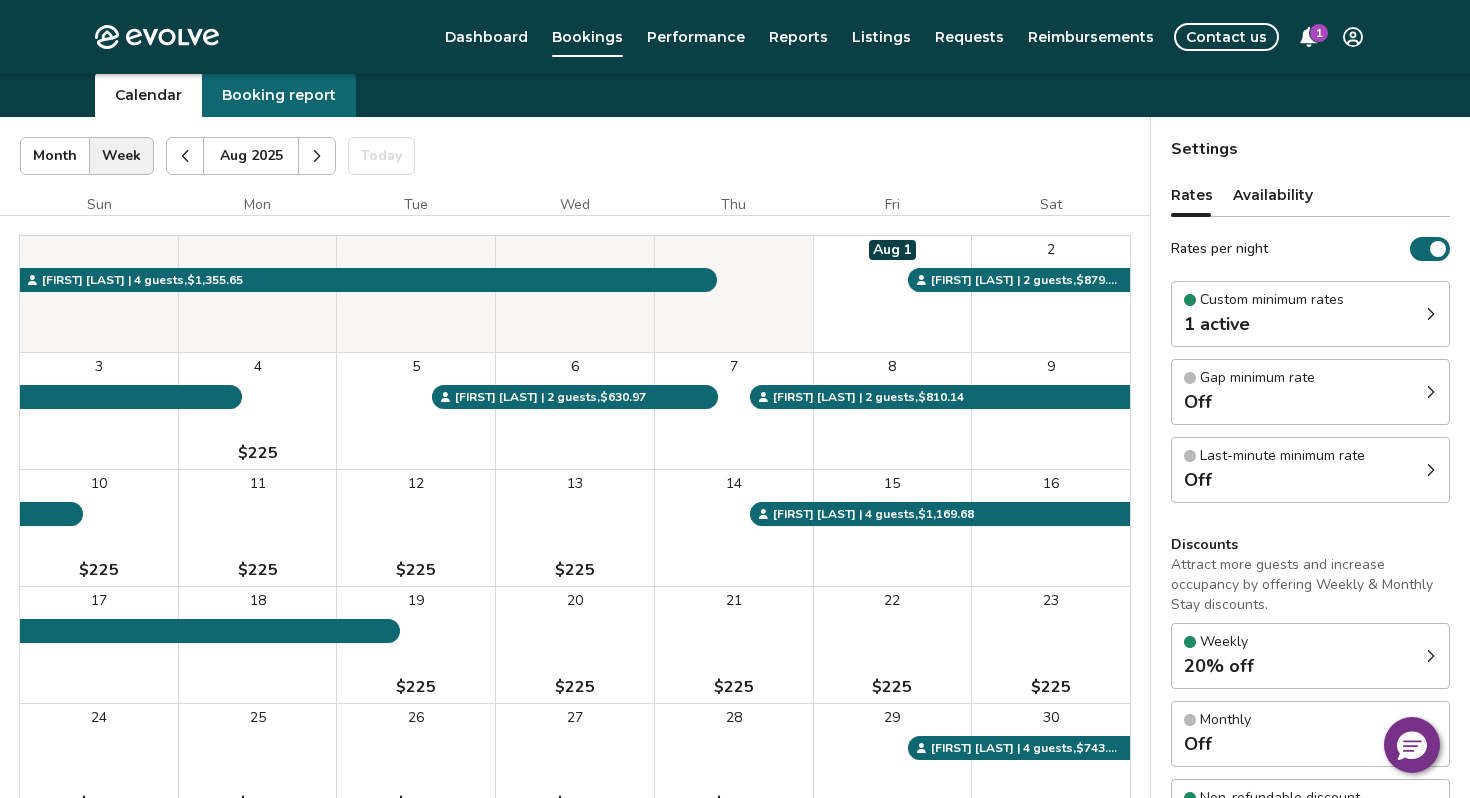 click 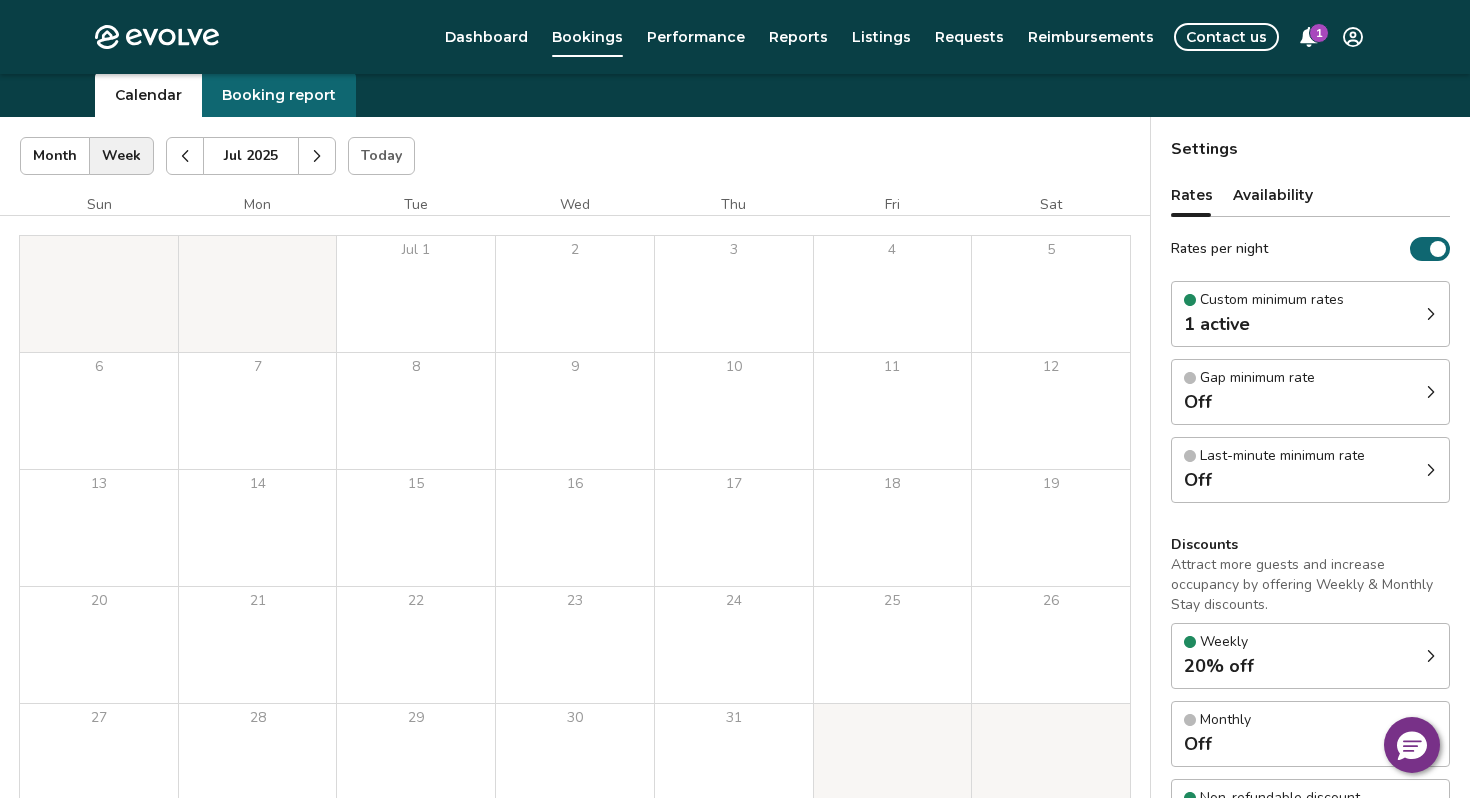 click 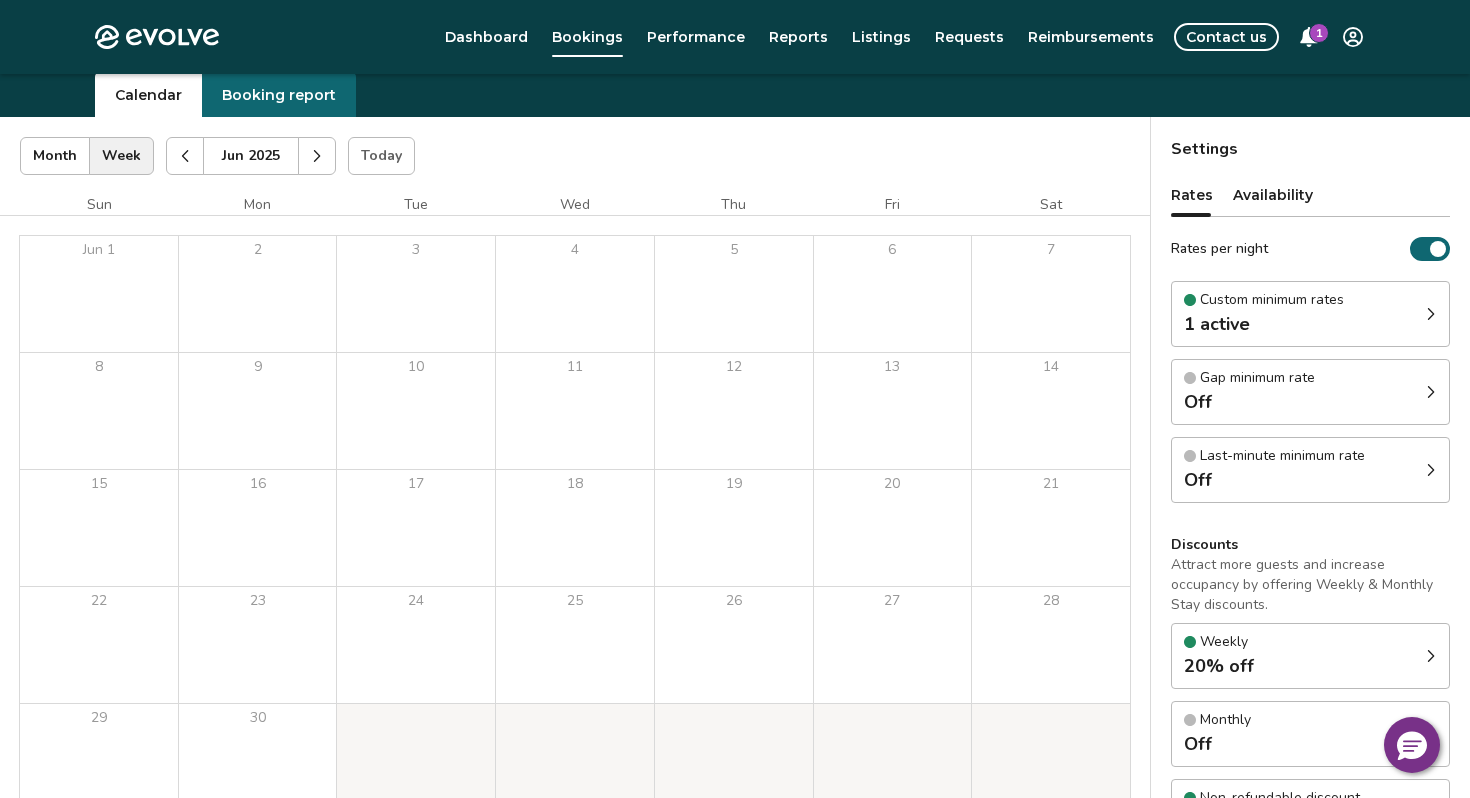 click 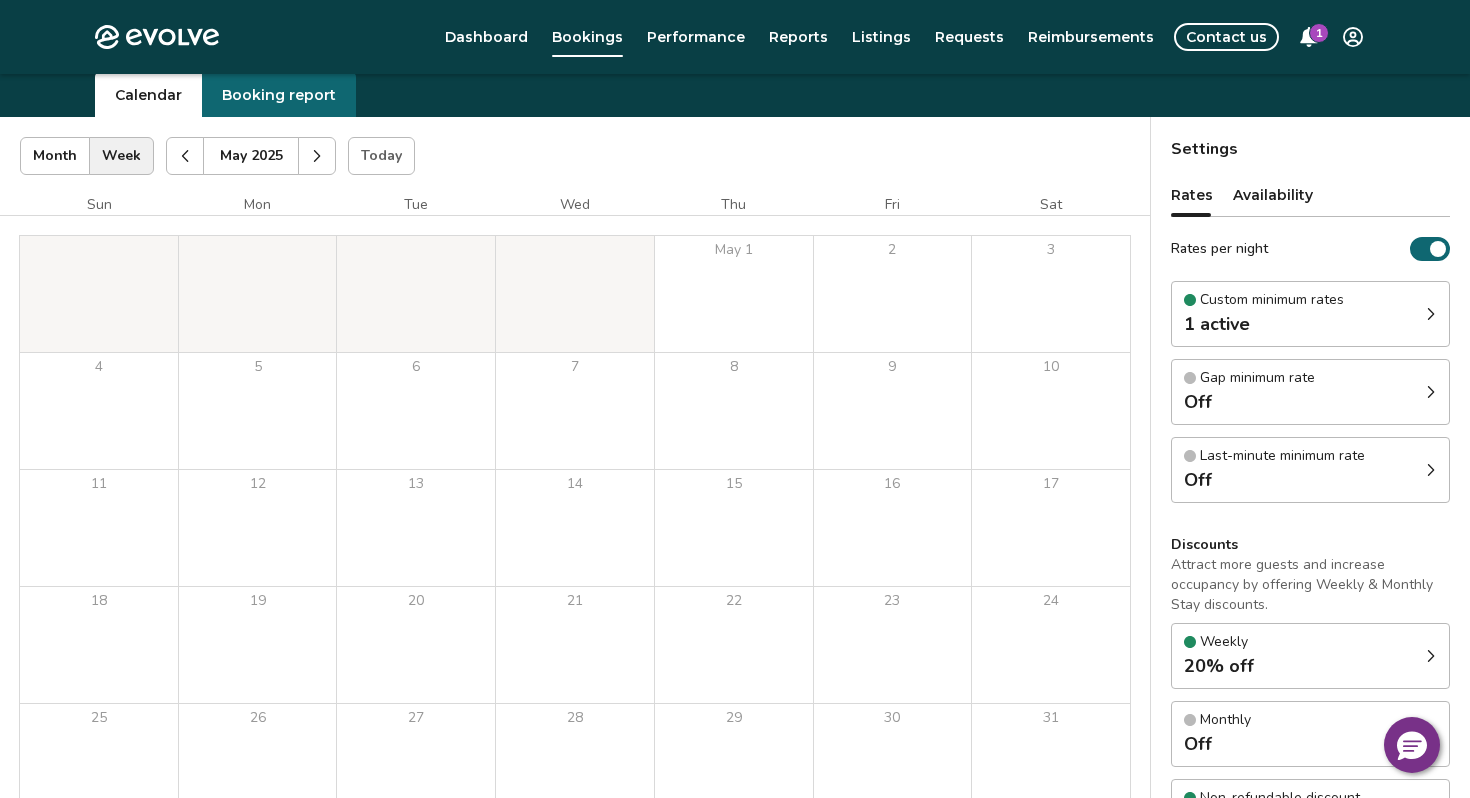 click at bounding box center [185, 156] 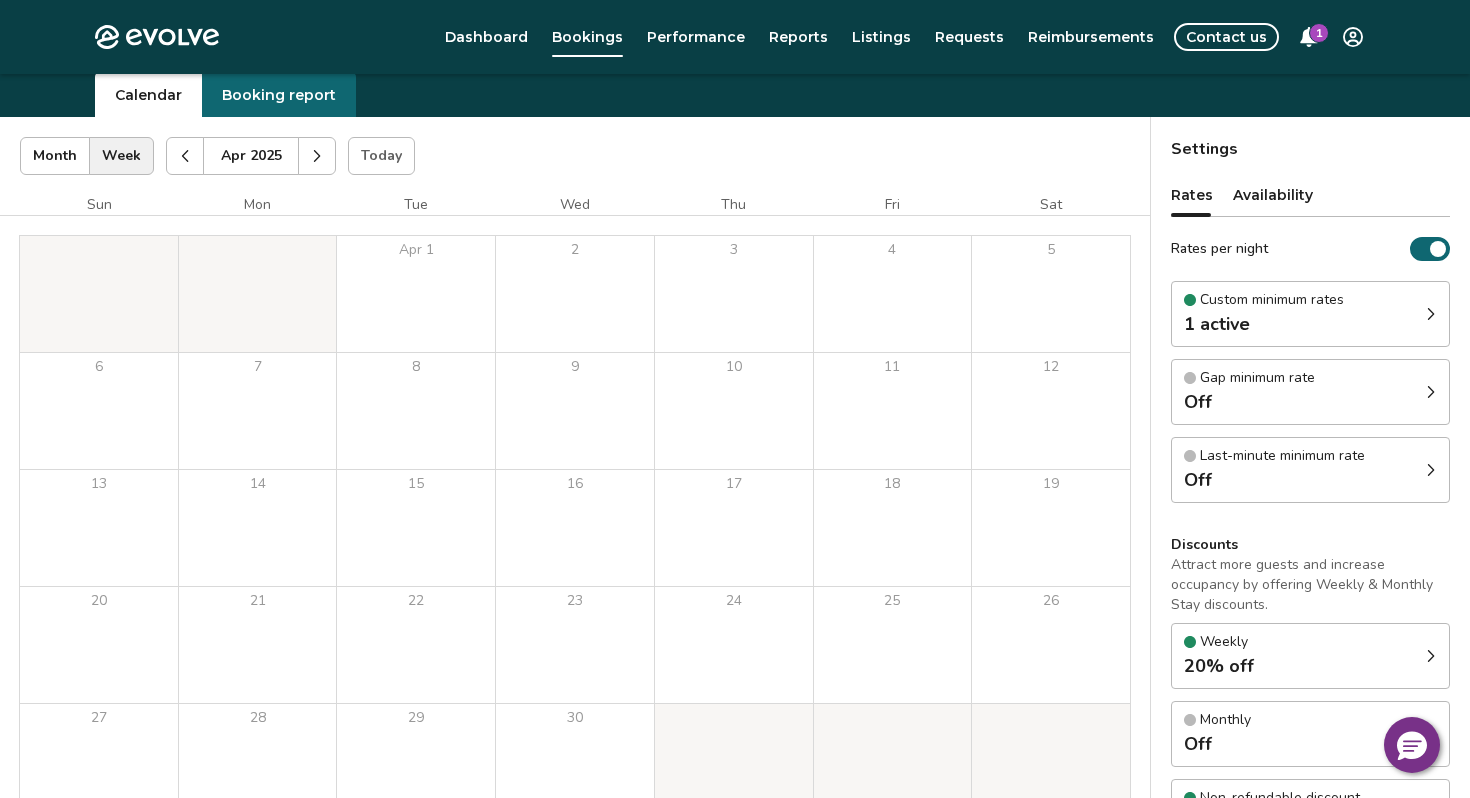 click at bounding box center [185, 156] 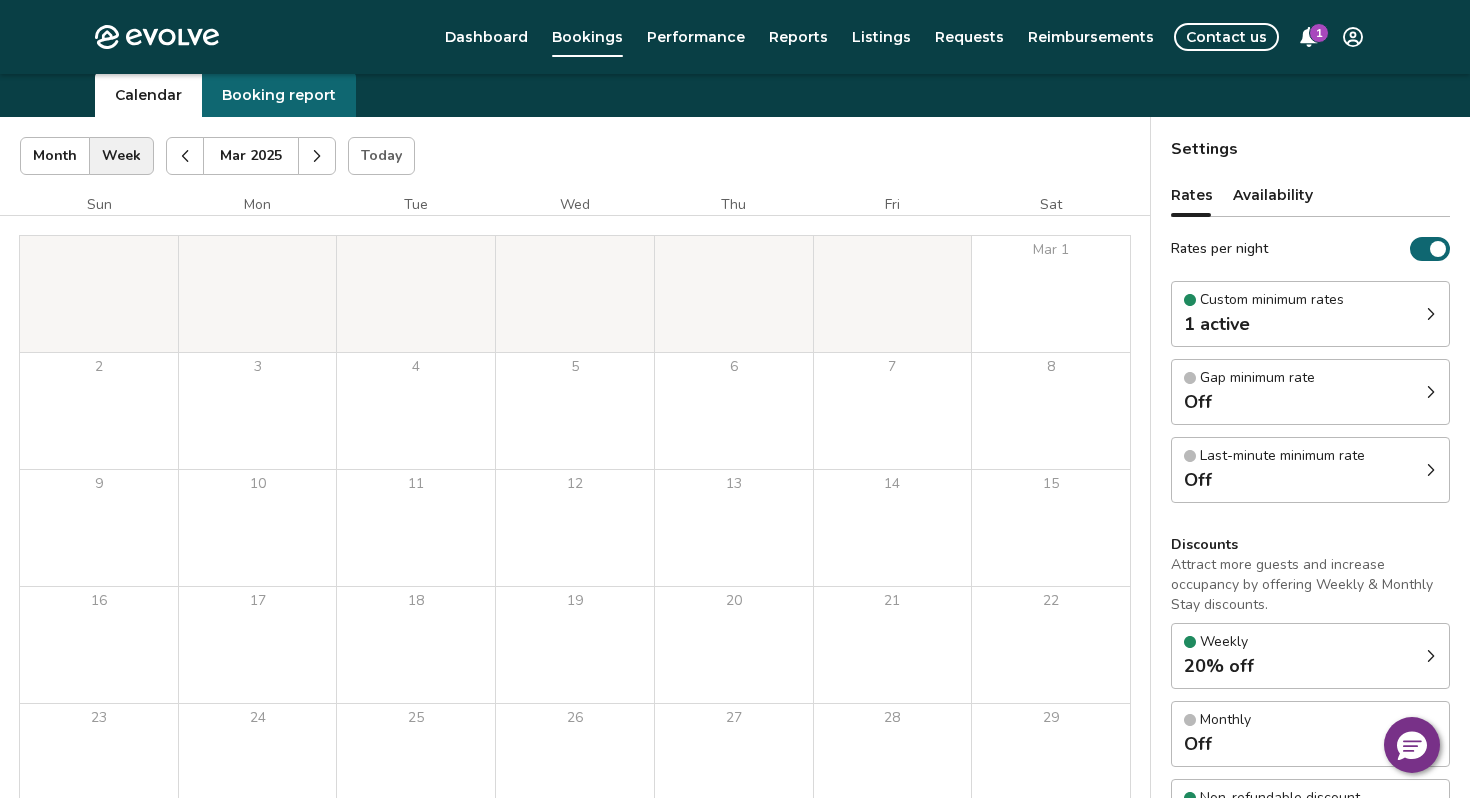 click at bounding box center (185, 156) 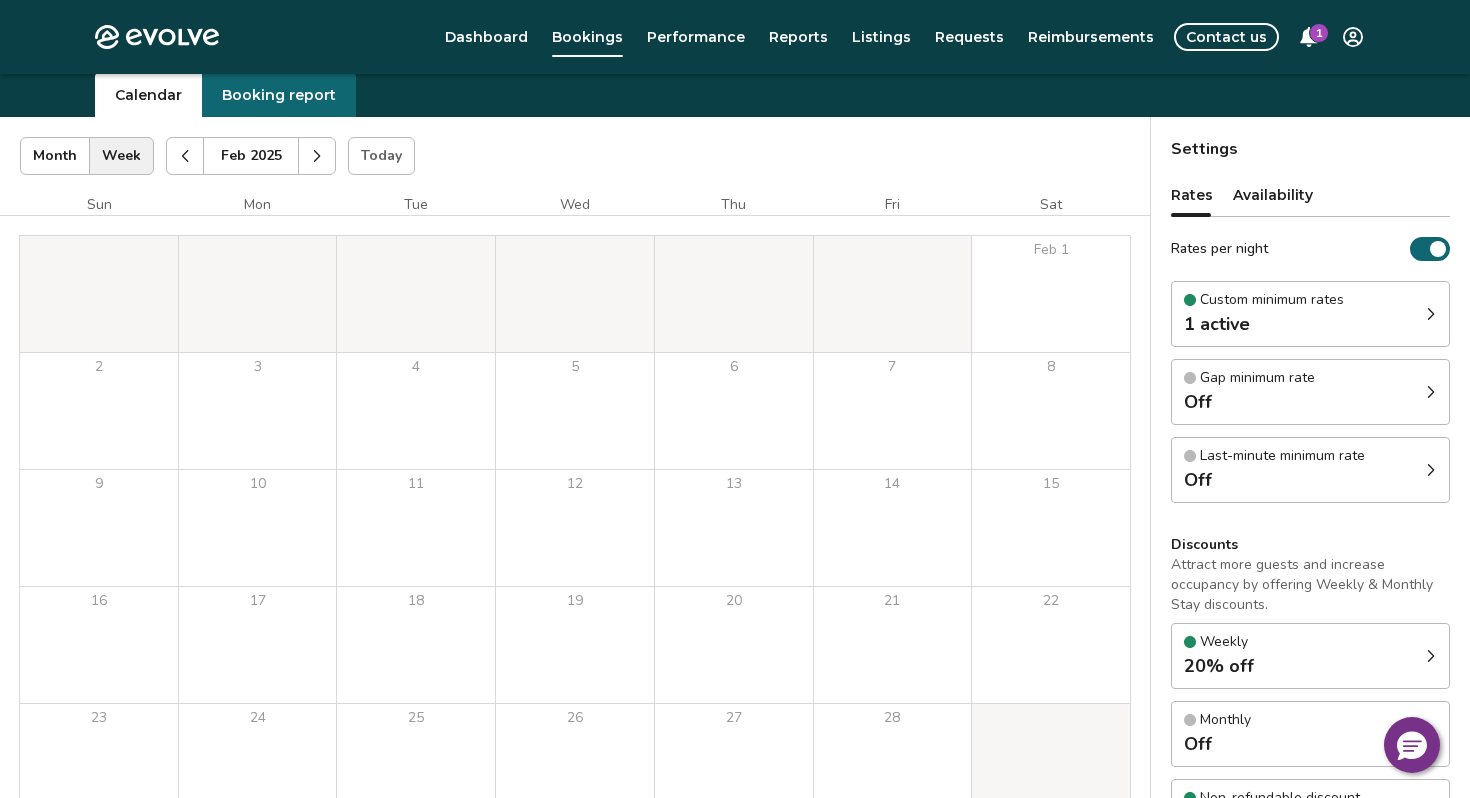 click at bounding box center (185, 156) 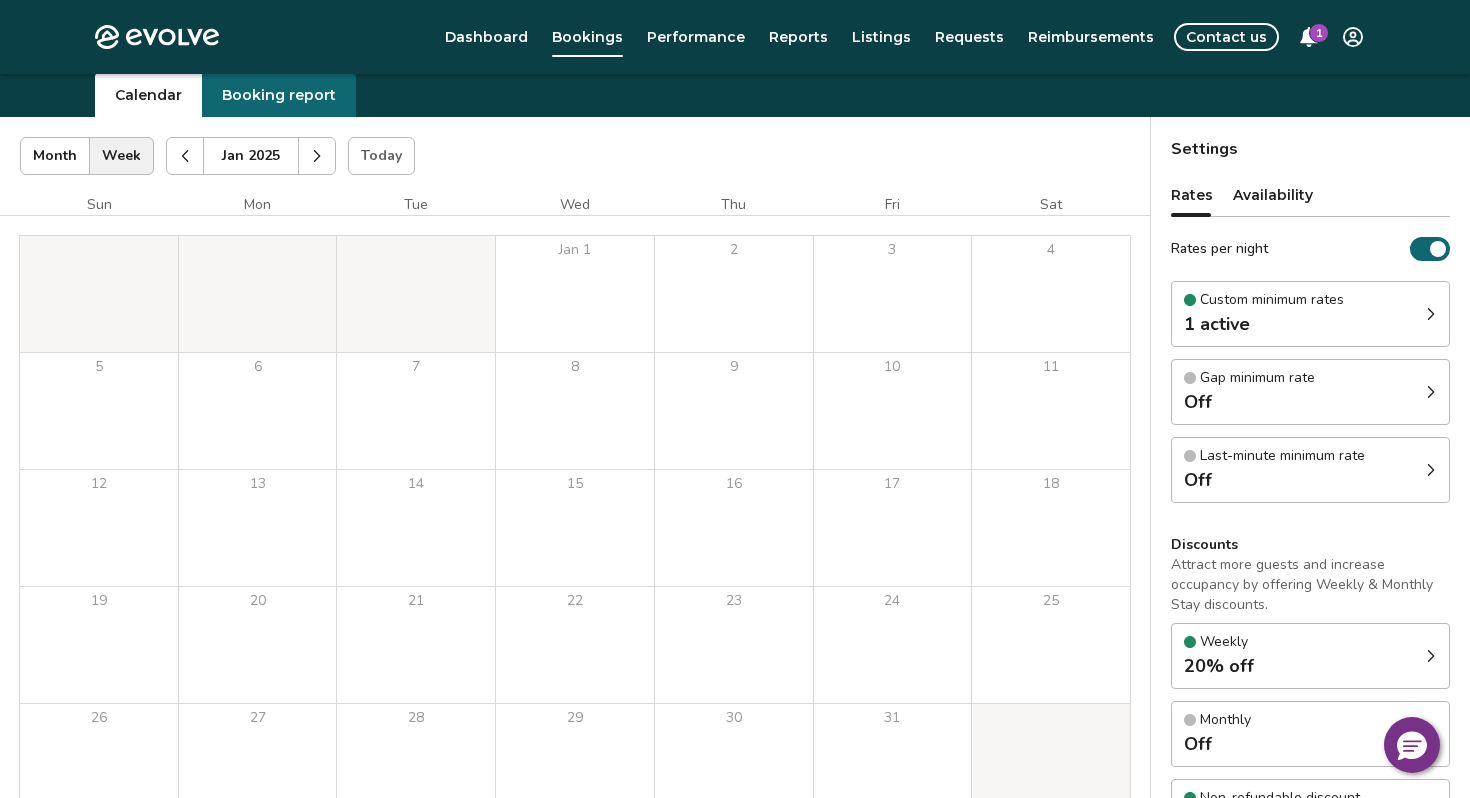 click at bounding box center (185, 156) 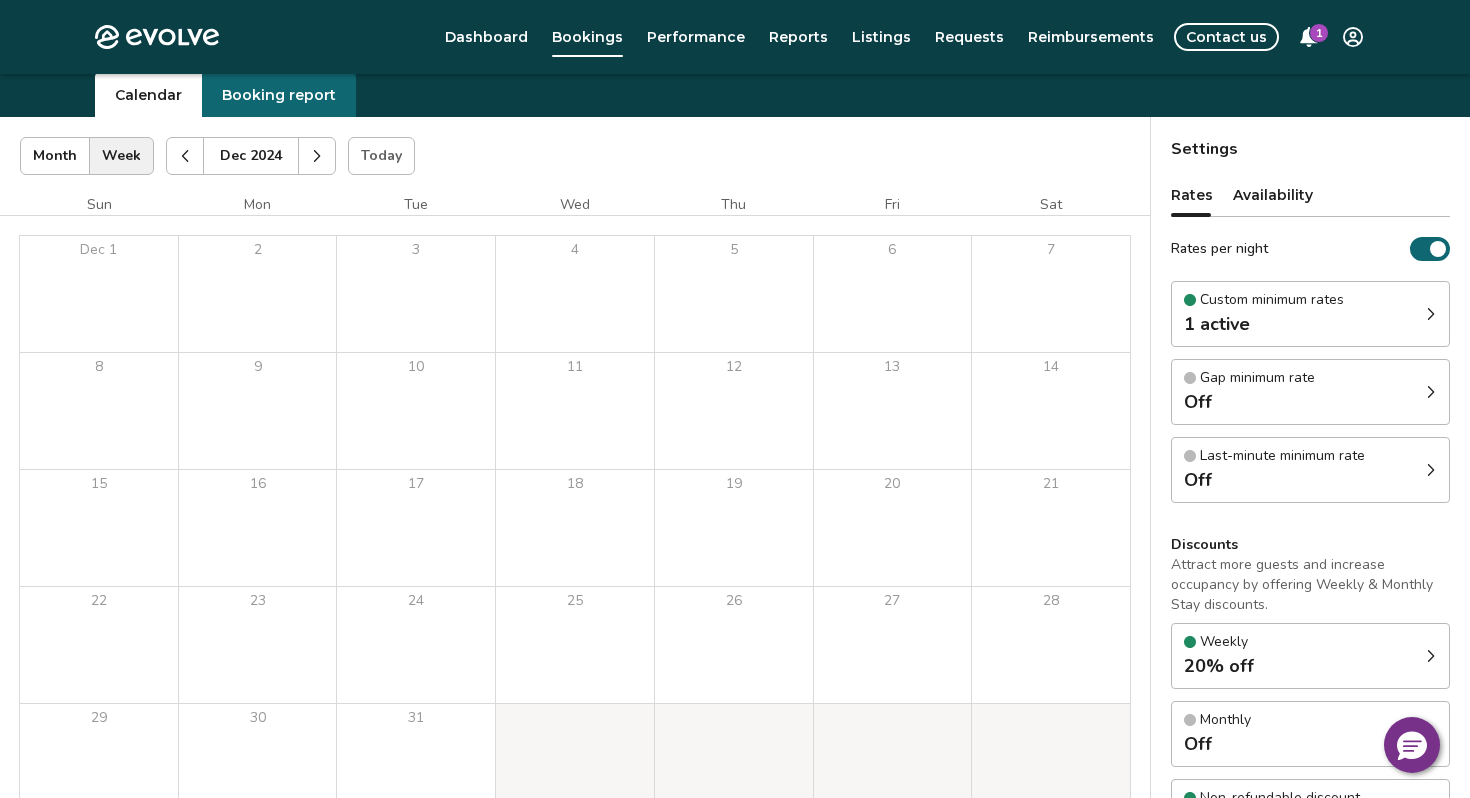 click at bounding box center (185, 156) 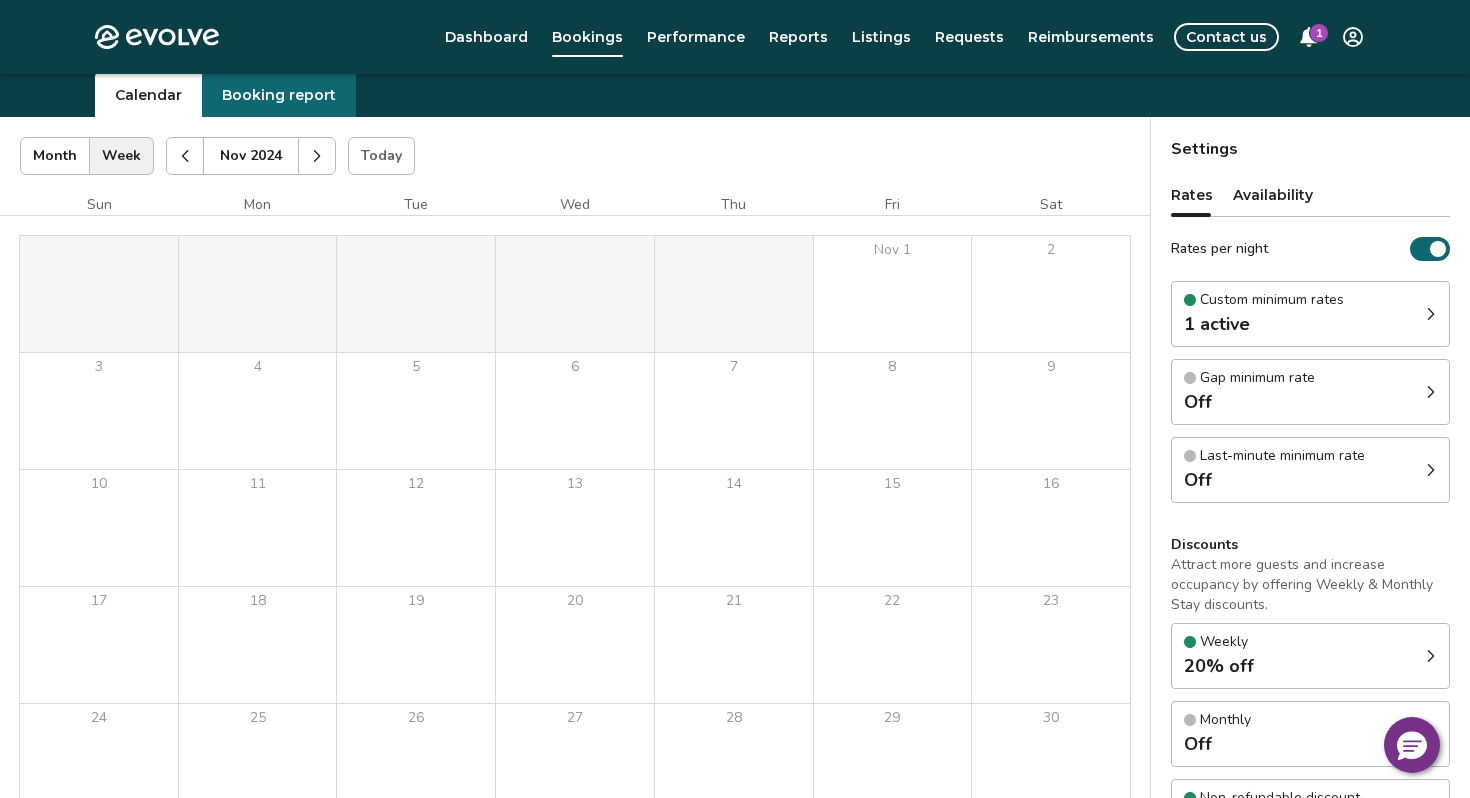 click at bounding box center [185, 156] 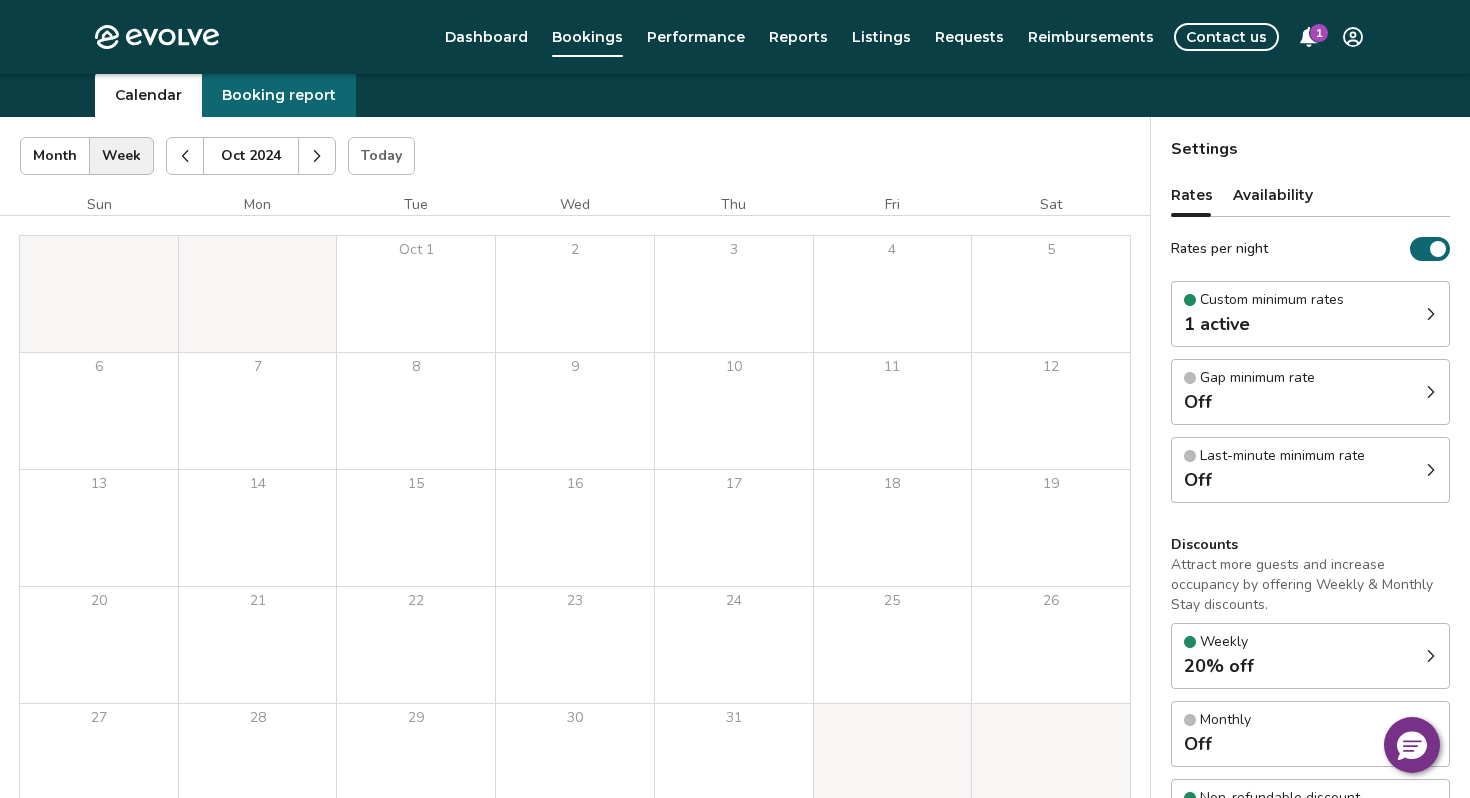 click at bounding box center (185, 156) 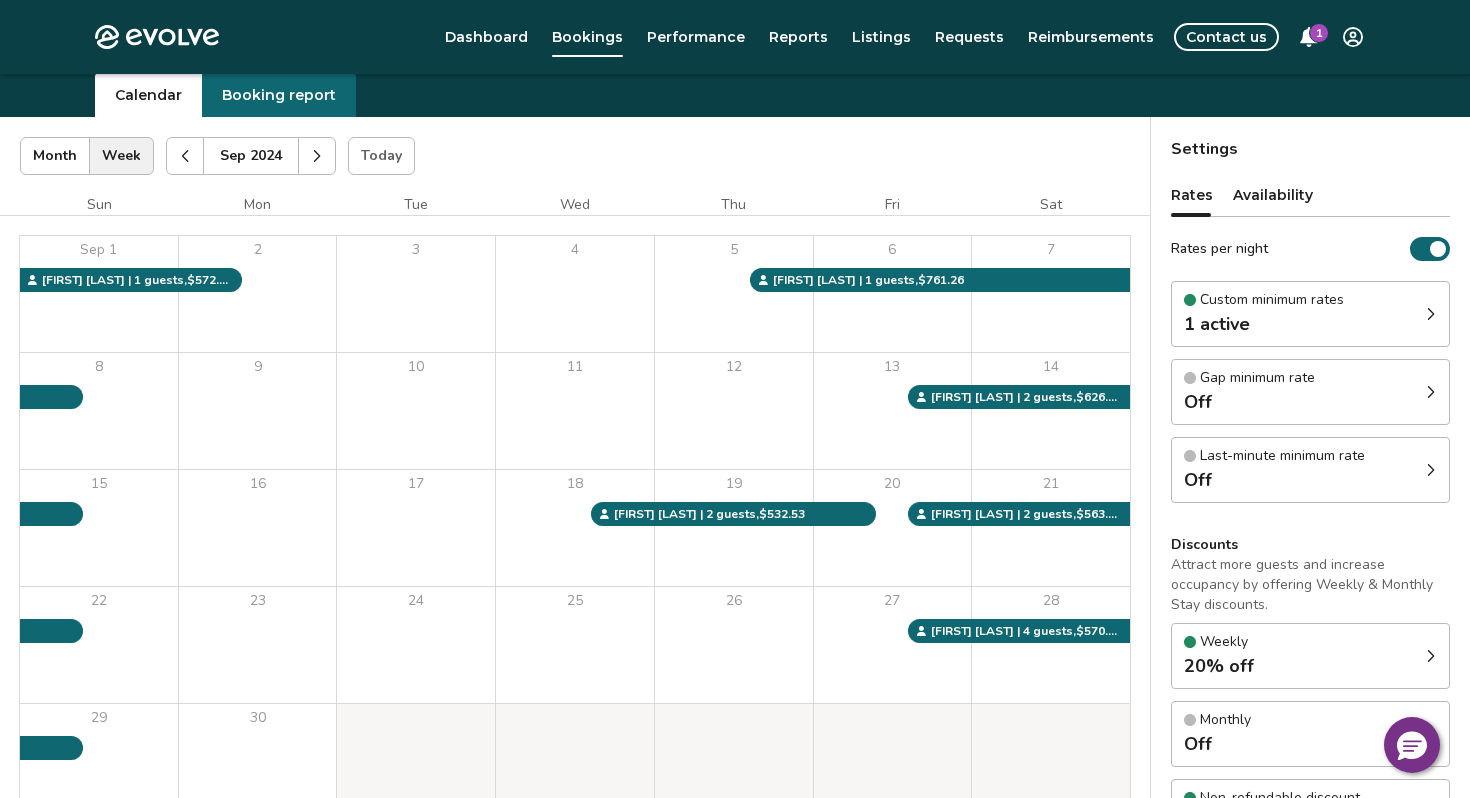 click at bounding box center [185, 156] 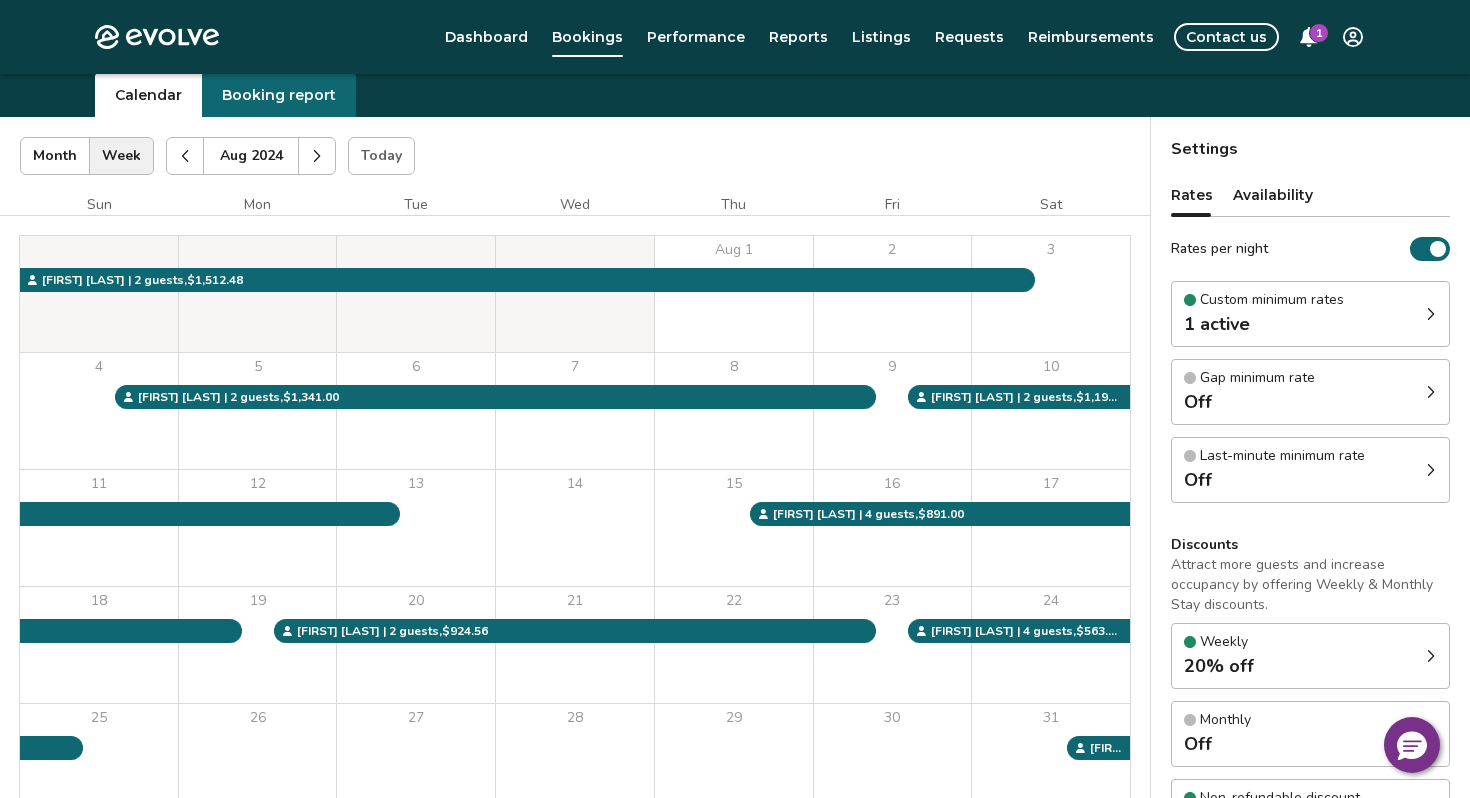 click 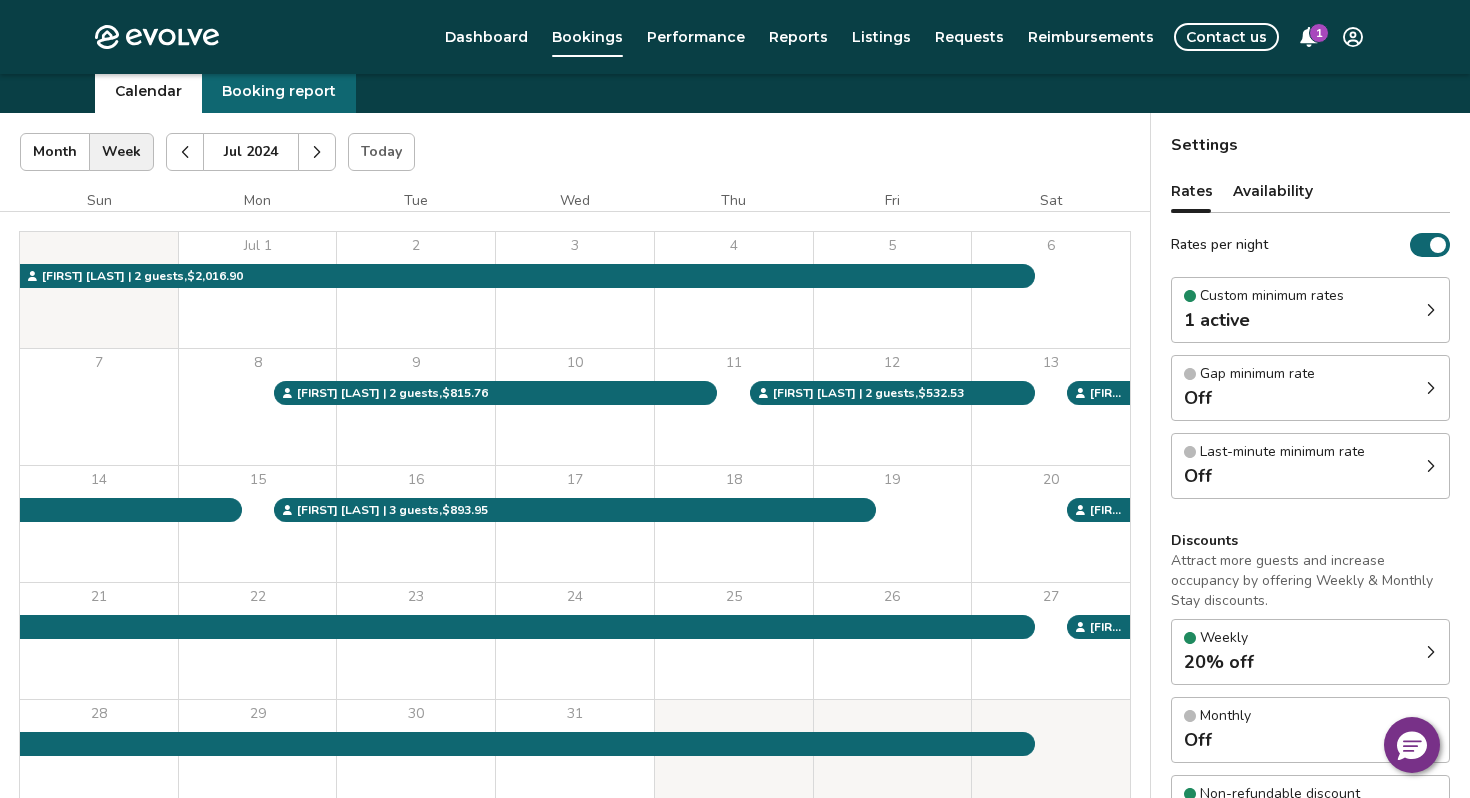 scroll, scrollTop: 67, scrollLeft: 0, axis: vertical 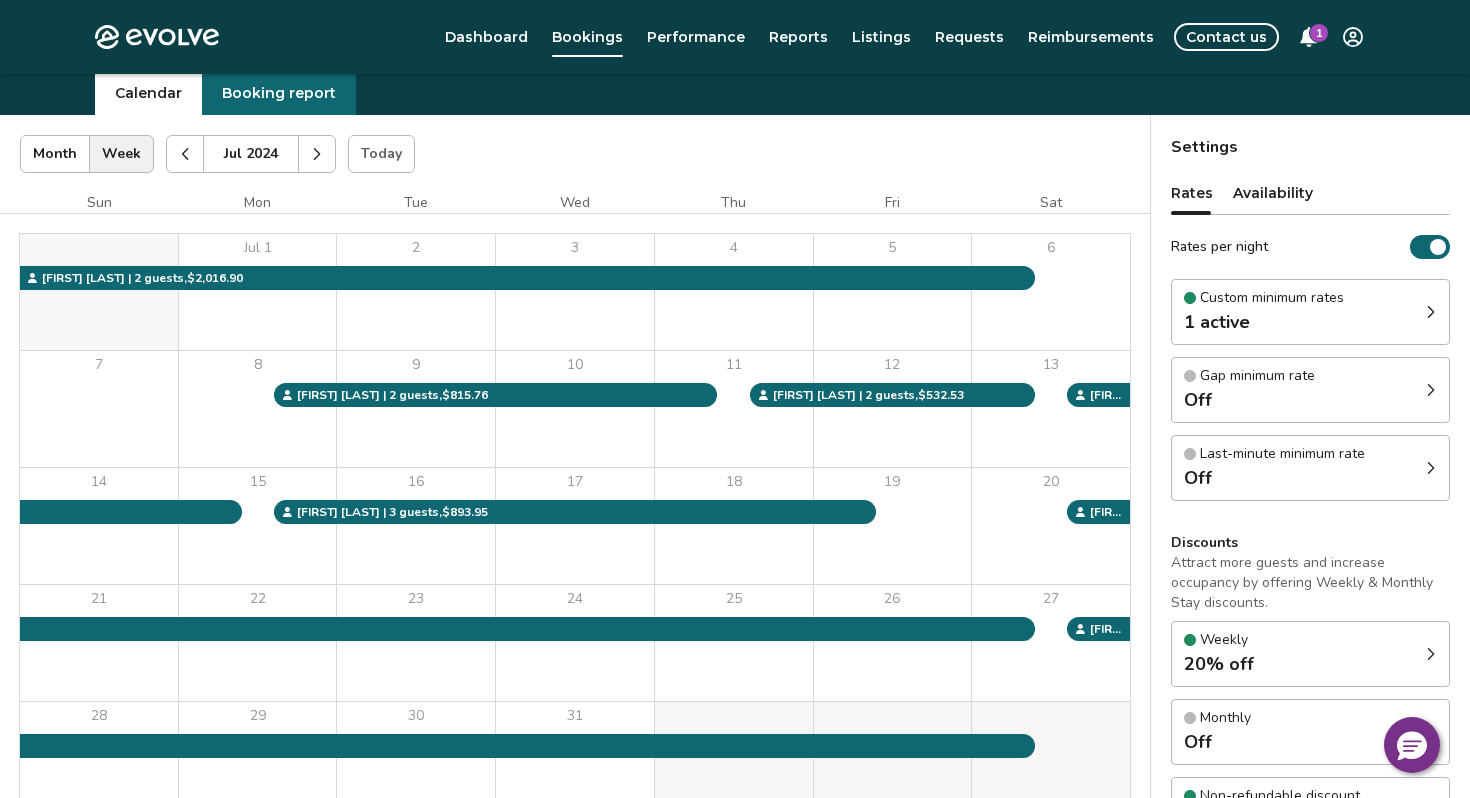click at bounding box center [185, 154] 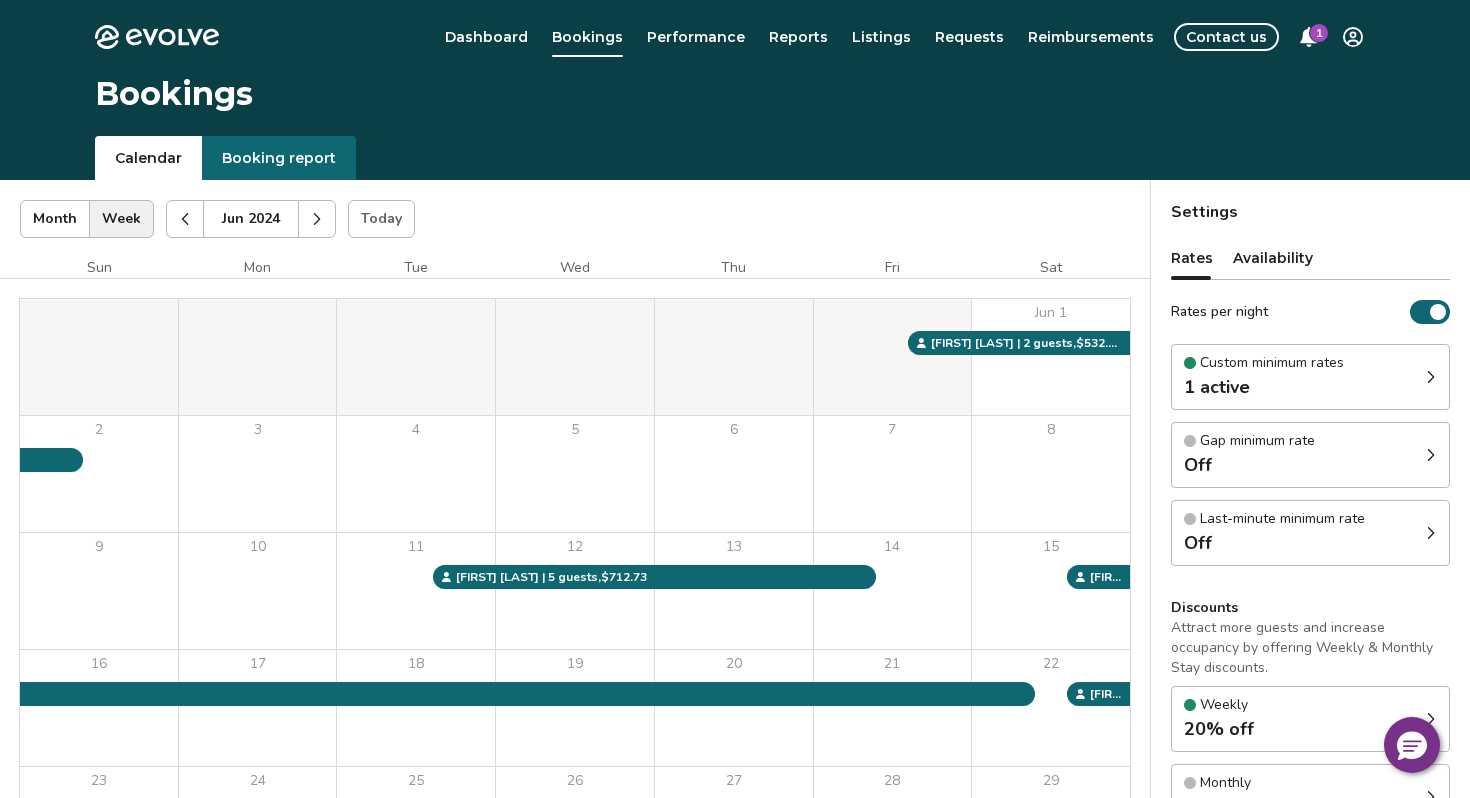 scroll, scrollTop: 0, scrollLeft: 0, axis: both 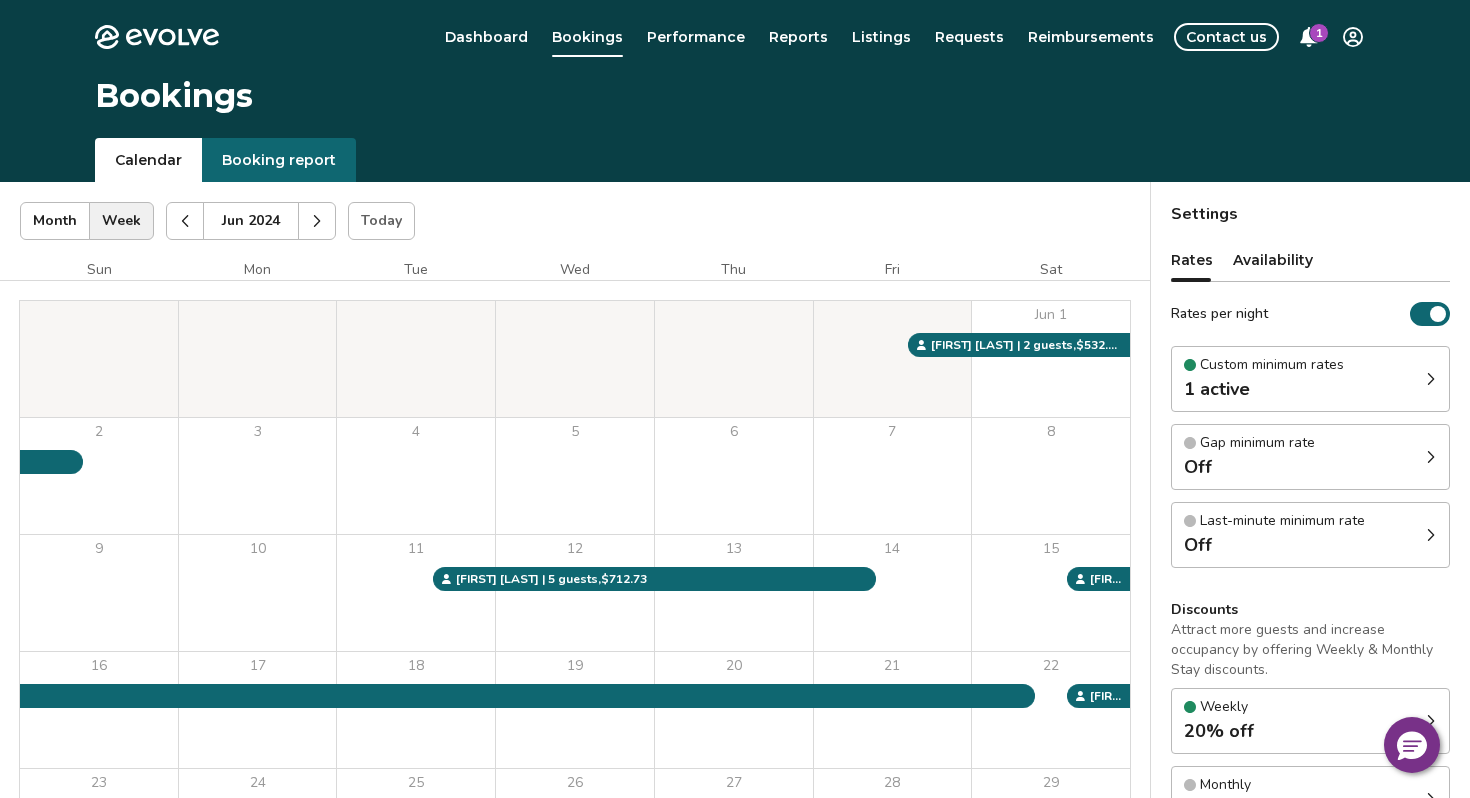 click 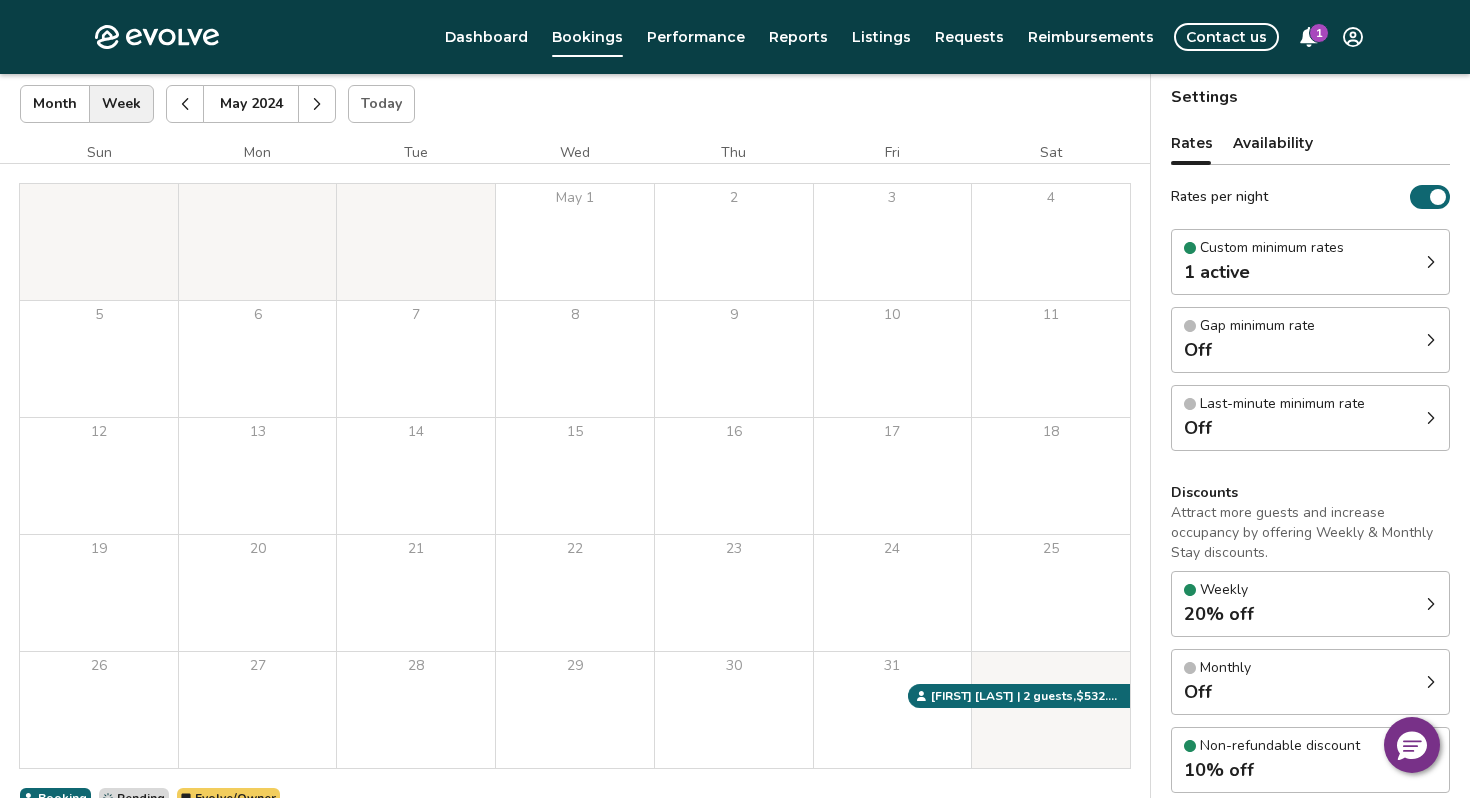 scroll, scrollTop: 0, scrollLeft: 0, axis: both 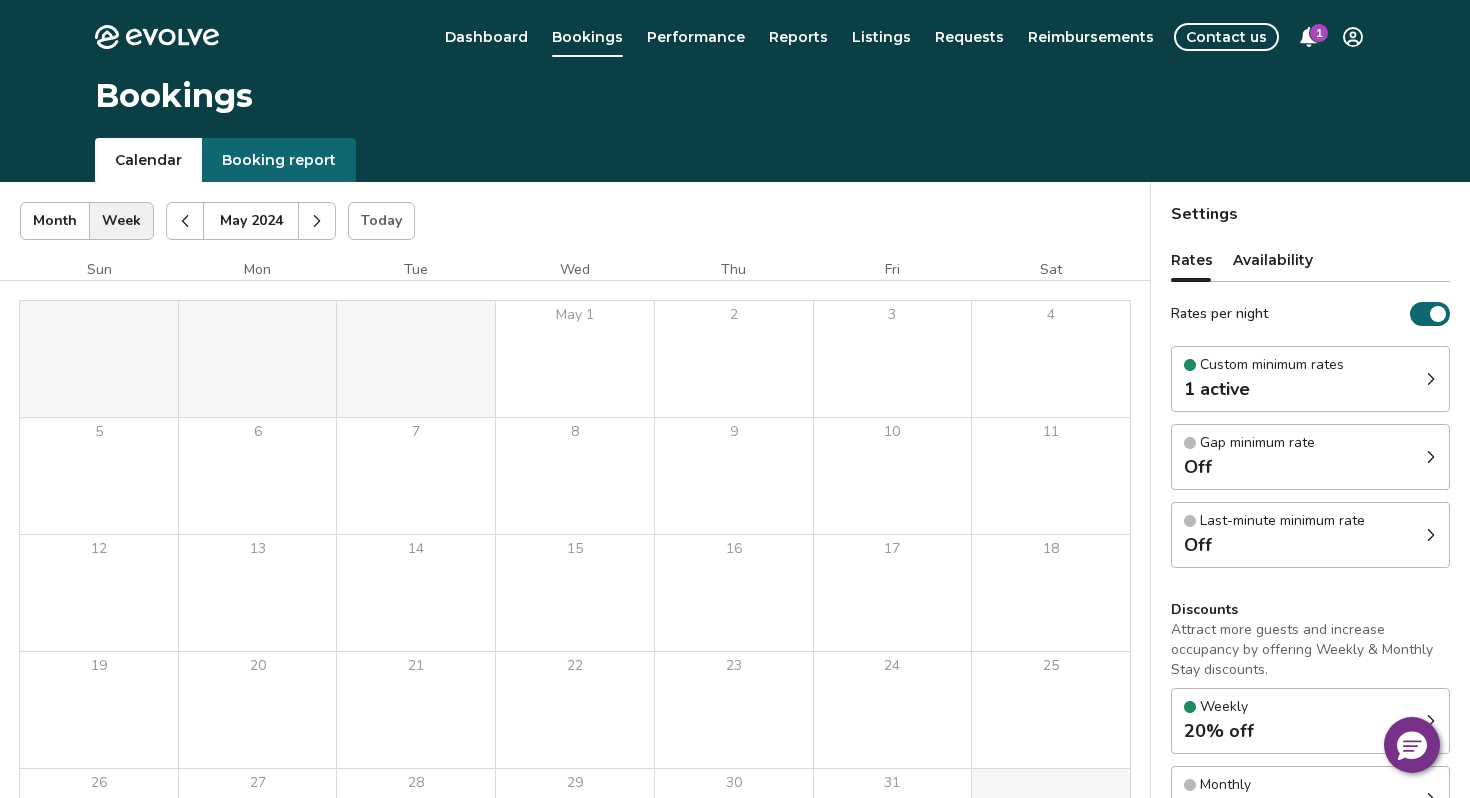 click 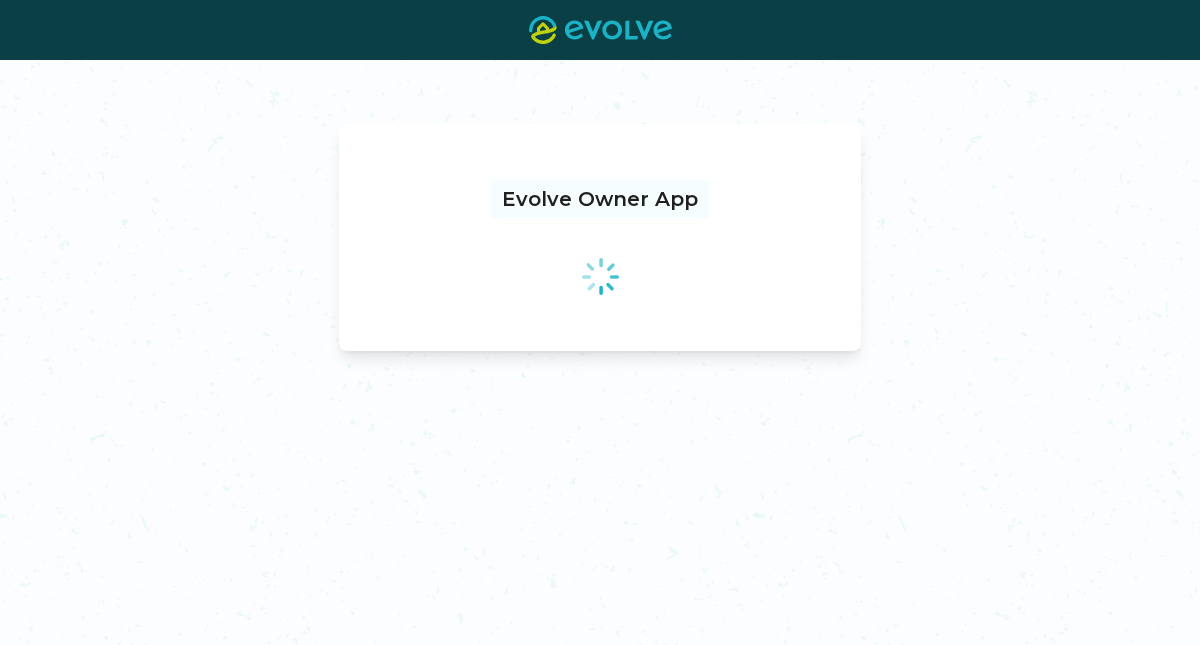 scroll, scrollTop: 0, scrollLeft: 0, axis: both 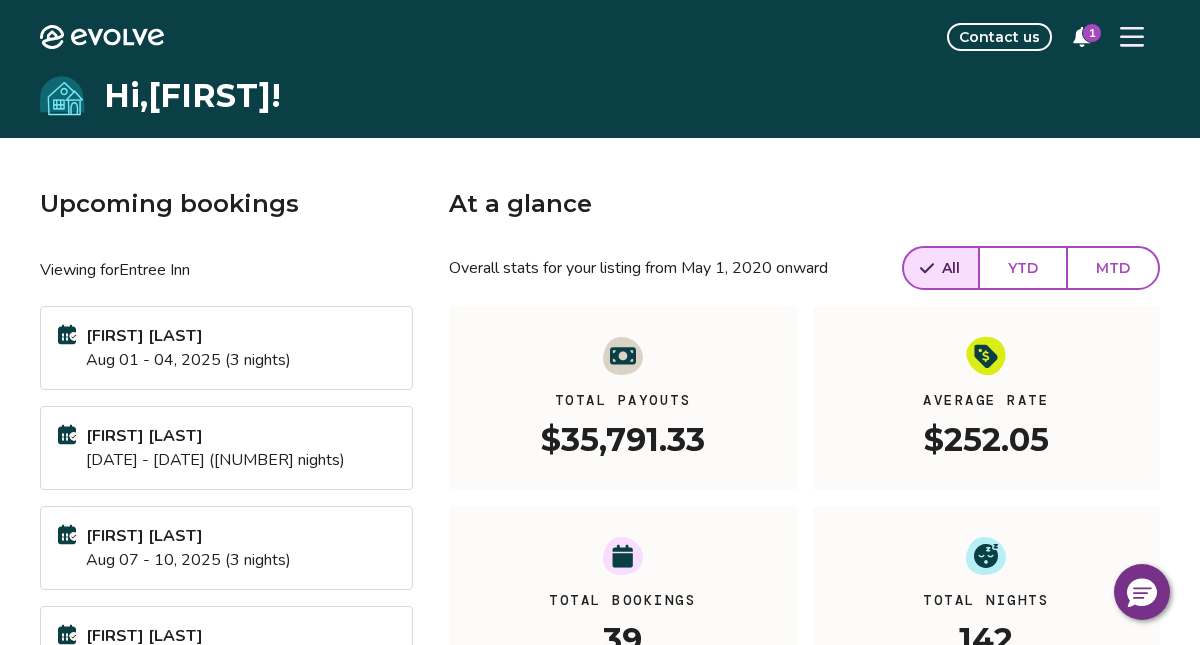 click on "YTD" at bounding box center [1023, 268] 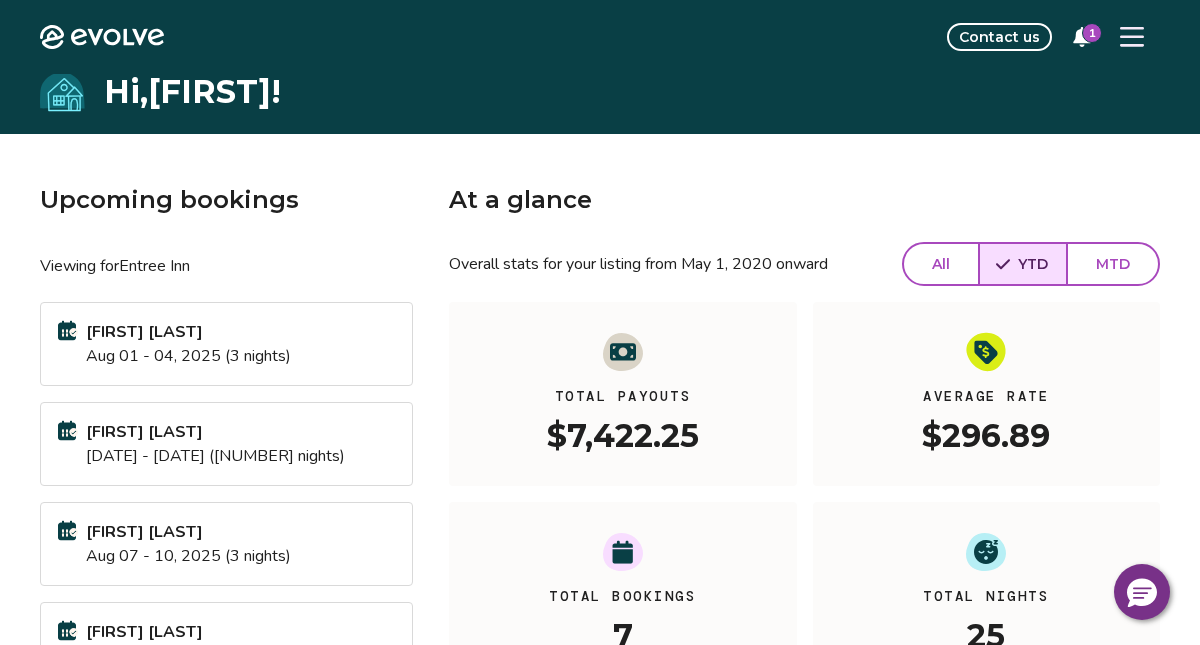 scroll, scrollTop: 0, scrollLeft: 0, axis: both 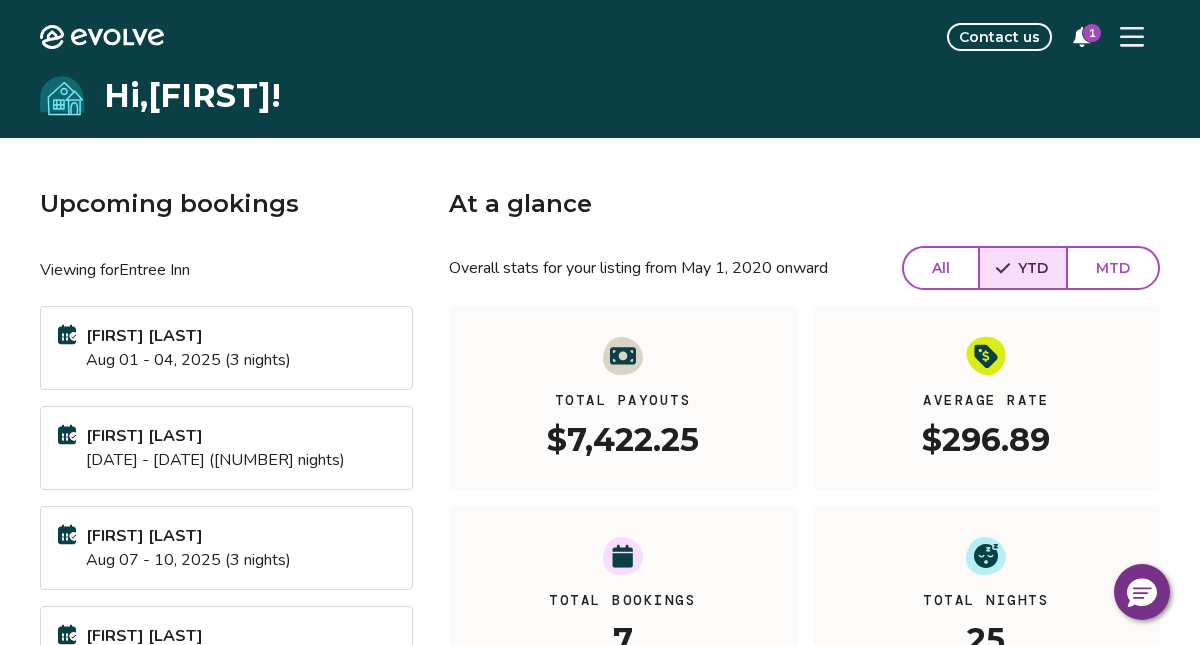 click on "MTD" at bounding box center [1113, 268] 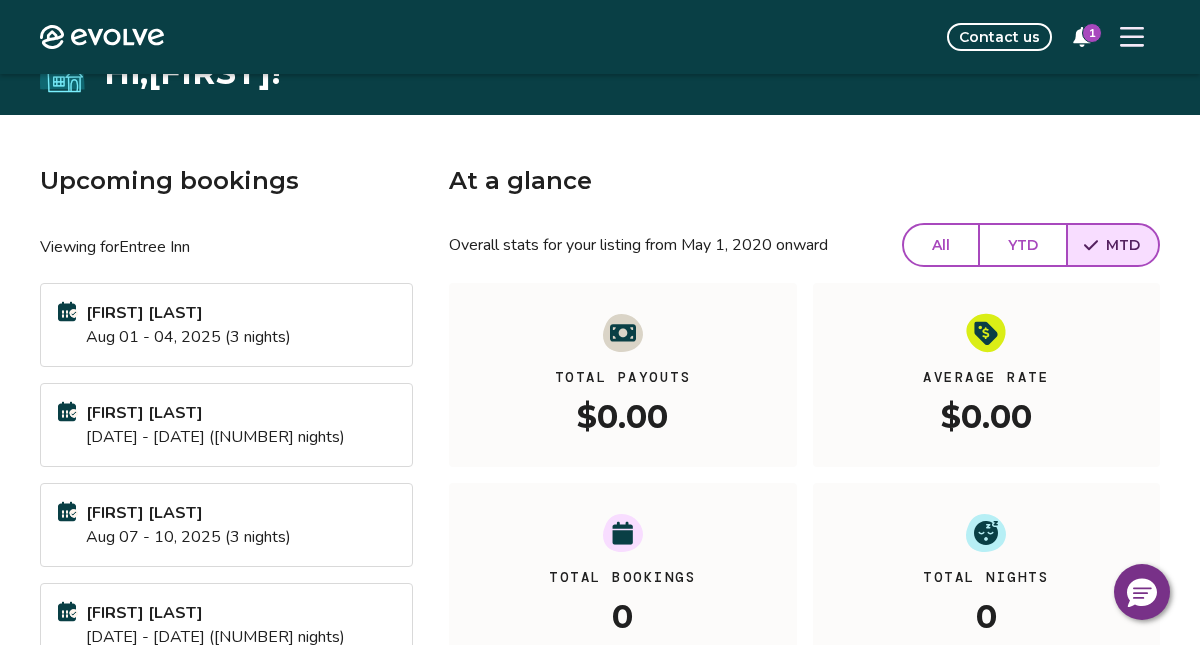 scroll, scrollTop: 0, scrollLeft: 0, axis: both 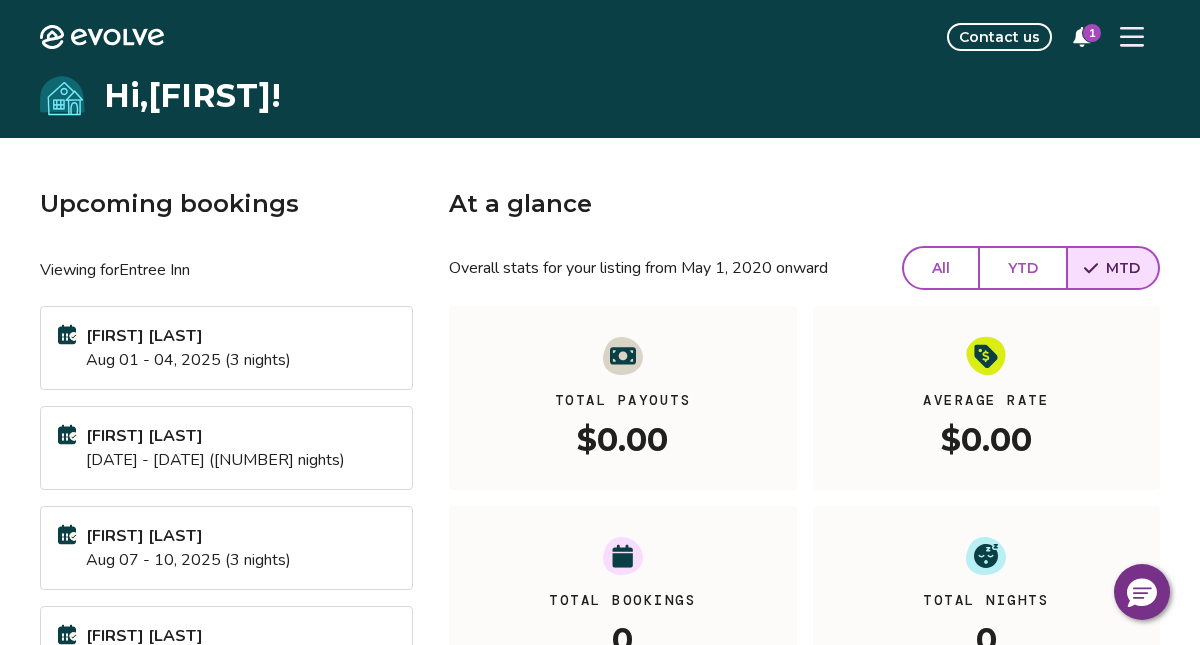 click on "YTD" at bounding box center (1023, 268) 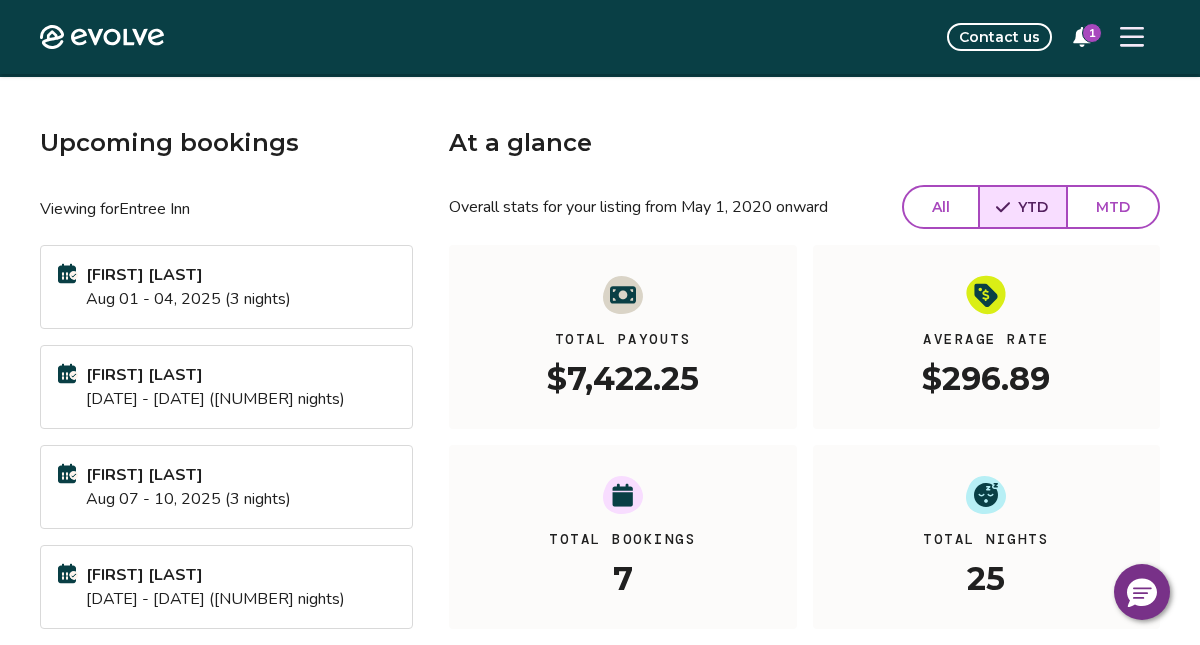 scroll, scrollTop: 0, scrollLeft: 0, axis: both 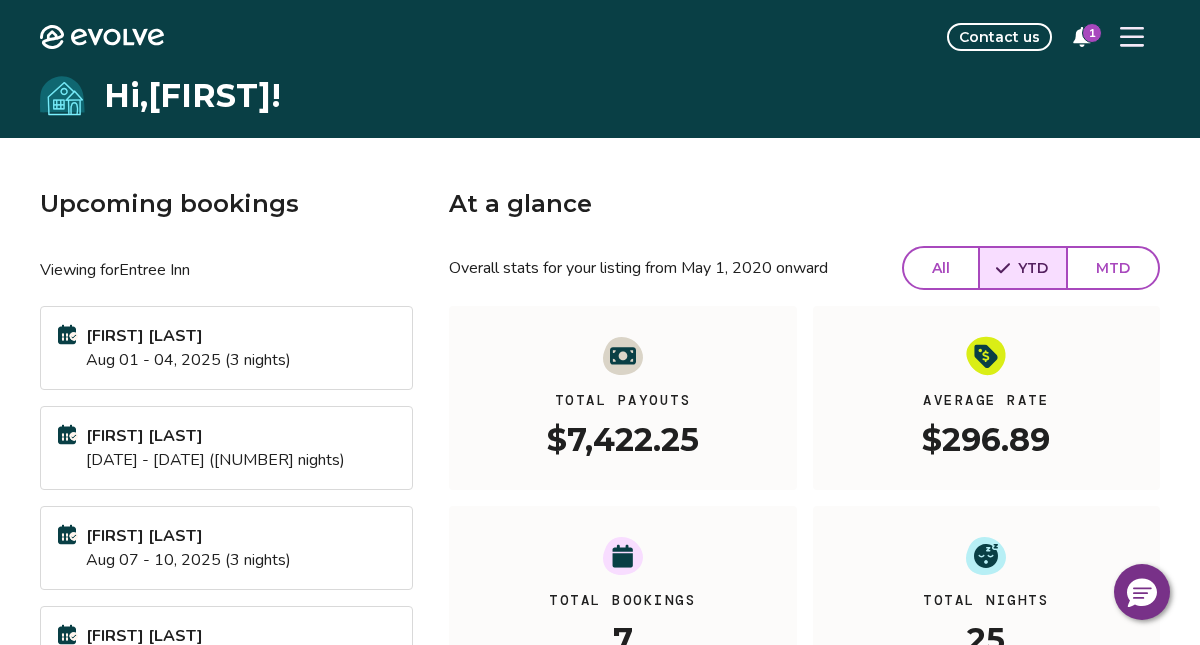 click on "1" at bounding box center [1092, 33] 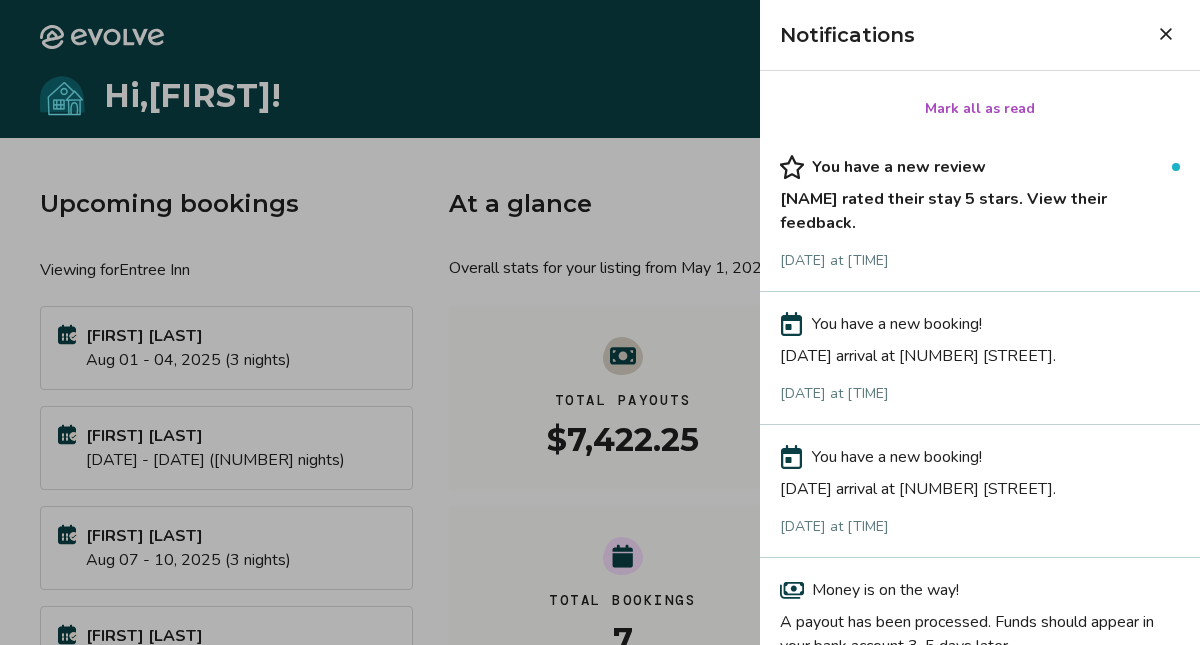 click on "[FIRST] rated their stay 5 stars. View their feedback." at bounding box center [980, 207] 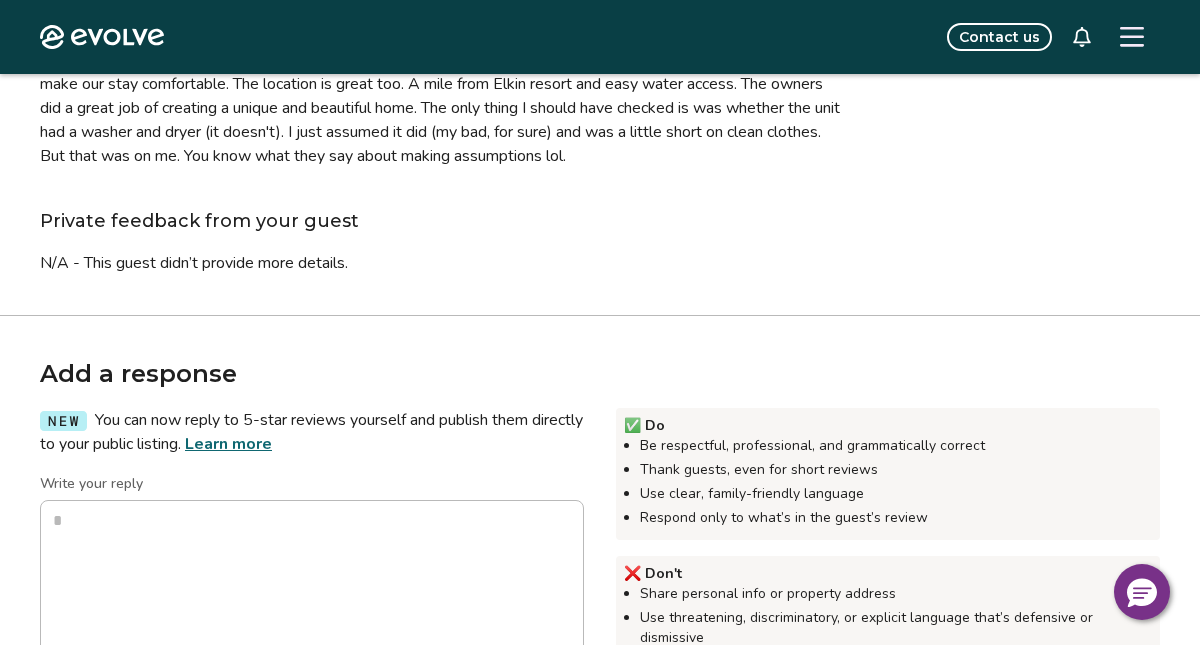 scroll, scrollTop: 0, scrollLeft: 0, axis: both 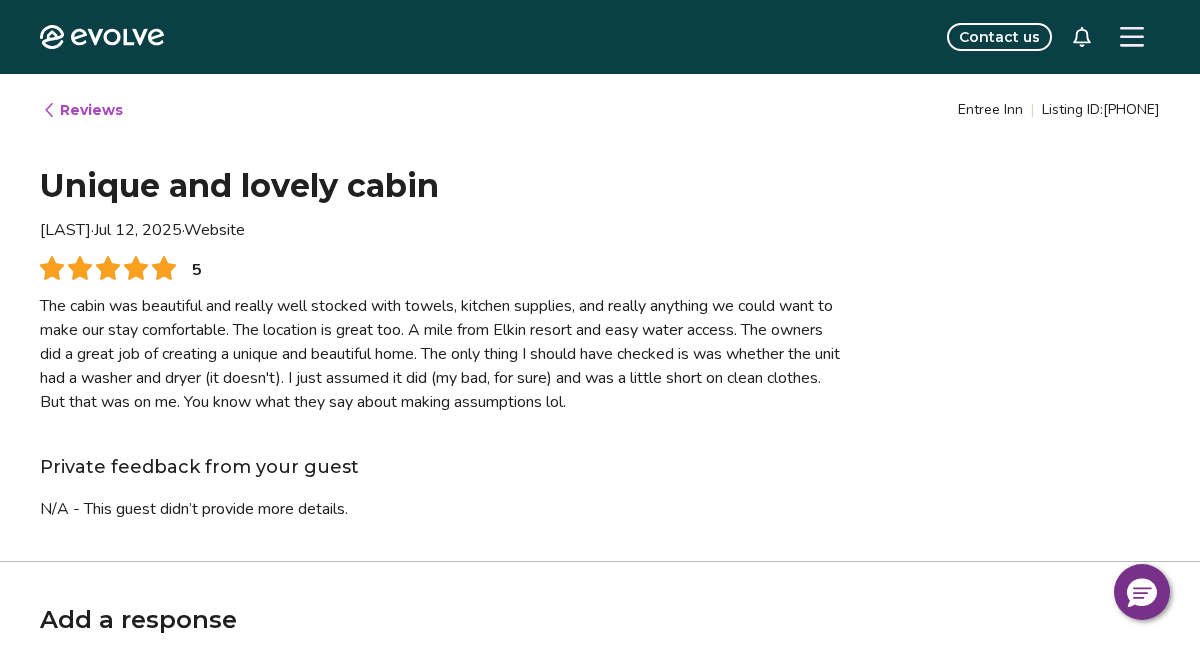 click 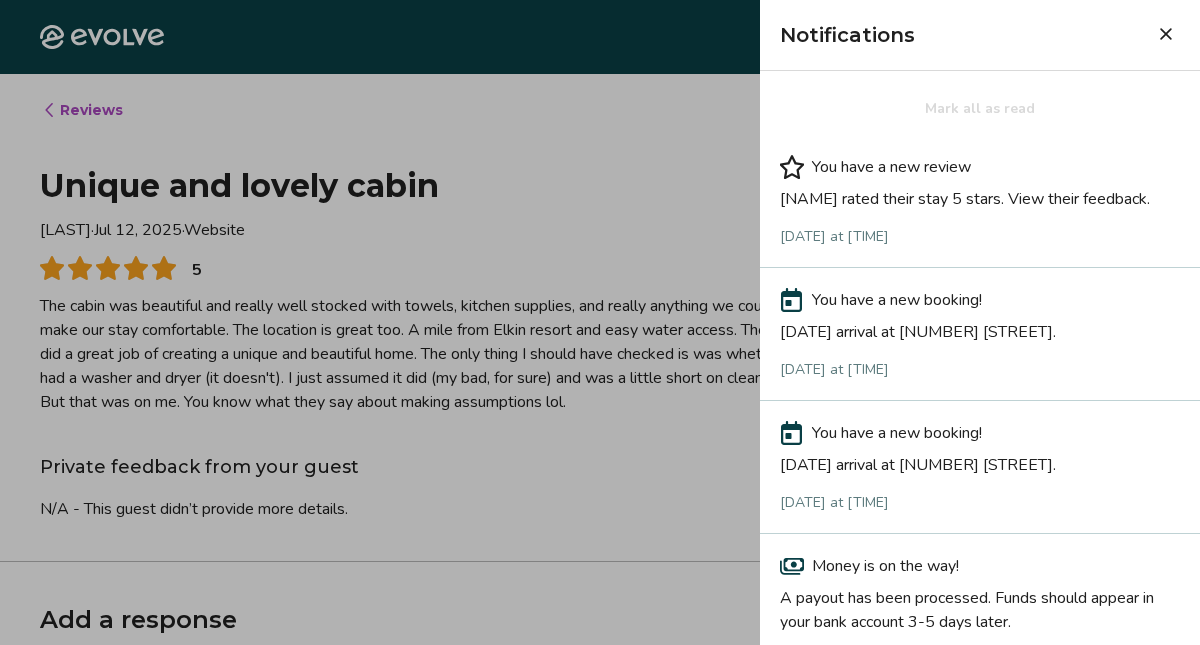 click at bounding box center (600, 322) 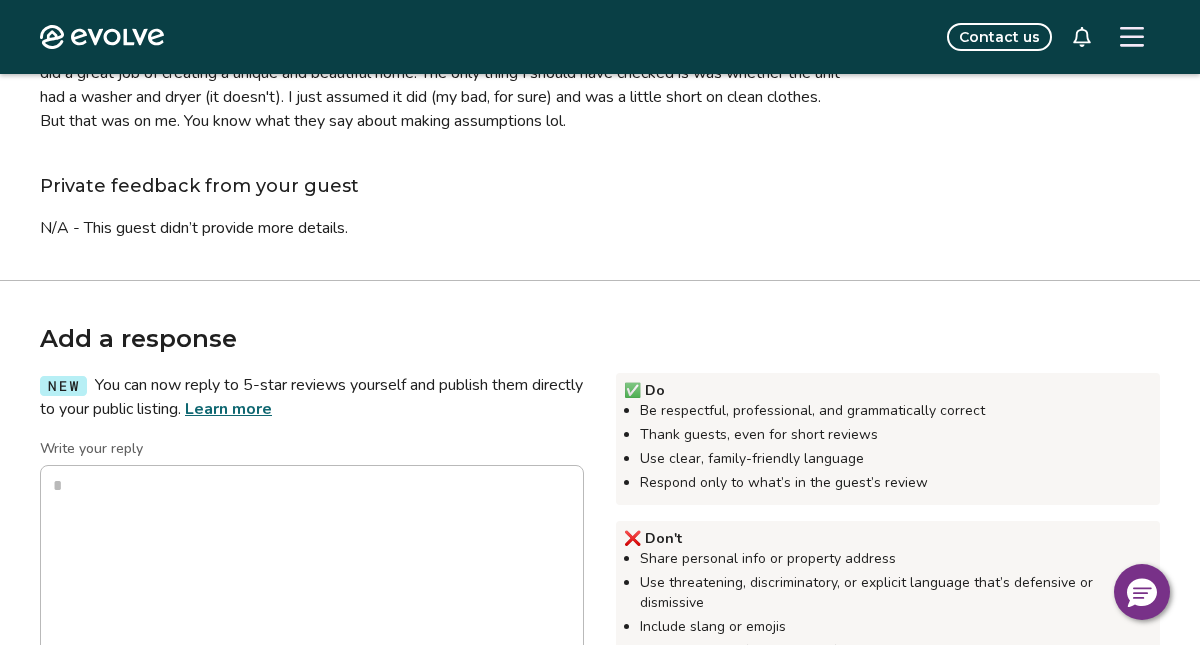 scroll, scrollTop: 286, scrollLeft: 0, axis: vertical 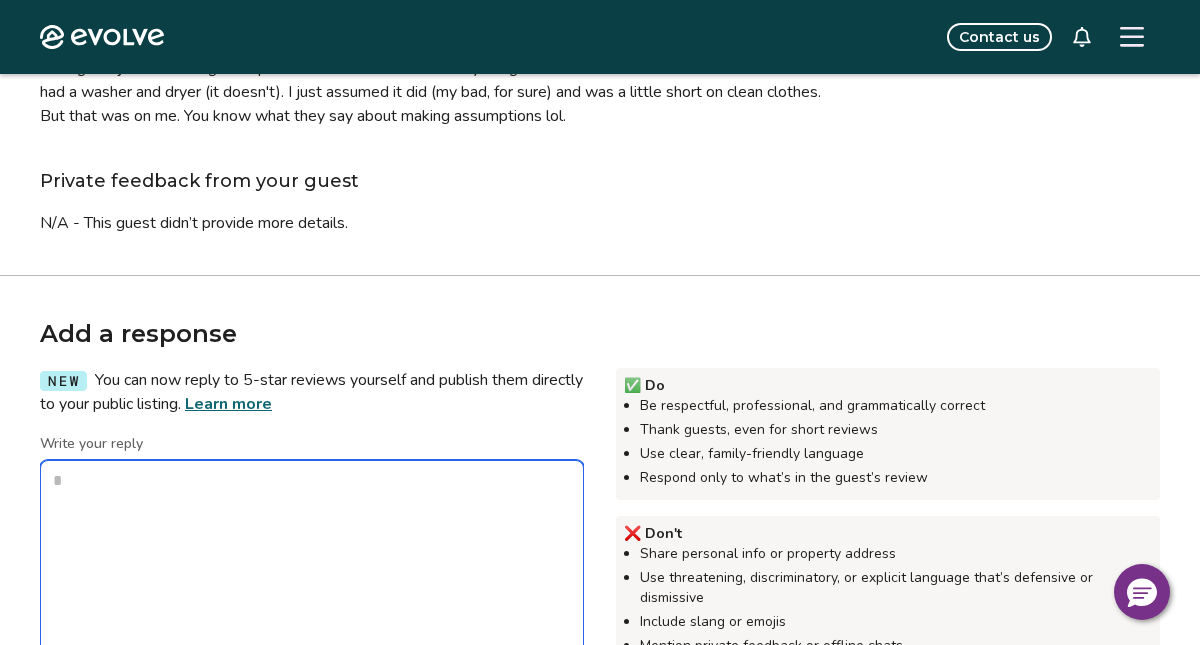 click on "Write your reply" at bounding box center [312, 560] 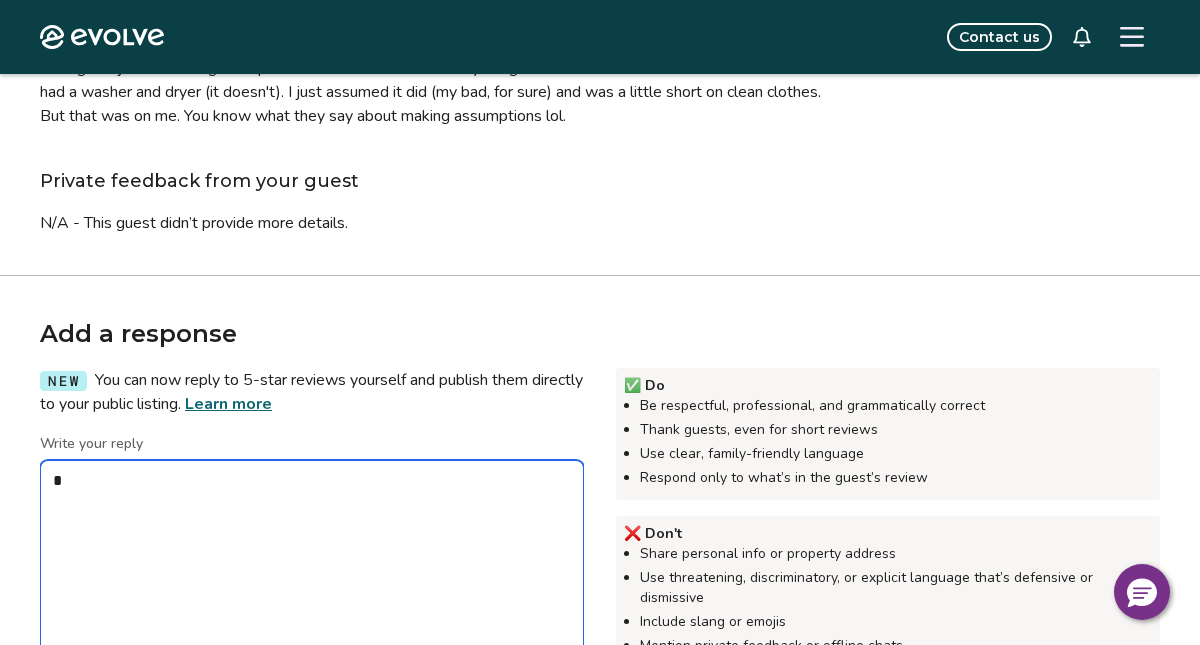 type on "*" 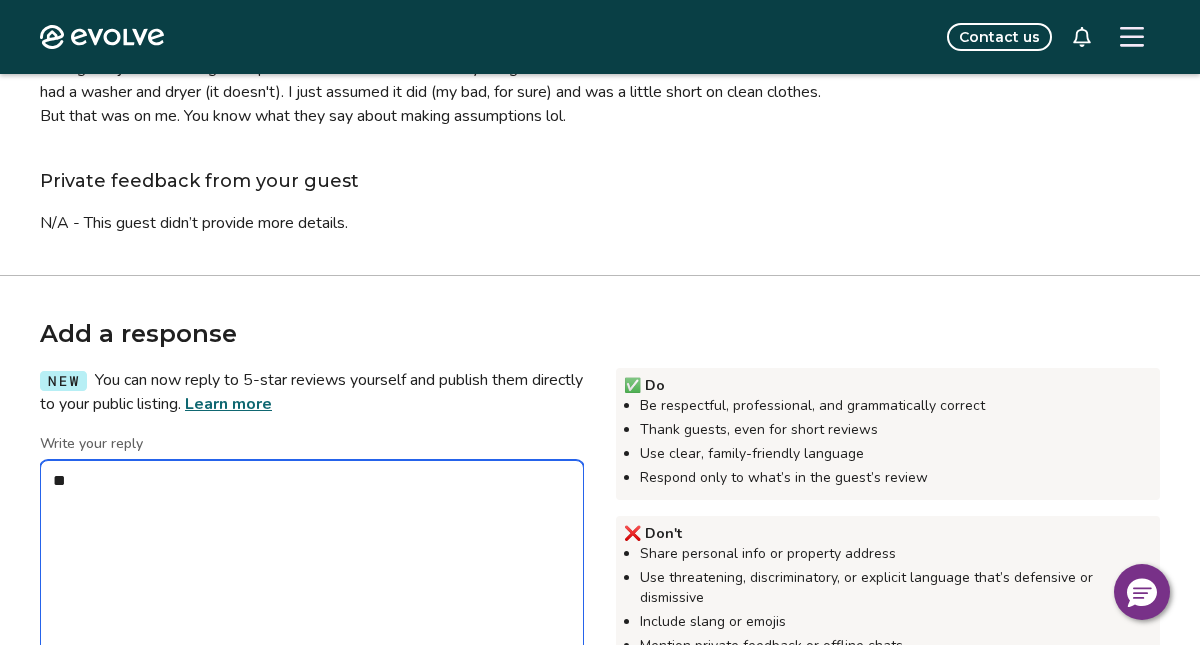 type on "*" 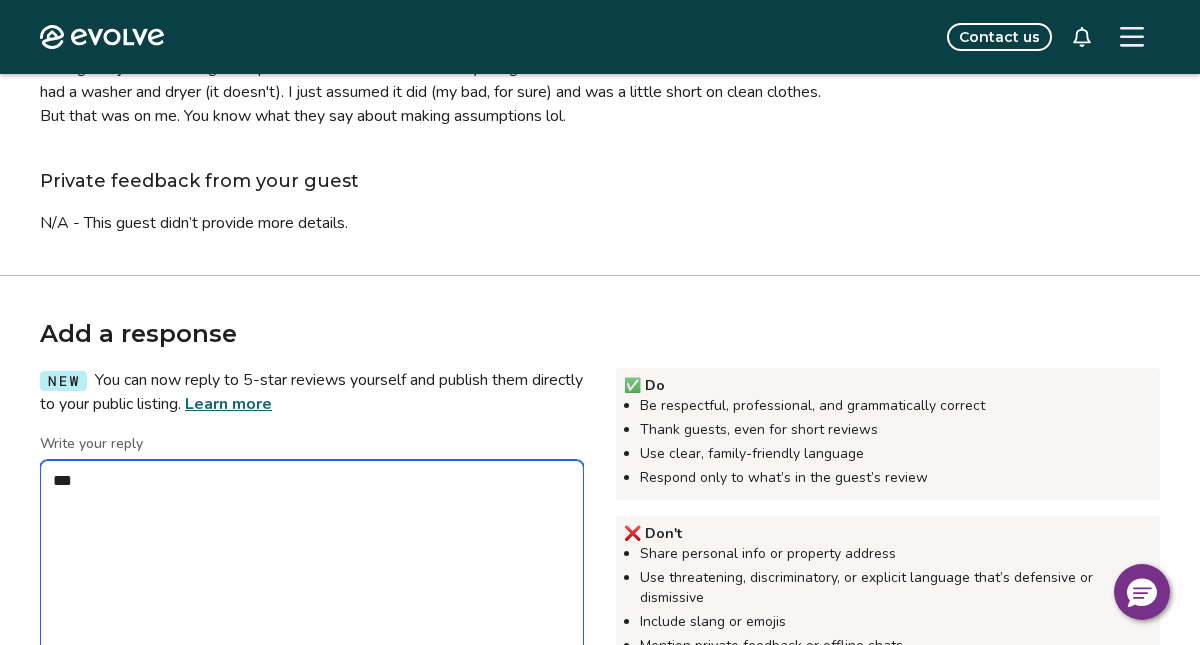 type on "*" 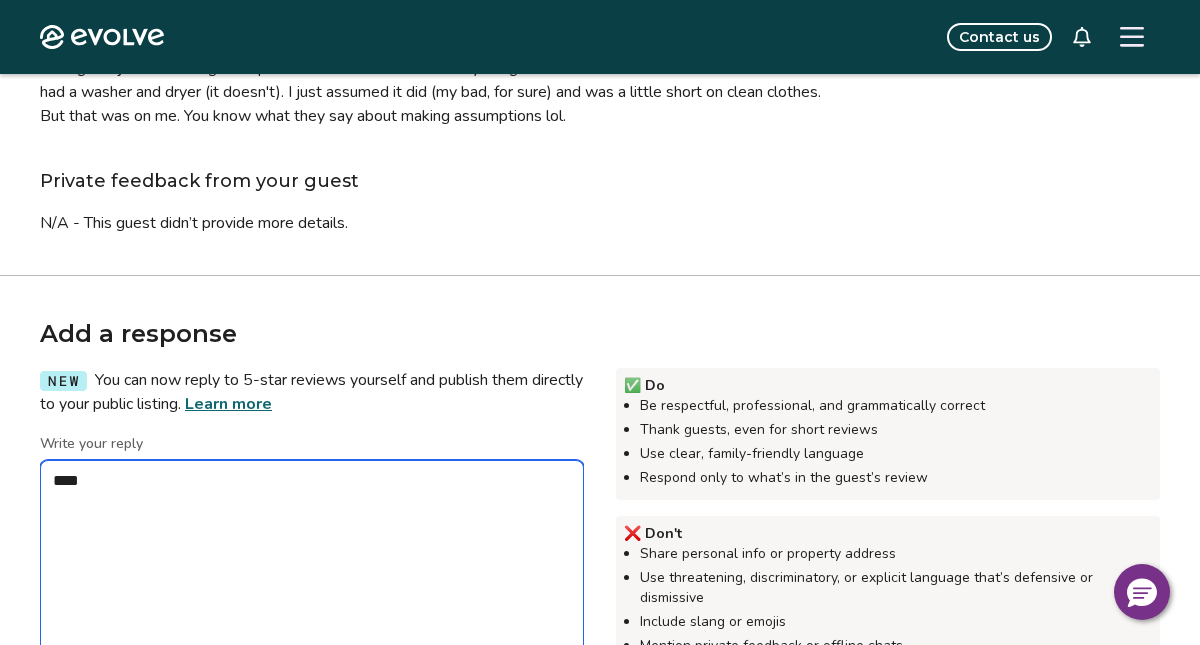 type on "*" 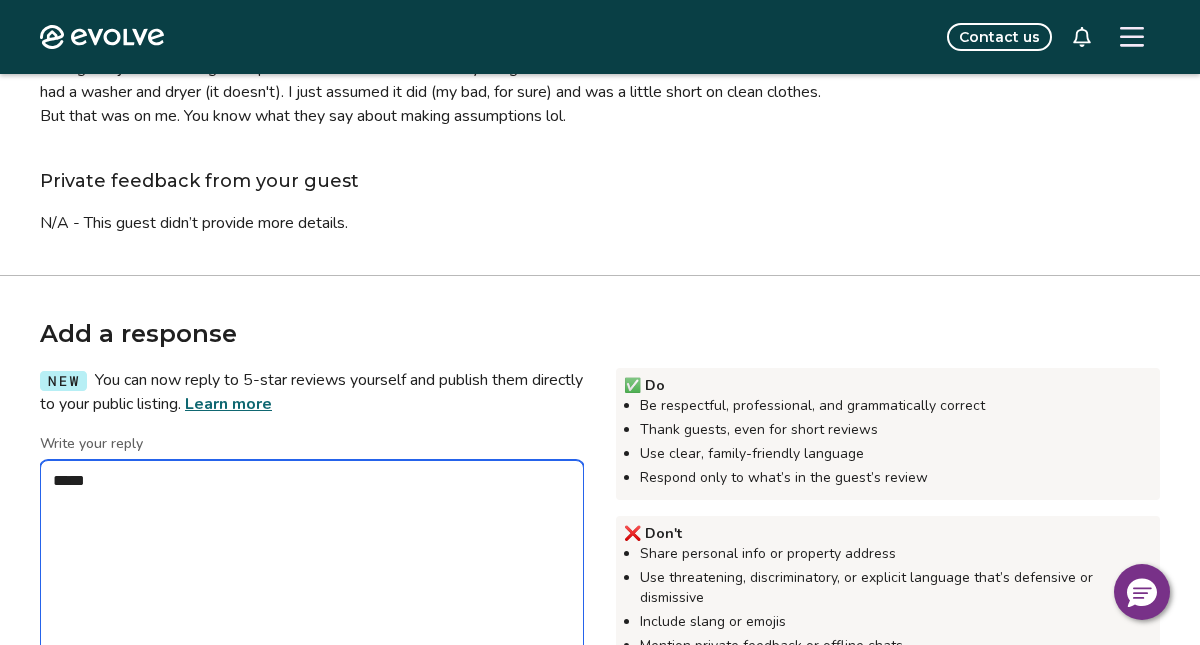 type on "*****" 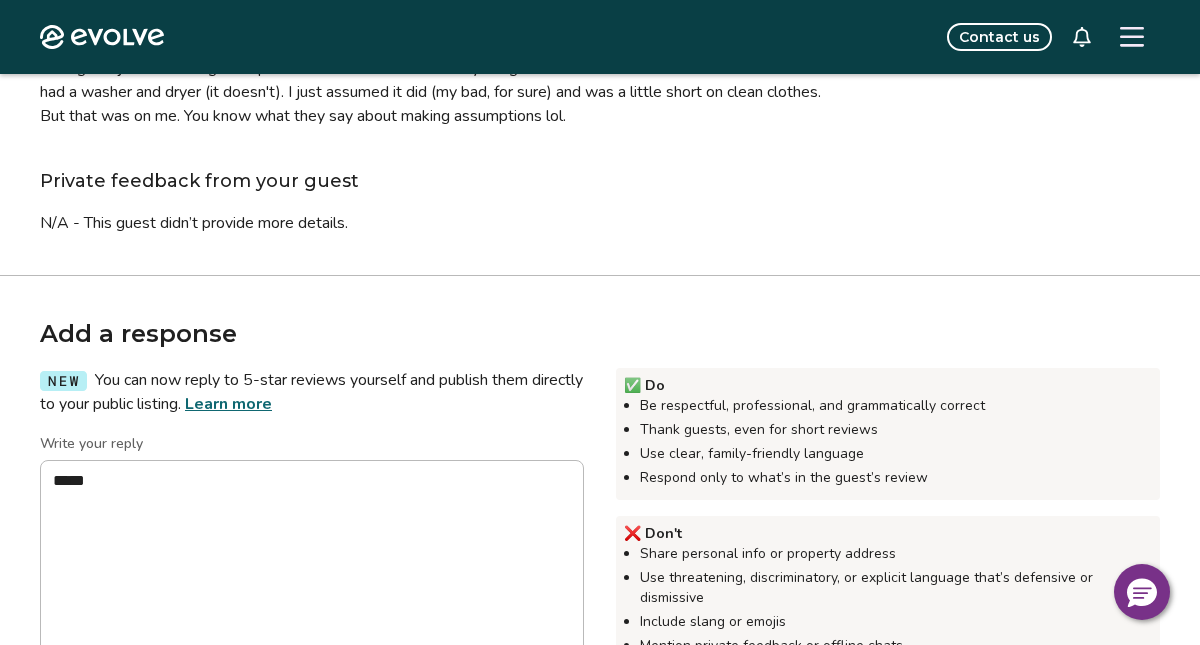 click 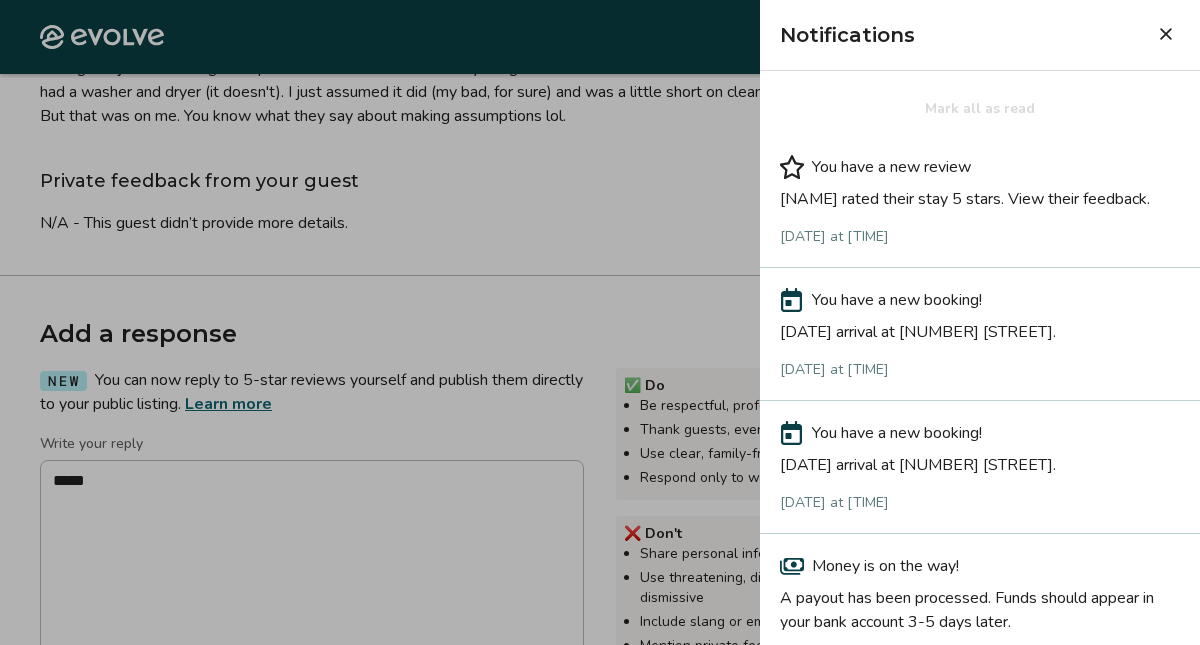 click 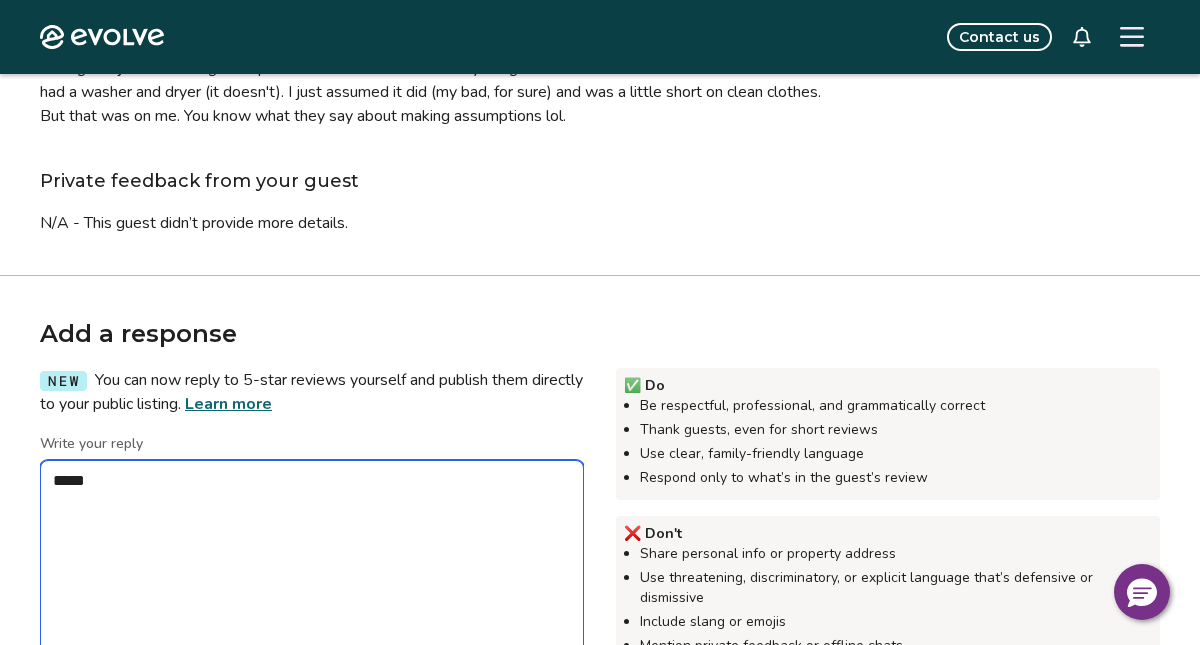 click on "*****" at bounding box center (312, 560) 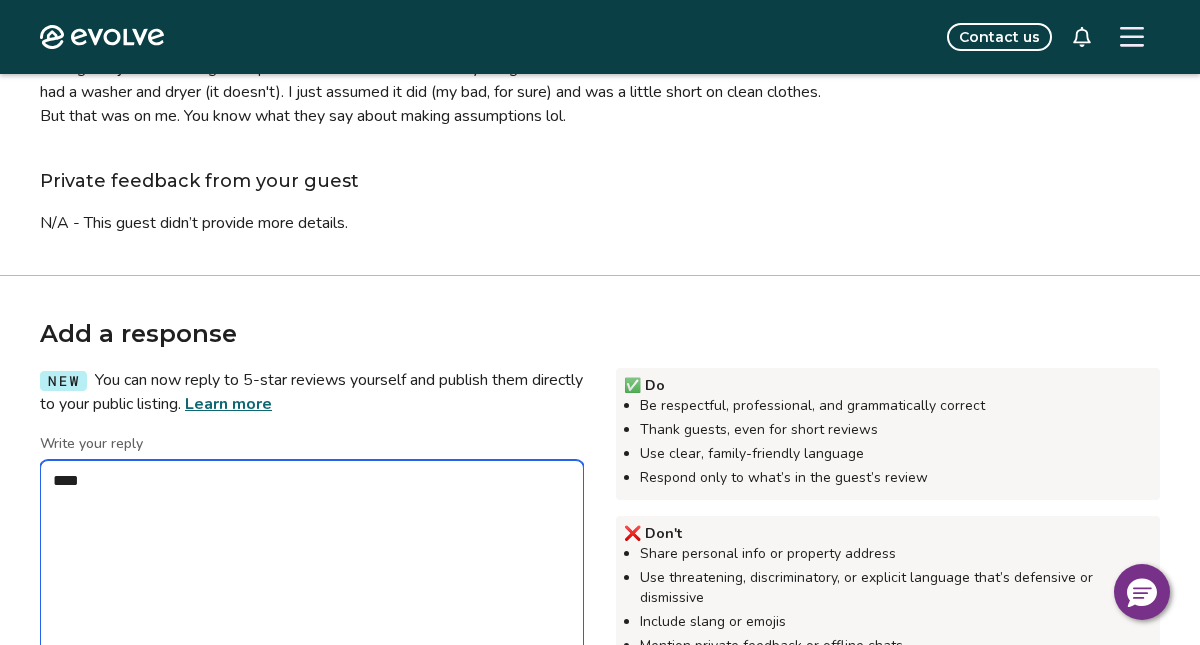 type on "*" 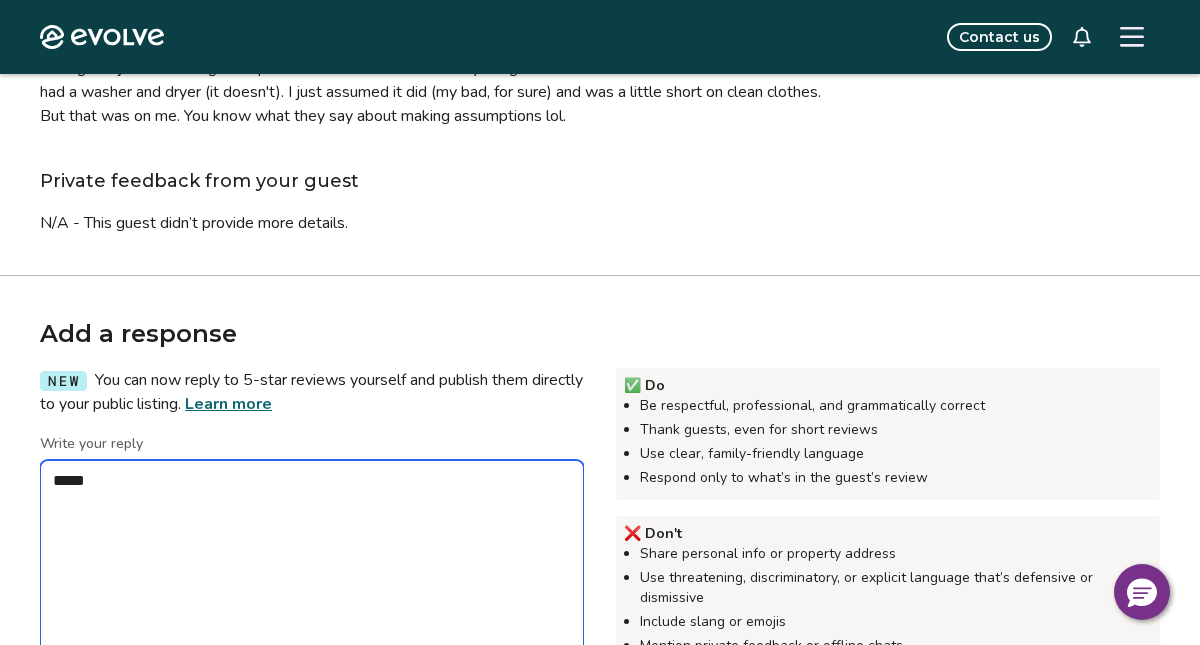 click on "*****" at bounding box center (312, 560) 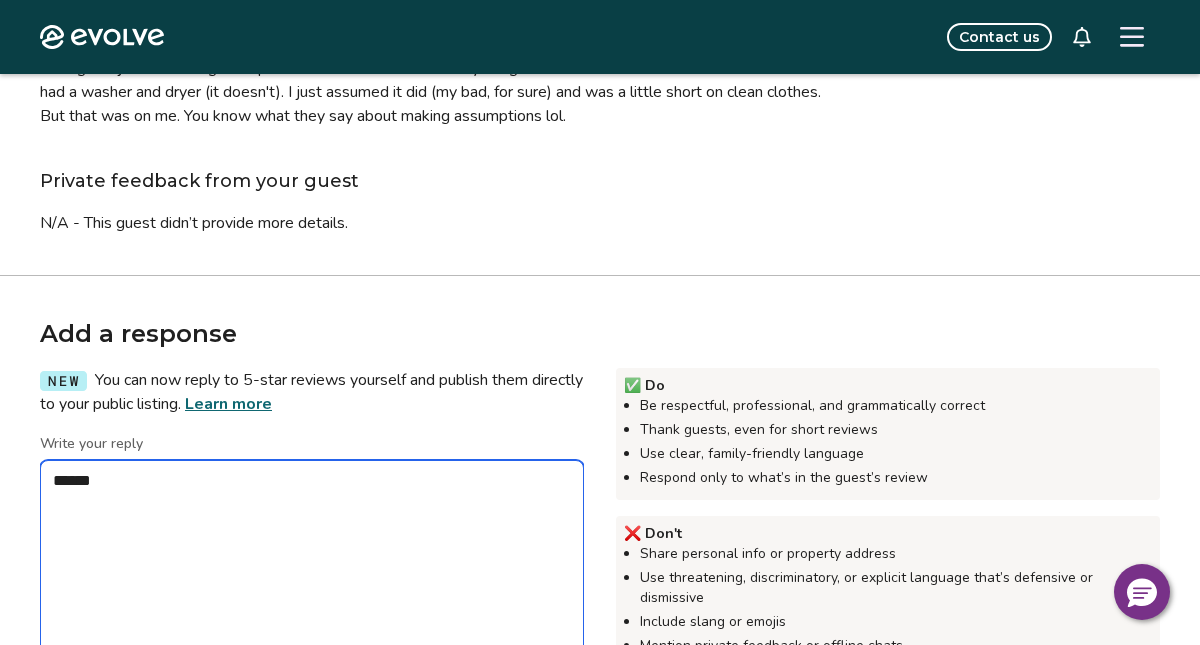 type on "*" 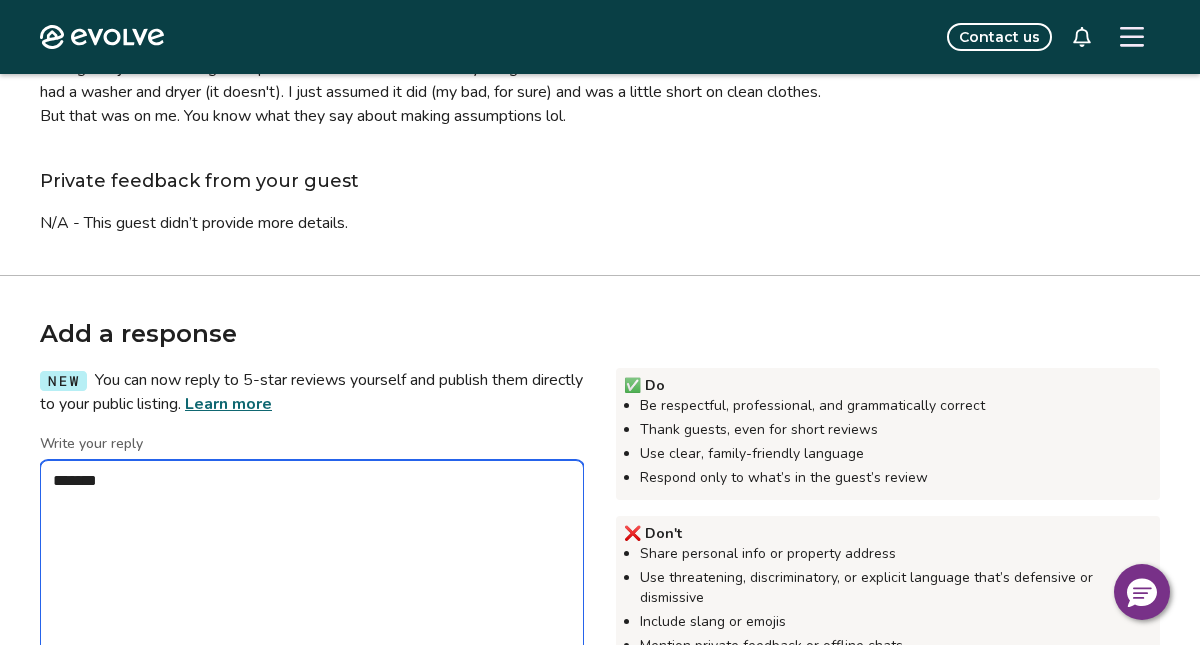 type on "*" 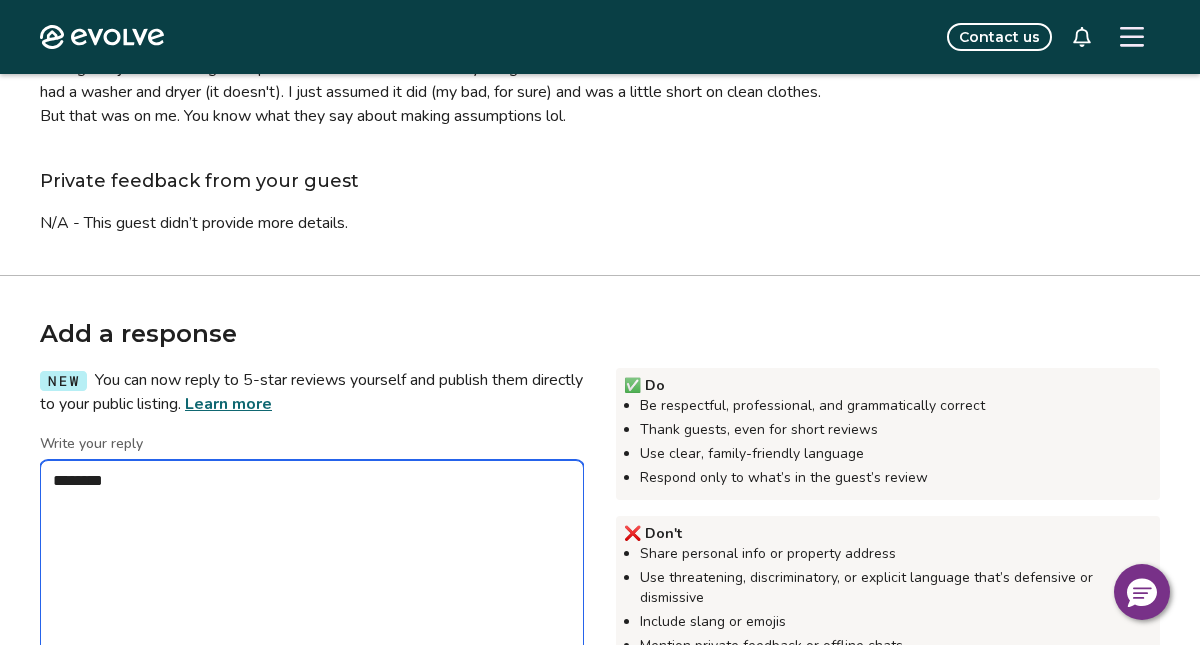 type on "*" 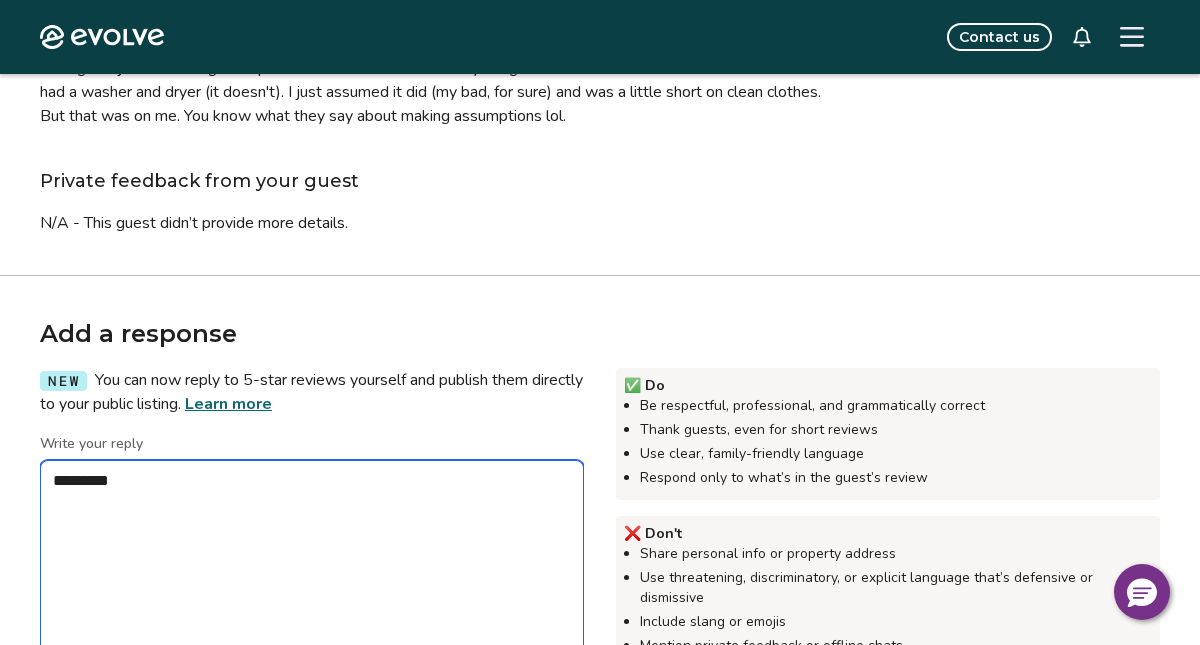 type on "*" 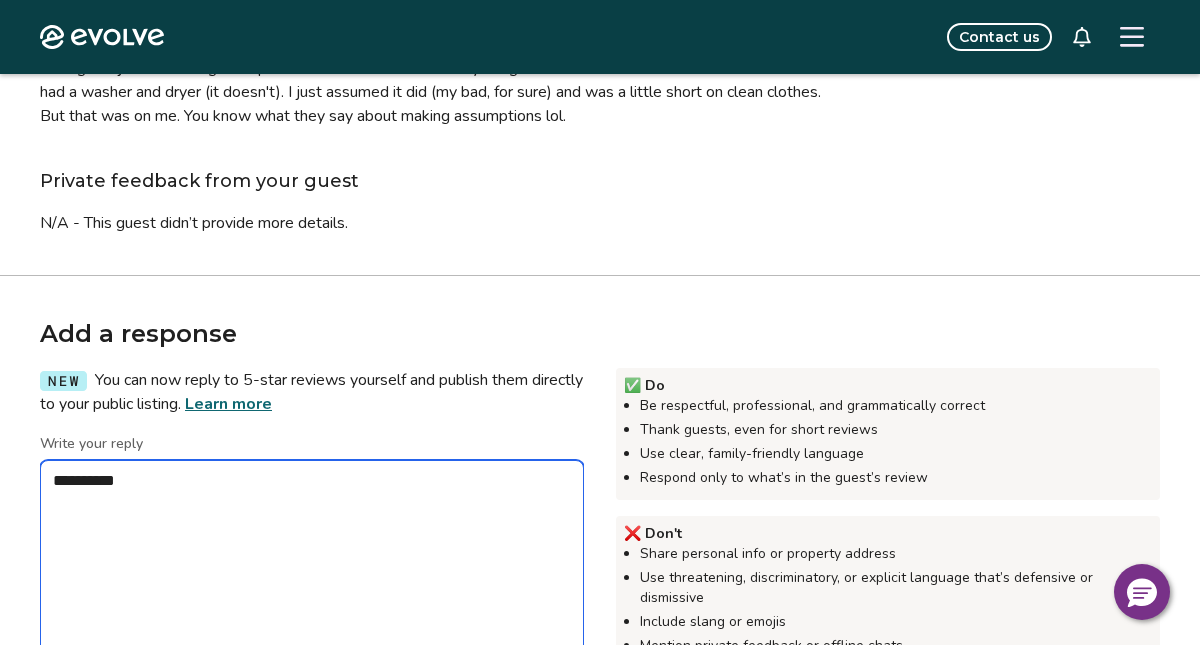 click on "**********" at bounding box center [312, 560] 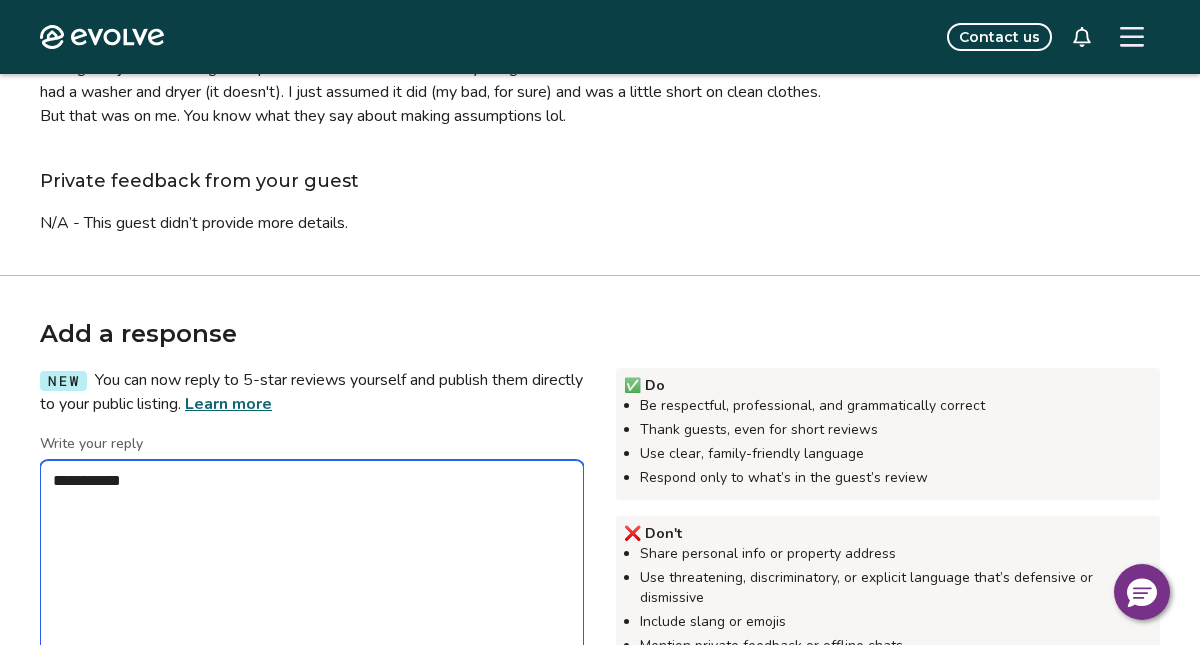 type on "*" 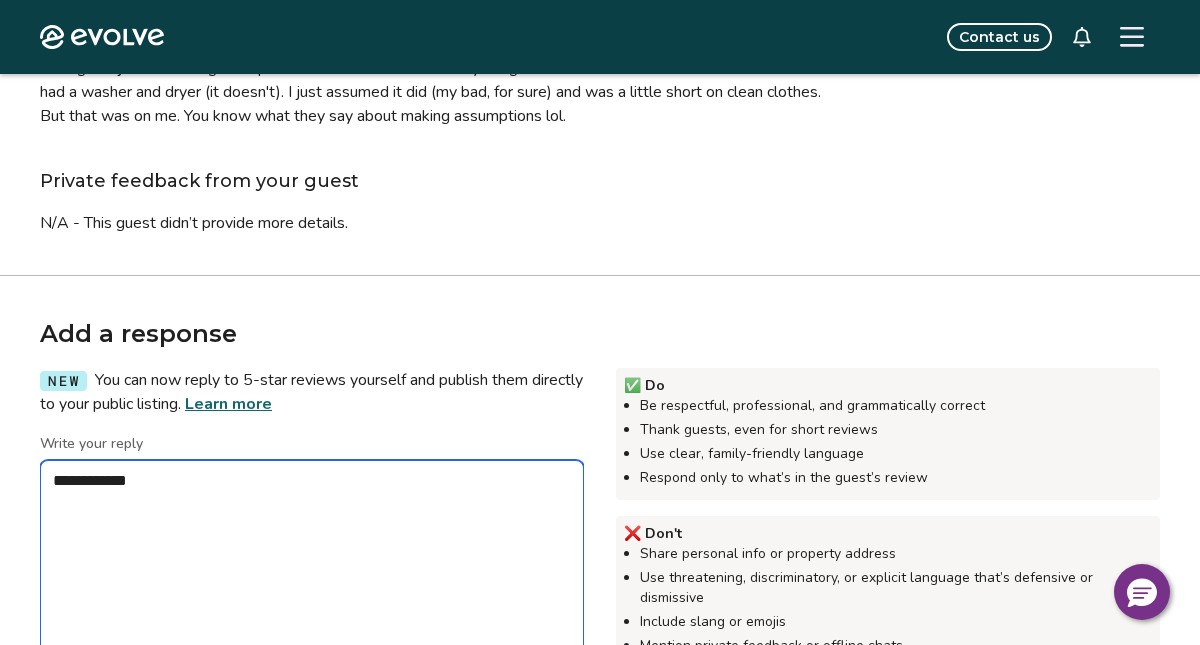 type on "*" 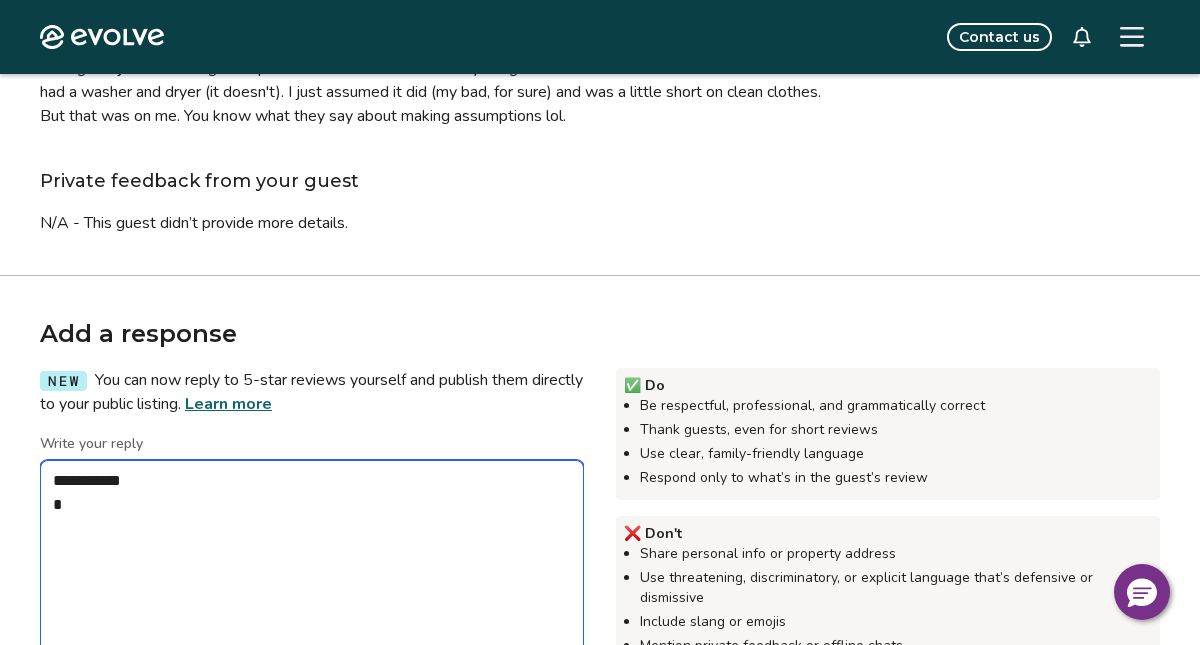 type on "*" 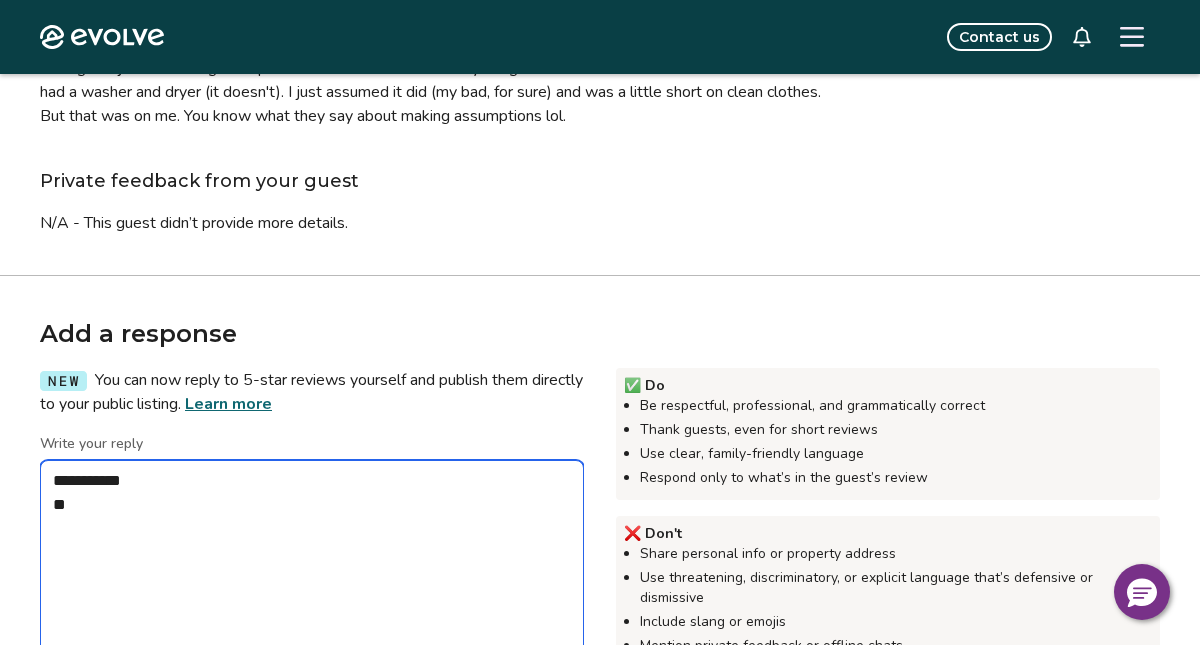 type on "*" 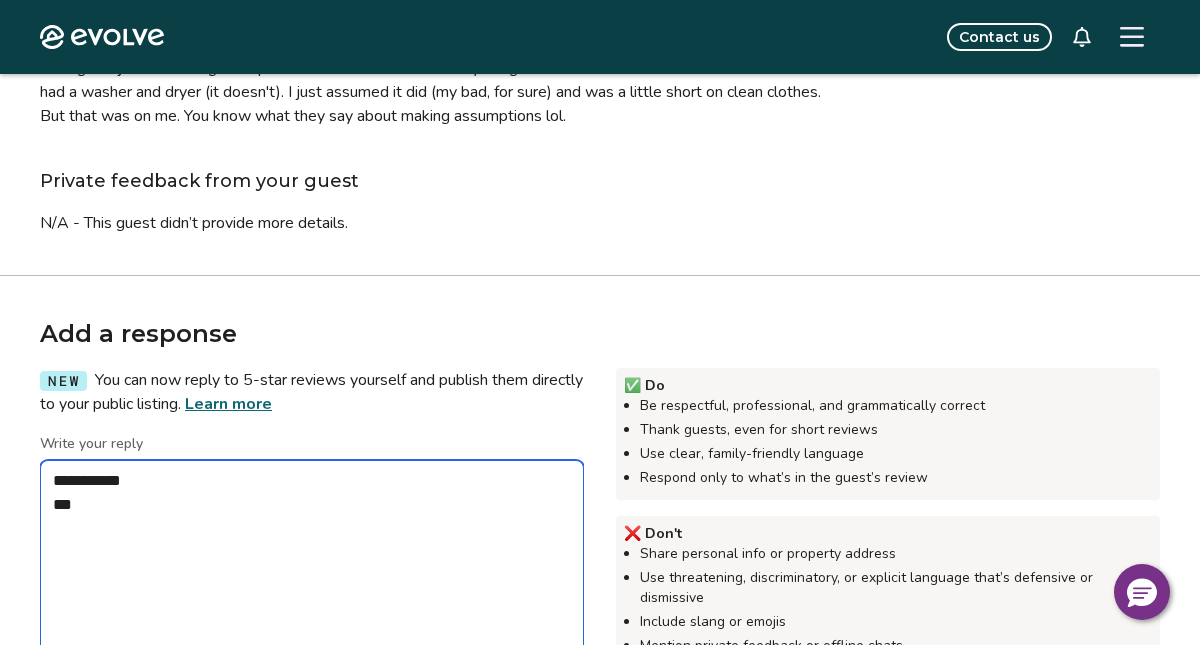 type on "*" 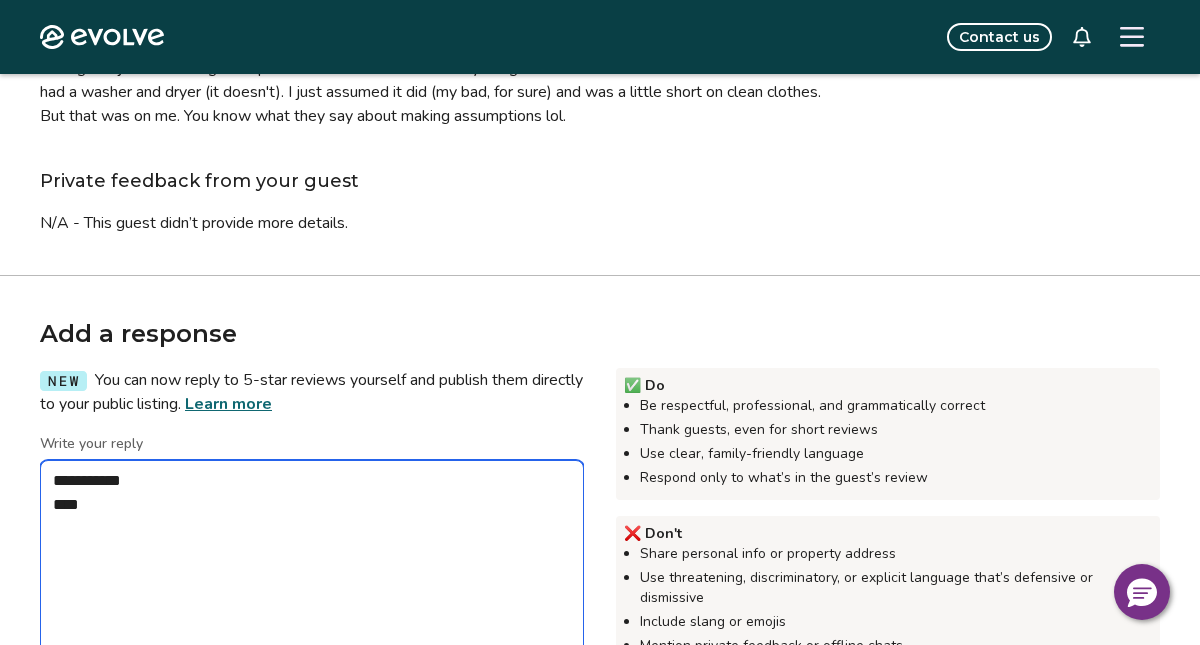 type on "*" 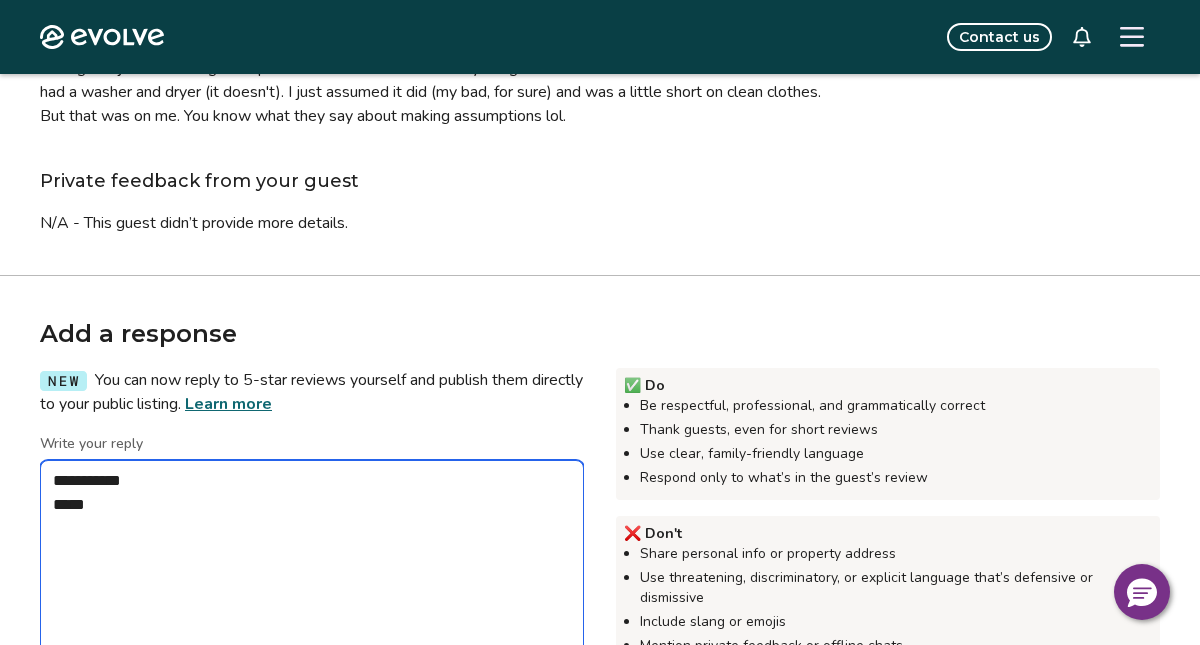 type on "*" 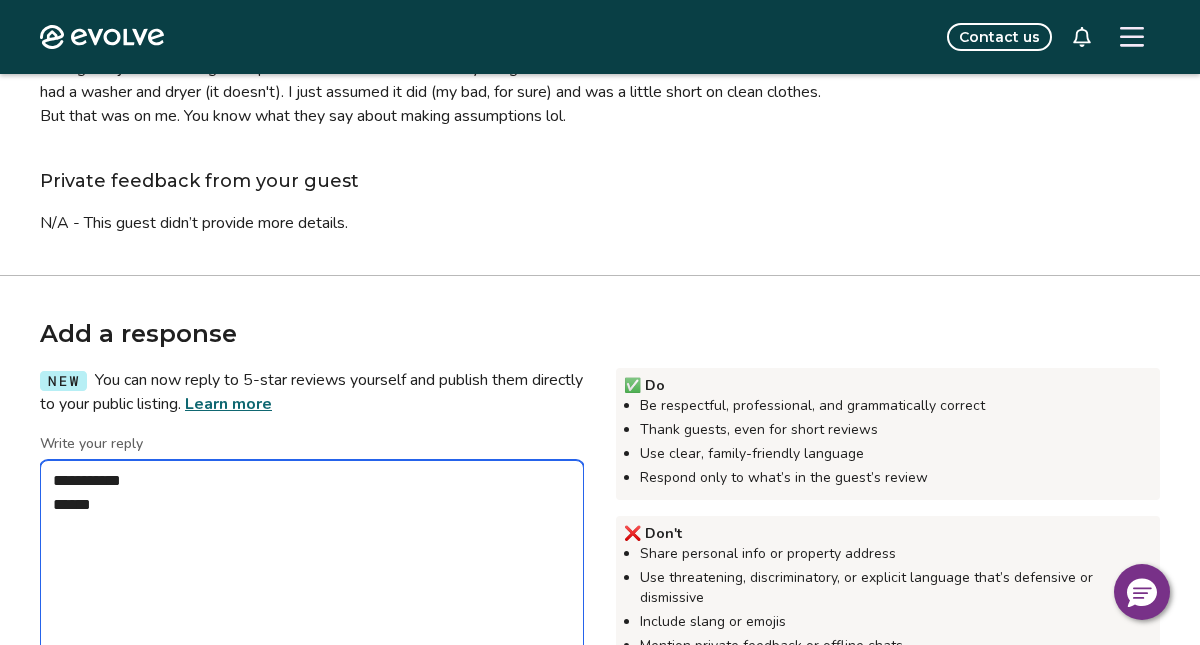 type on "*" 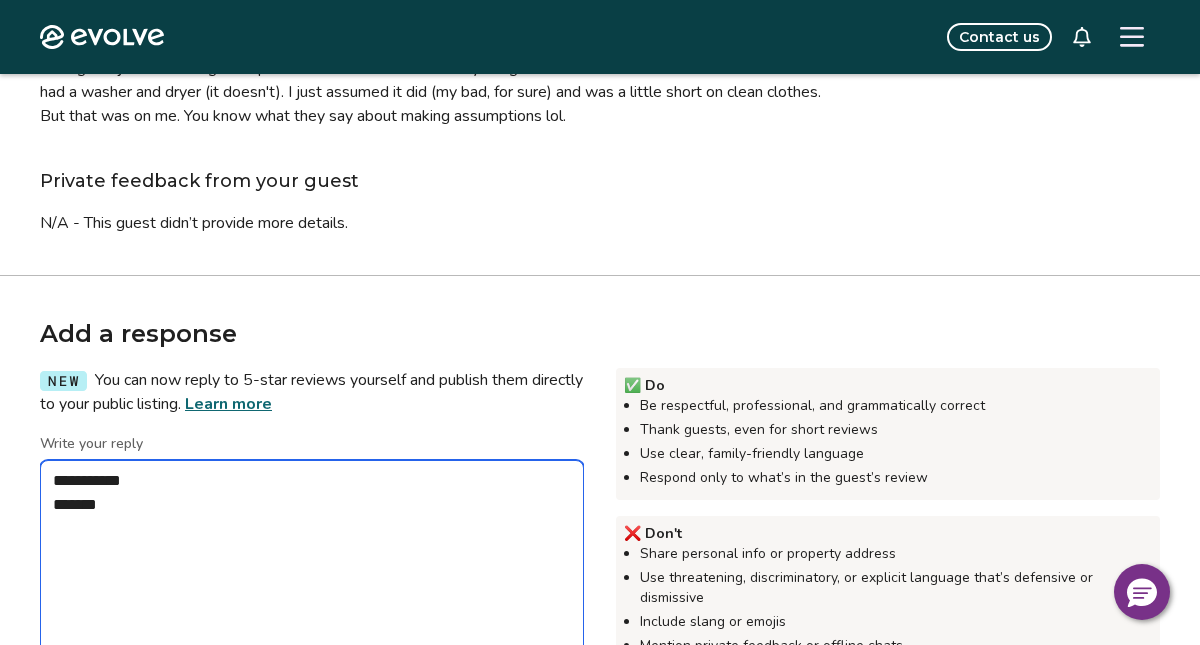 type on "*" 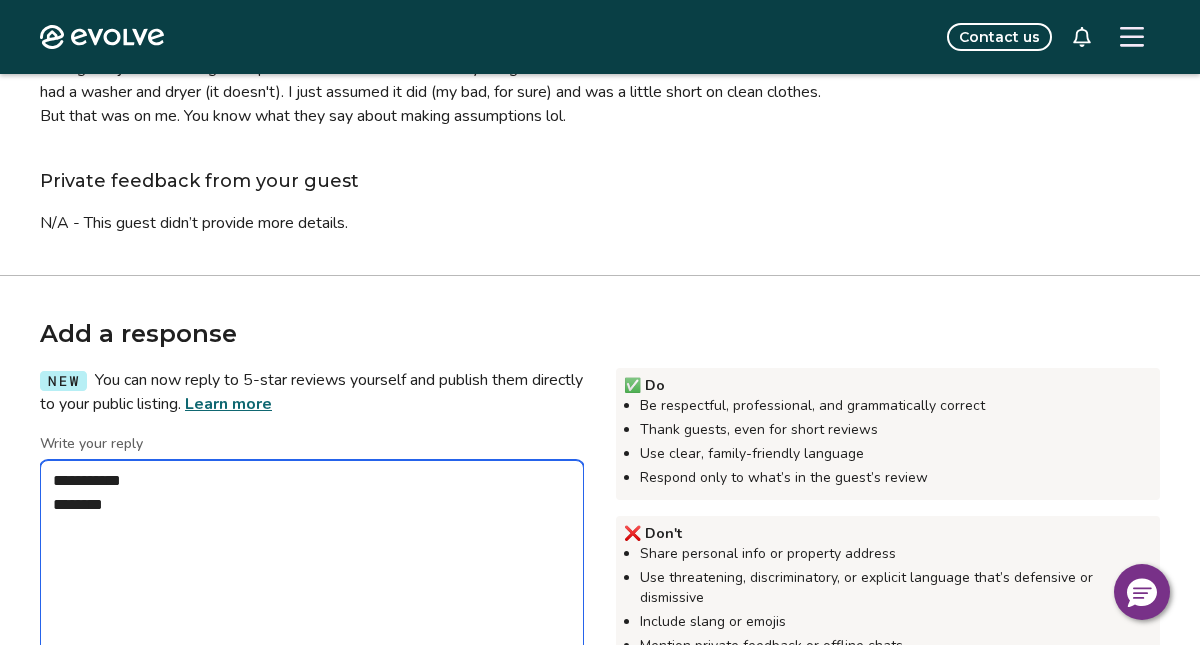 type on "*" 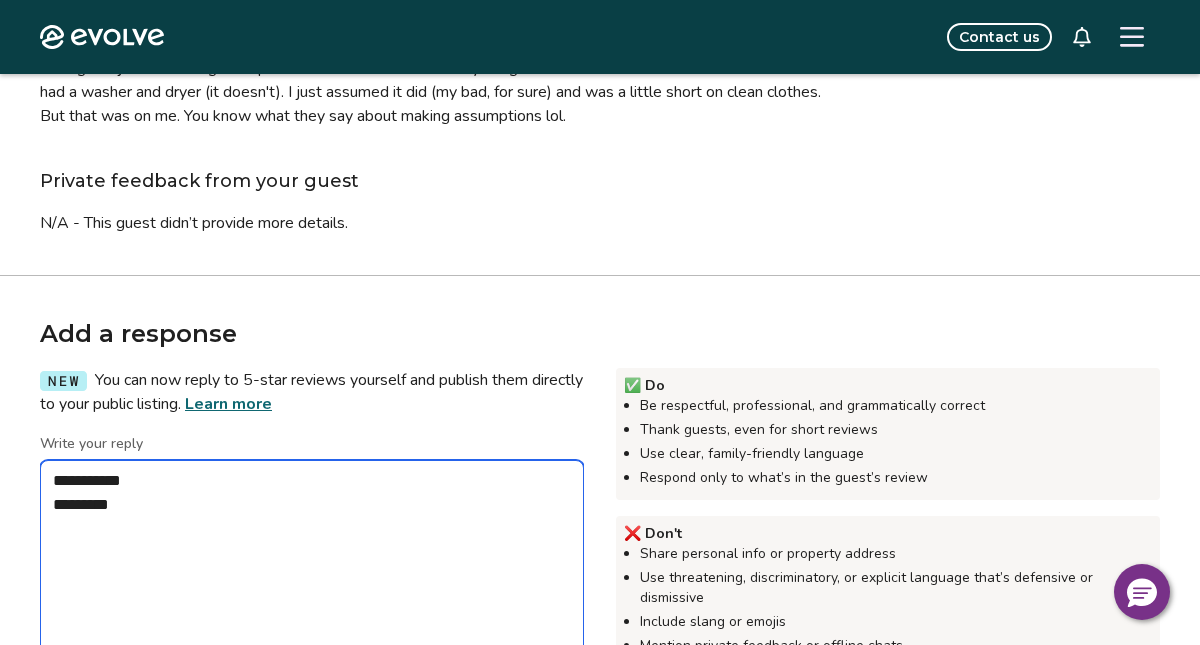 type on "*" 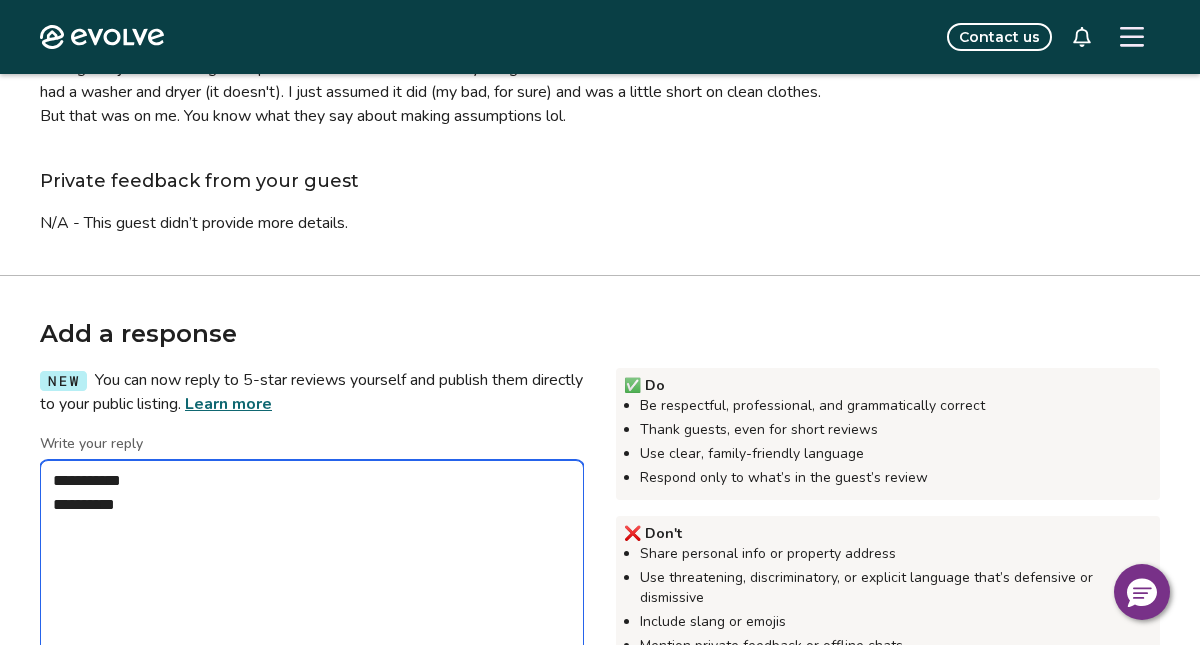 type on "*" 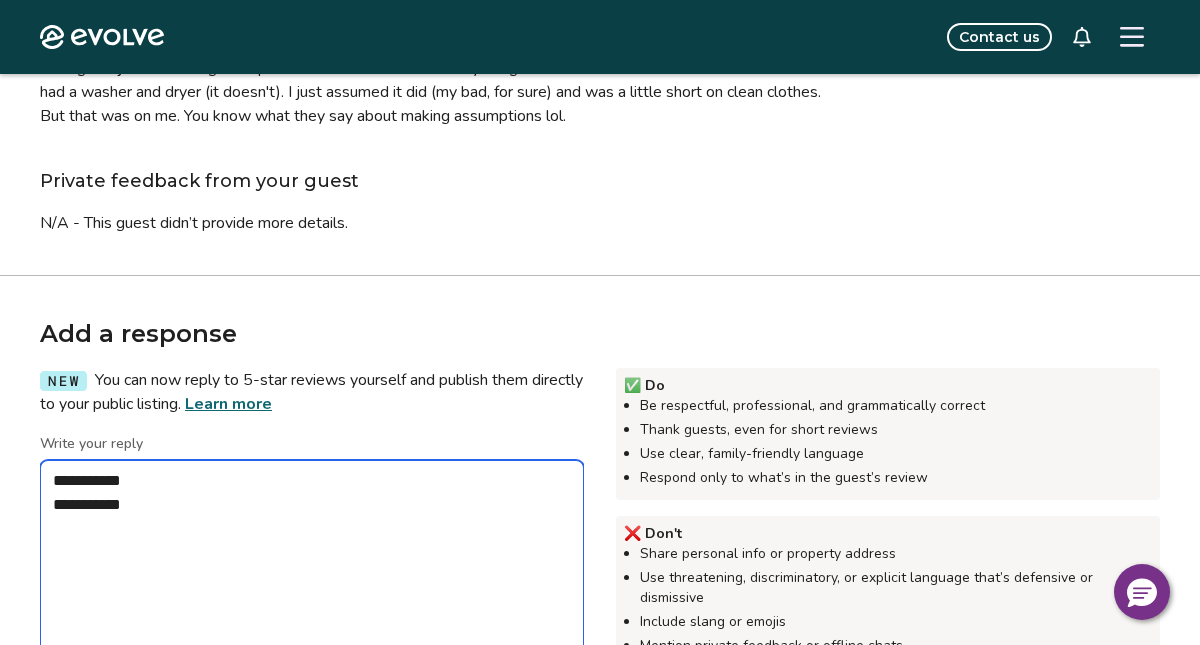 type on "*" 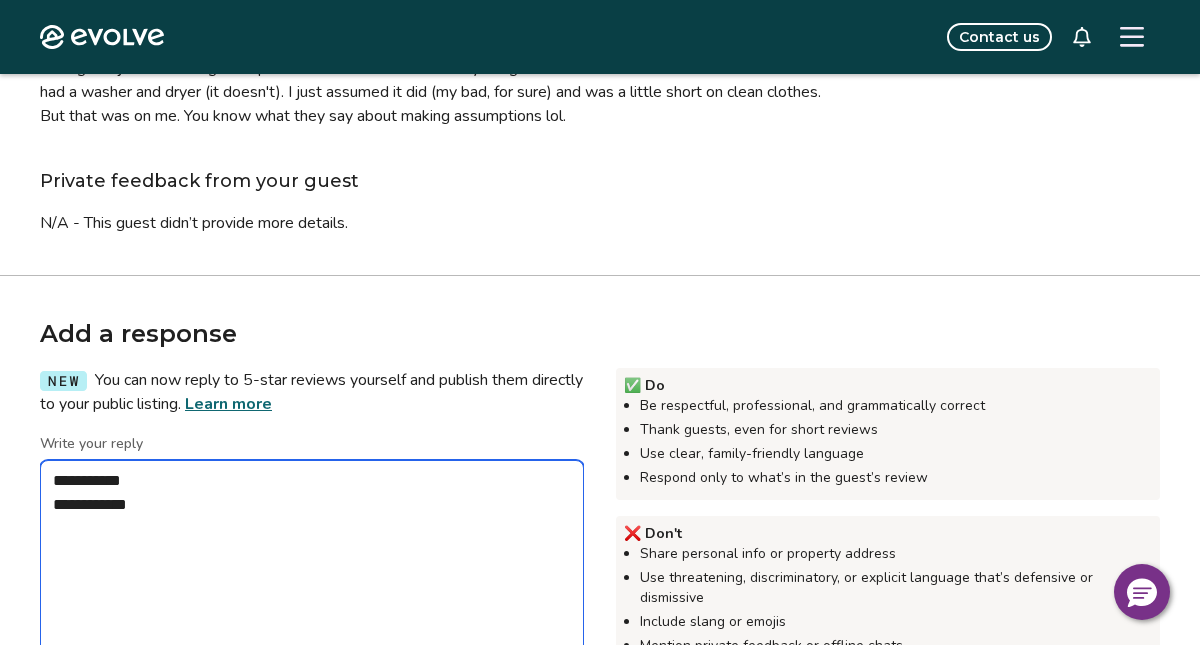 type on "*" 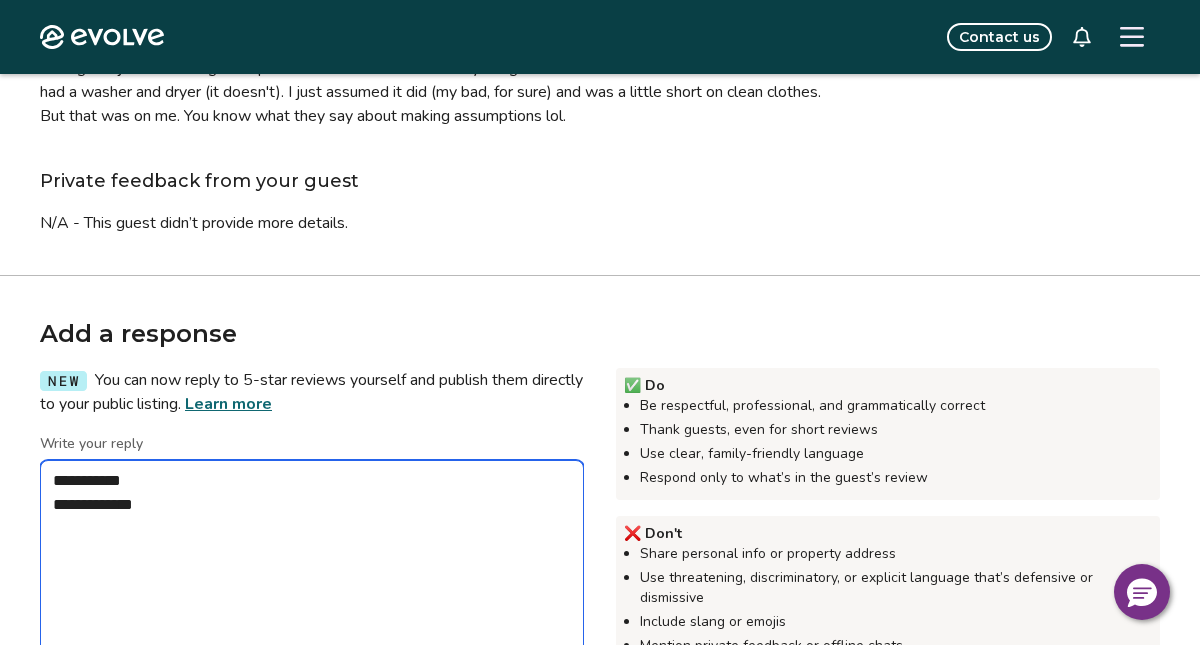 type on "*" 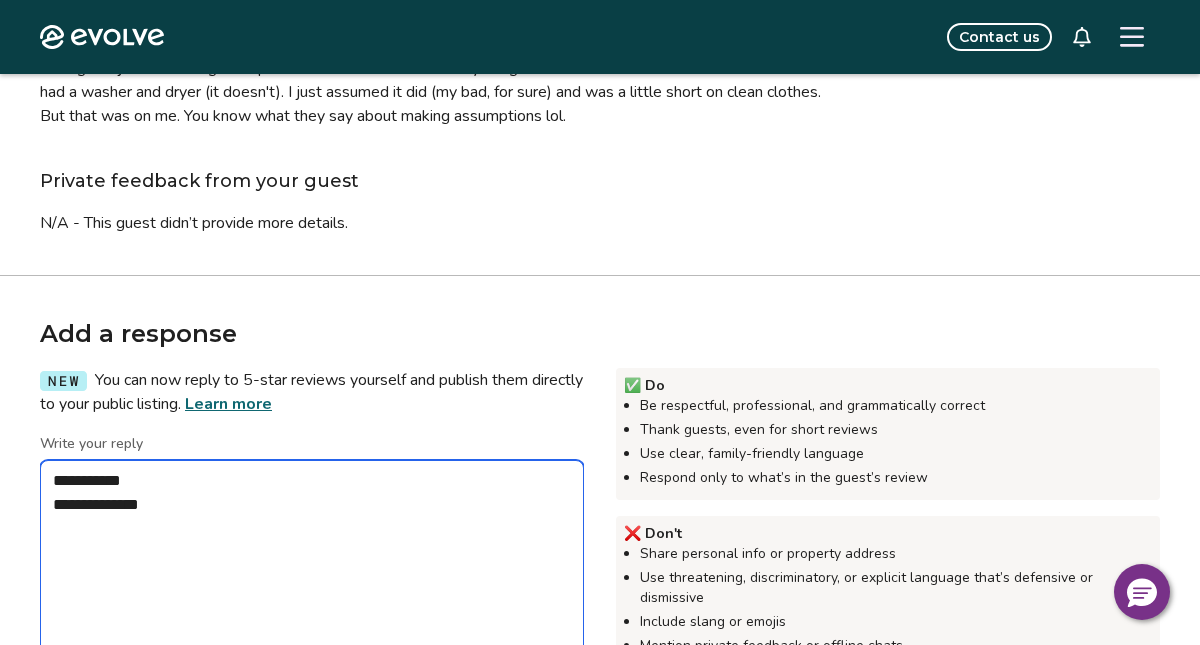 type on "*" 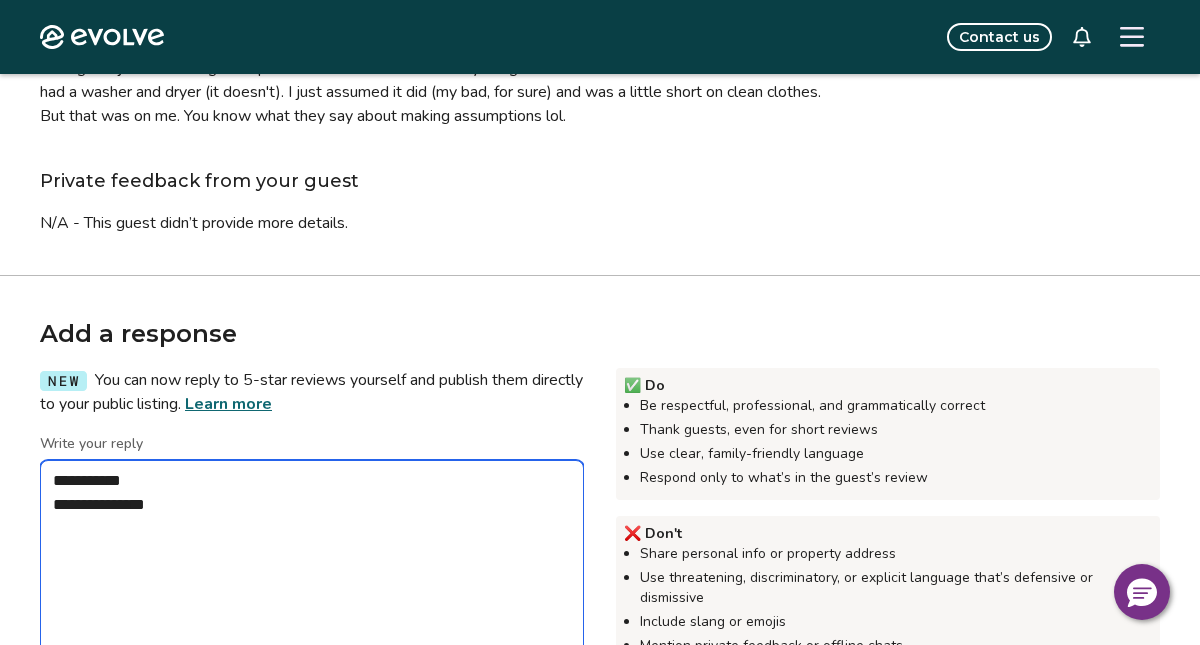 type on "*" 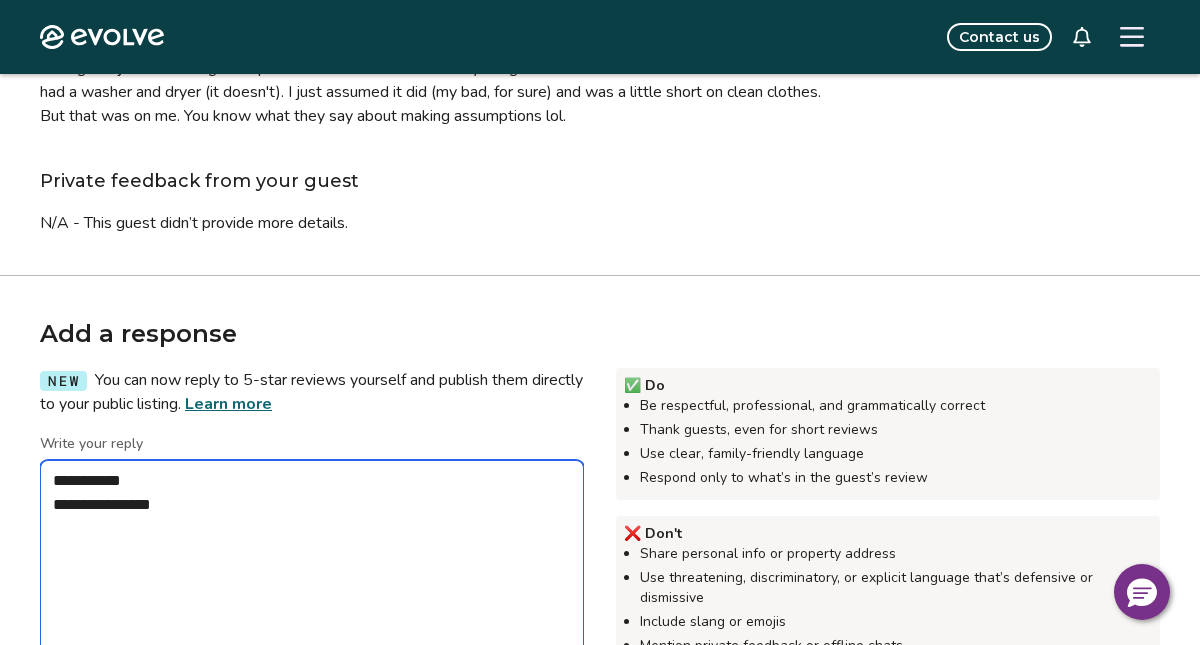 type on "*" 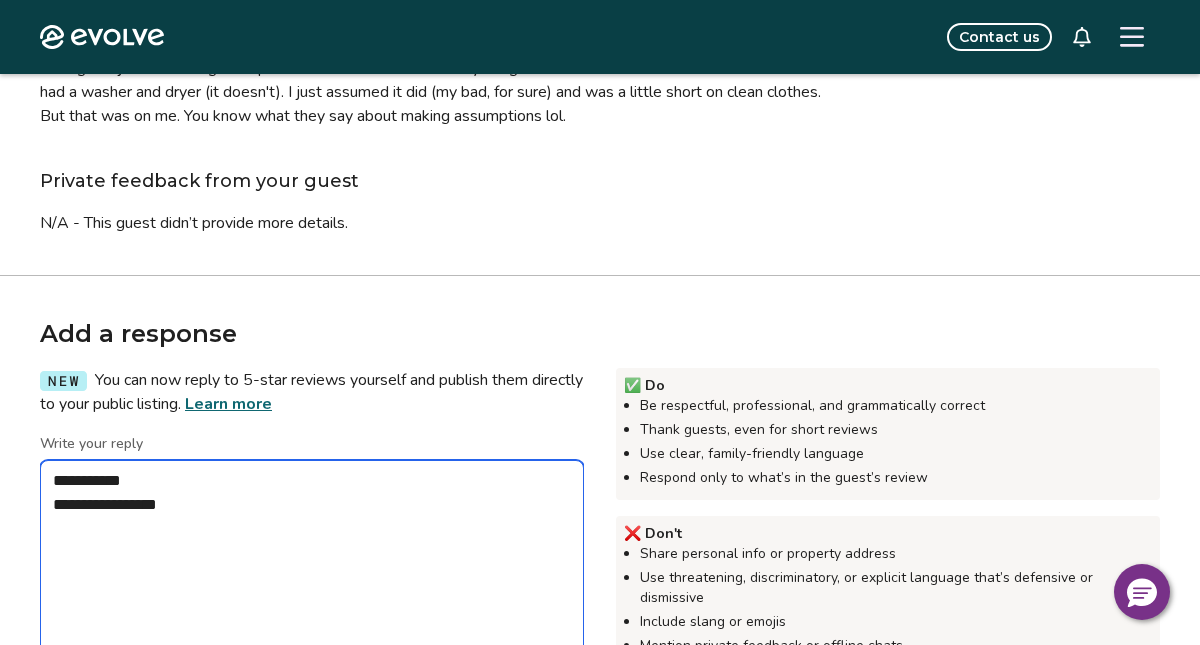 type on "*" 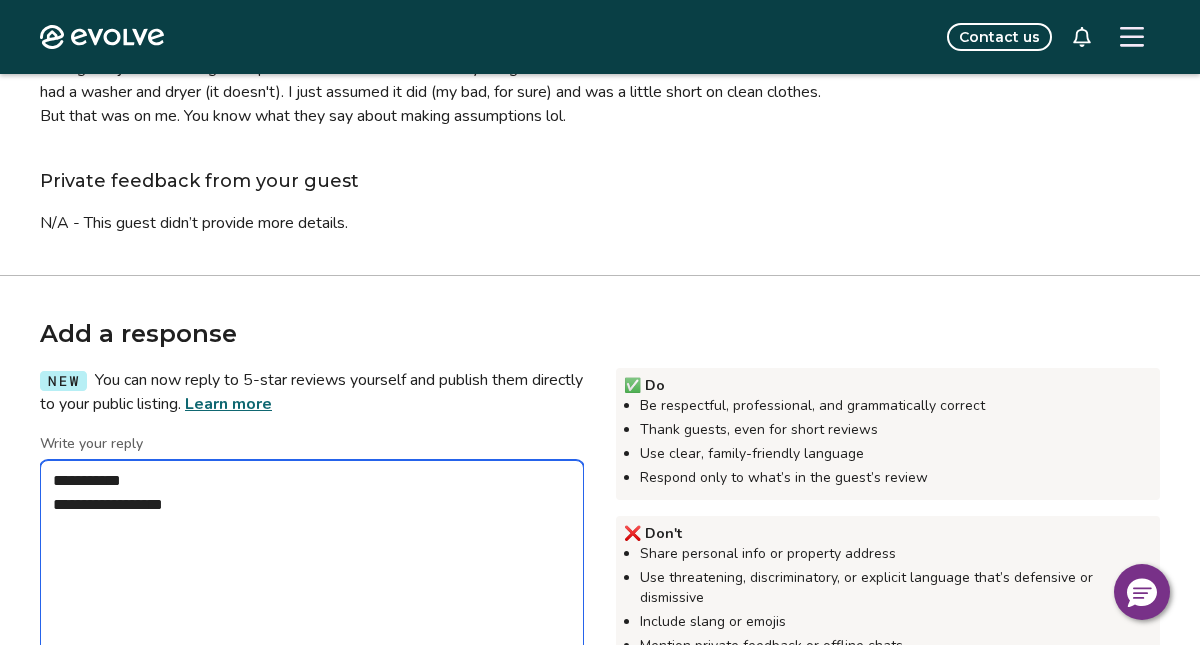 type on "*" 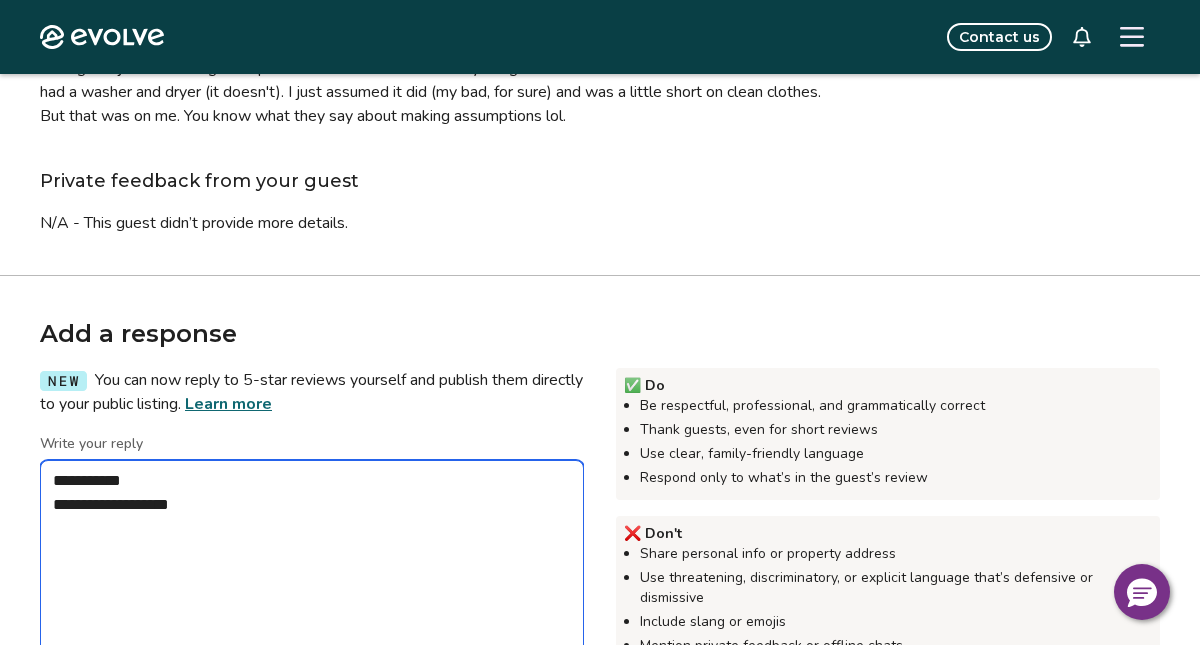 type on "*" 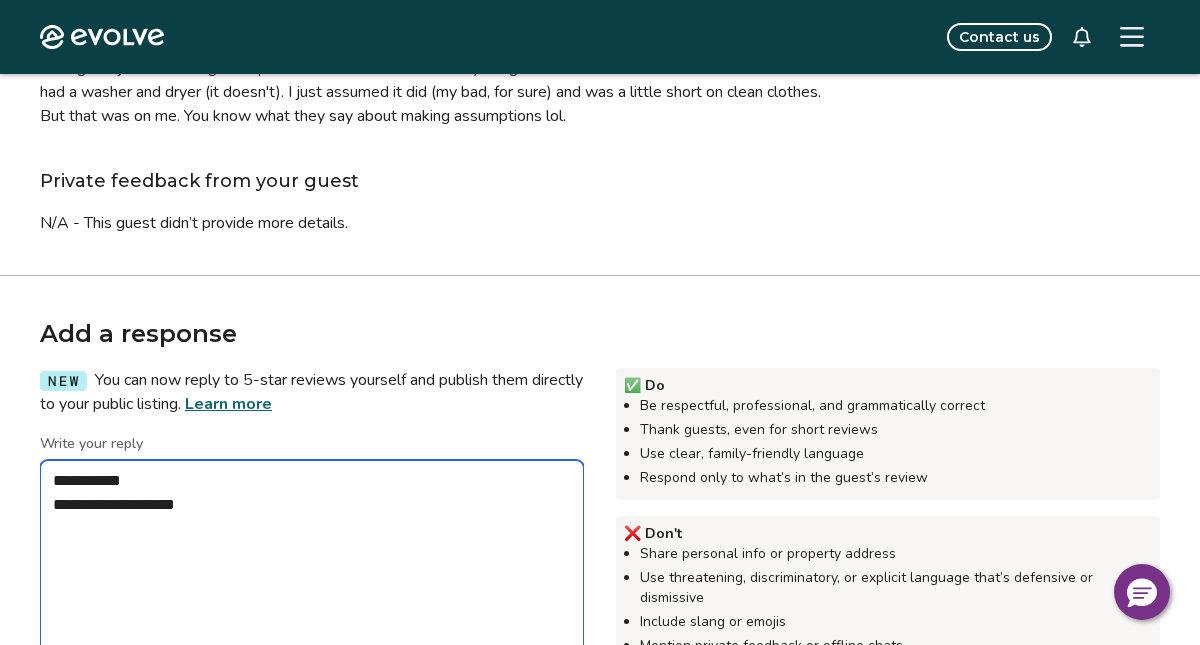 type on "*" 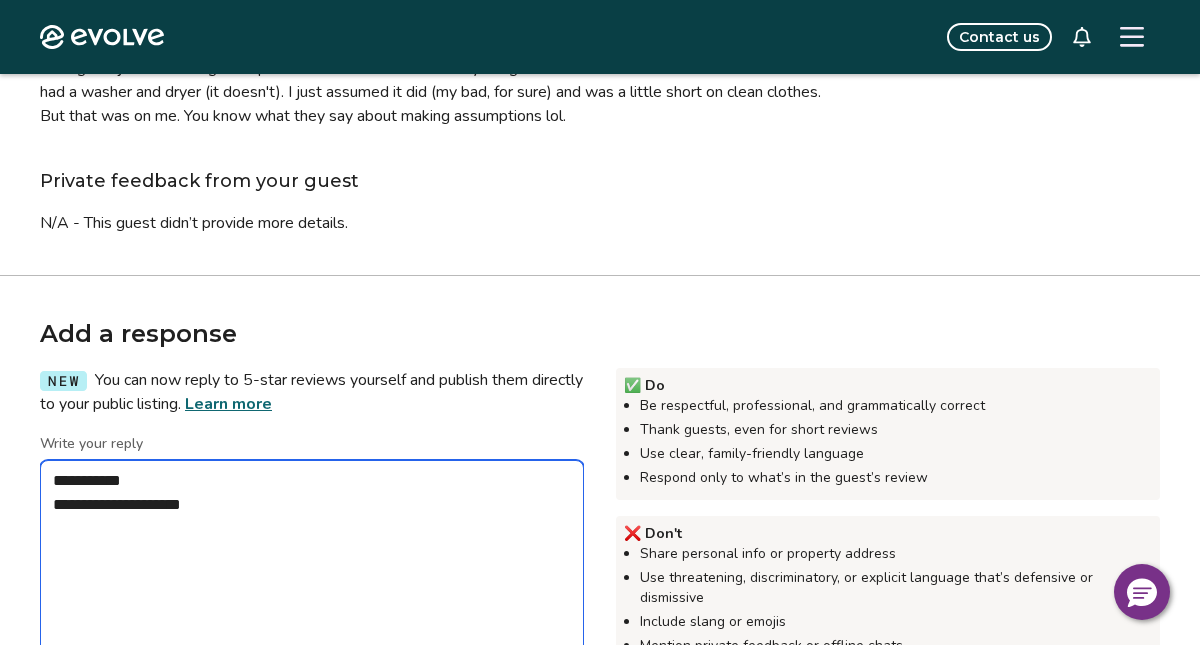 type on "*" 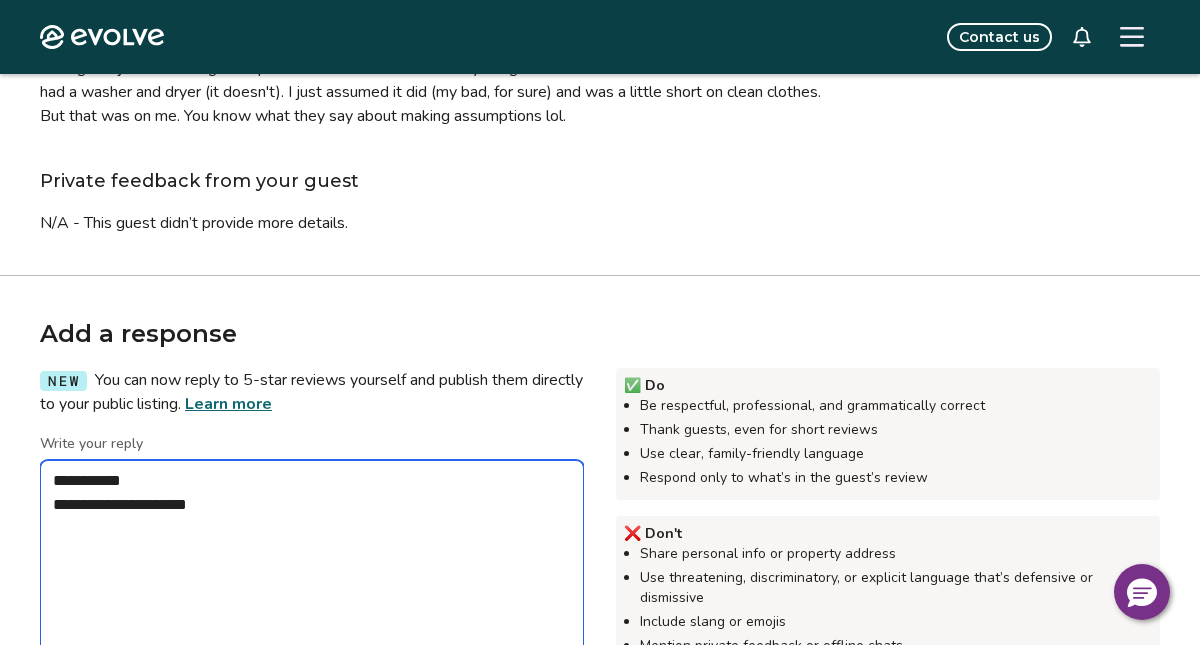 type on "**********" 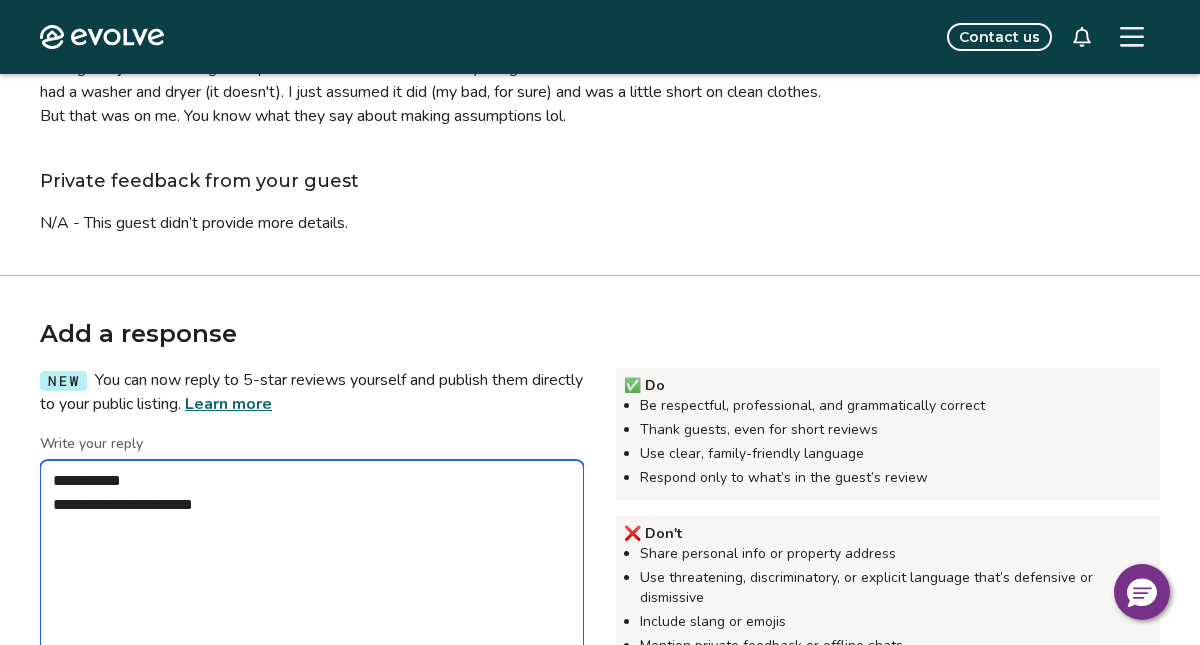 type on "*" 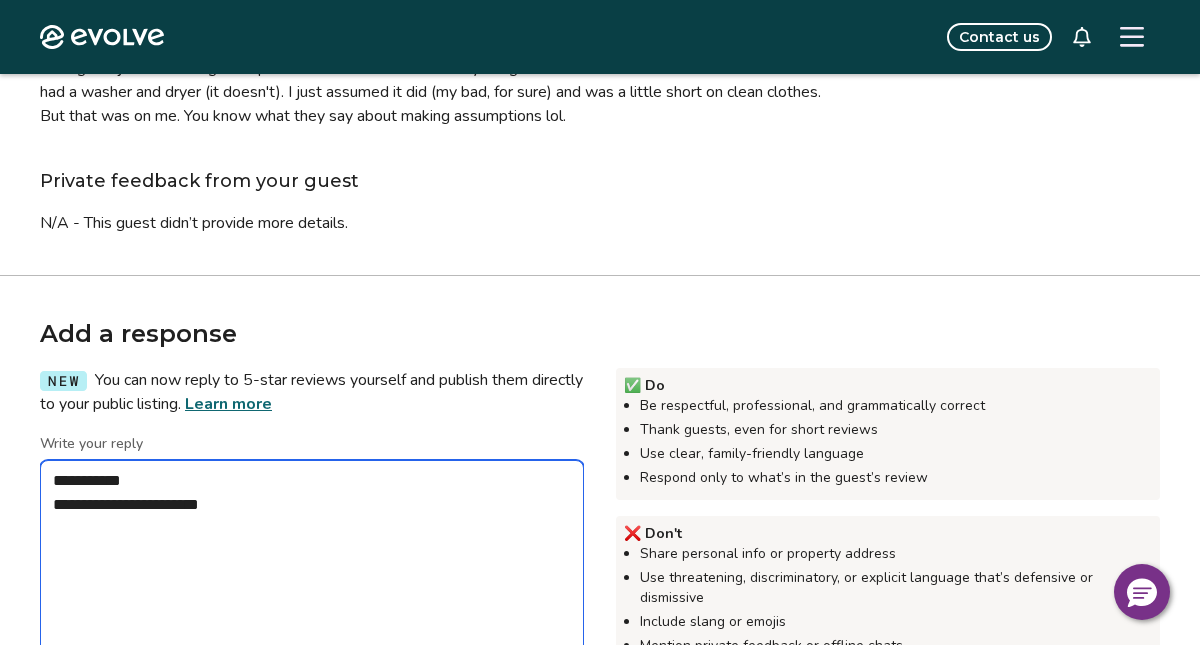 type on "*" 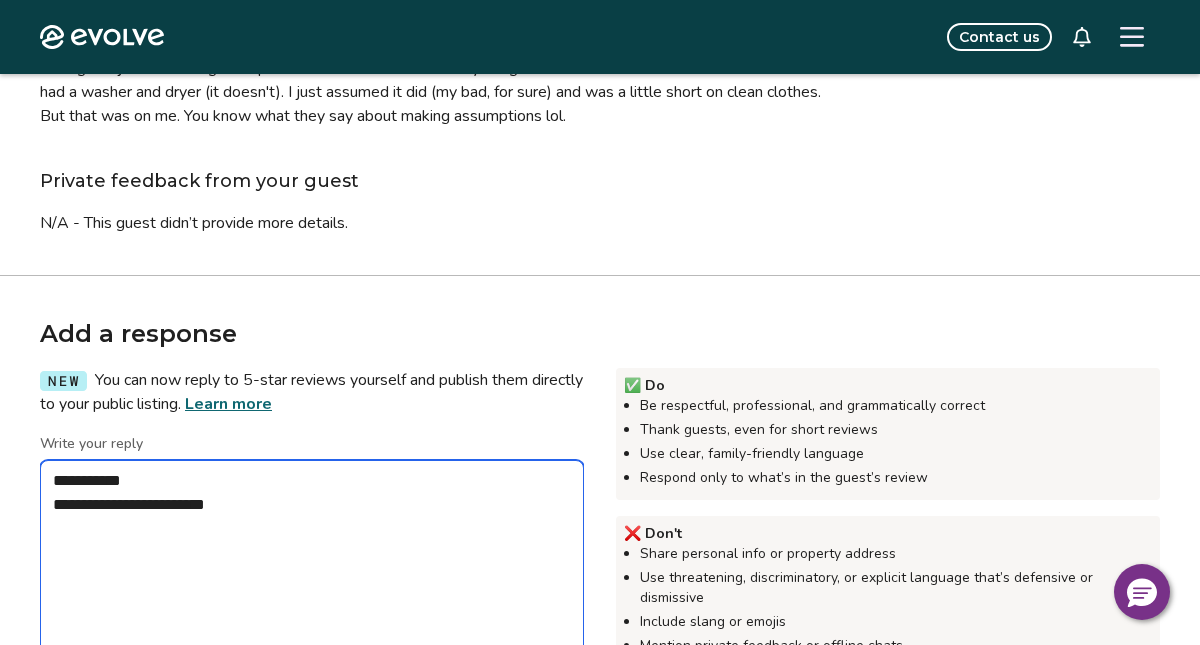 type on "*" 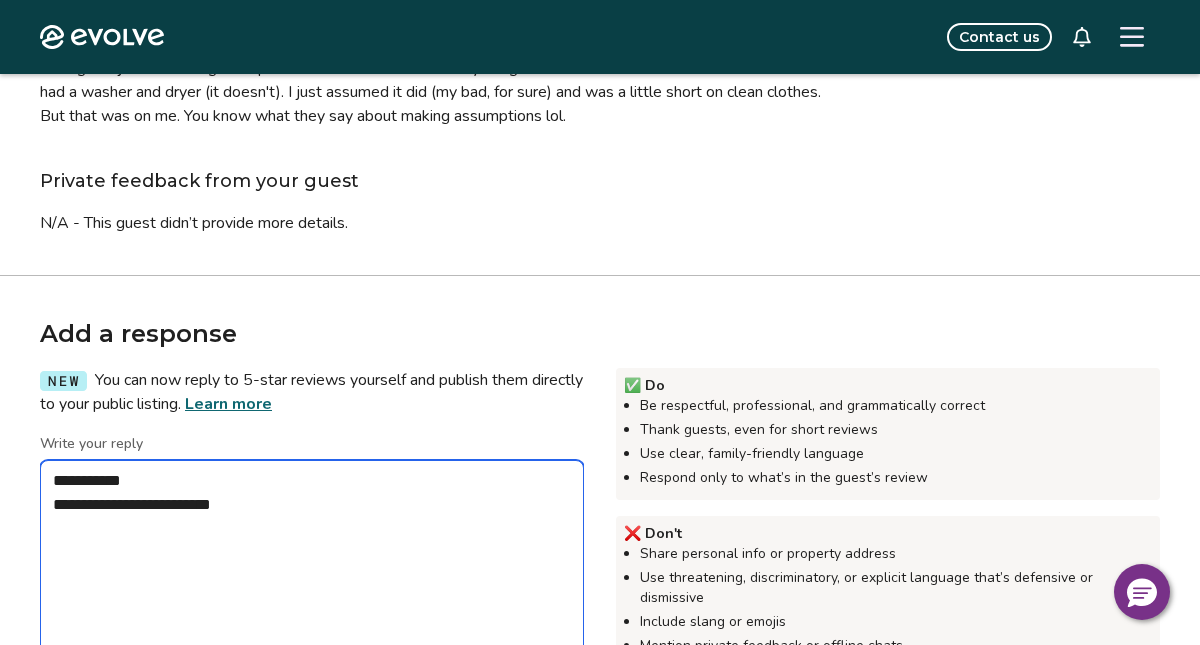 type on "*" 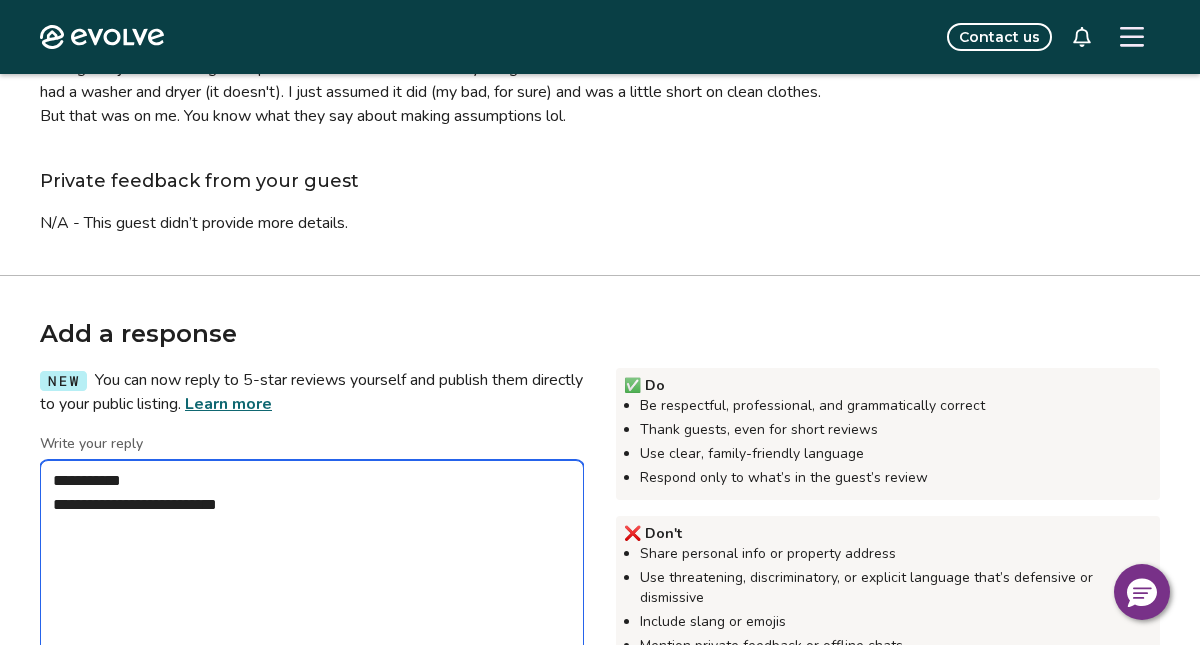 type on "*" 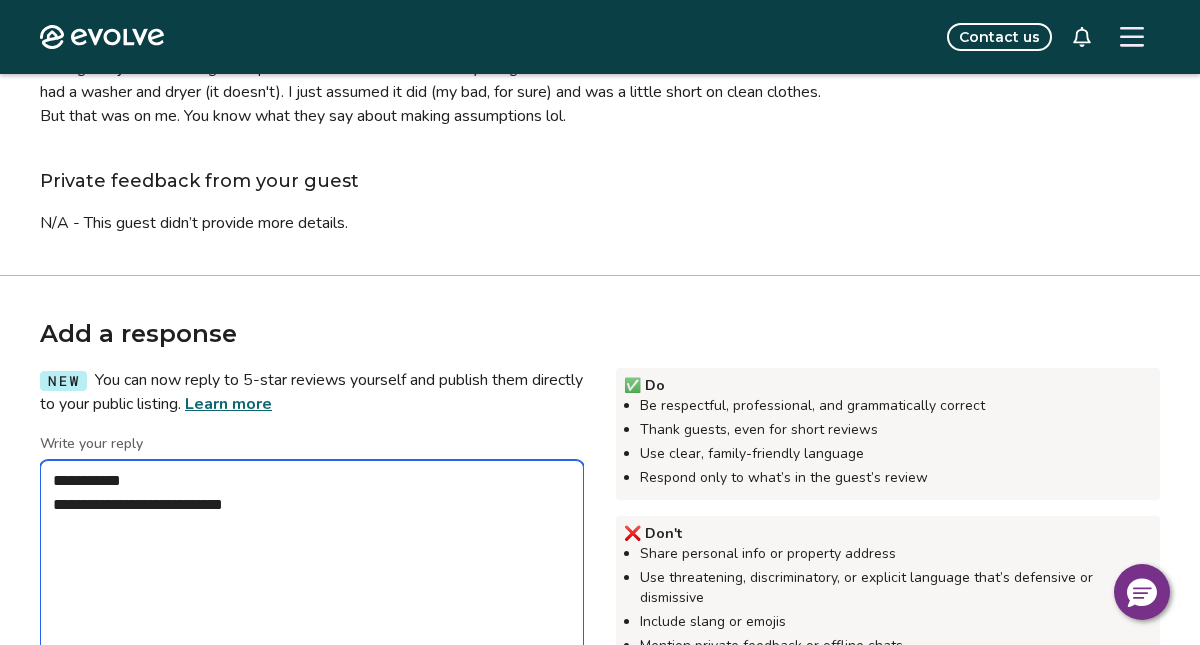 type on "*" 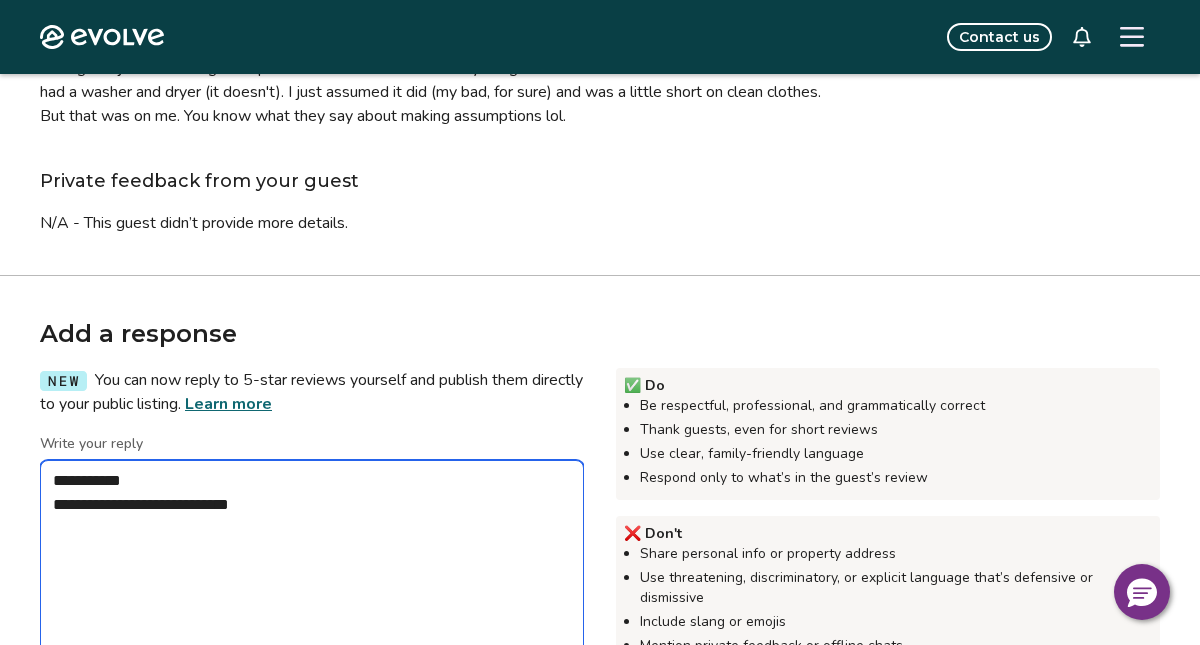 type on "*" 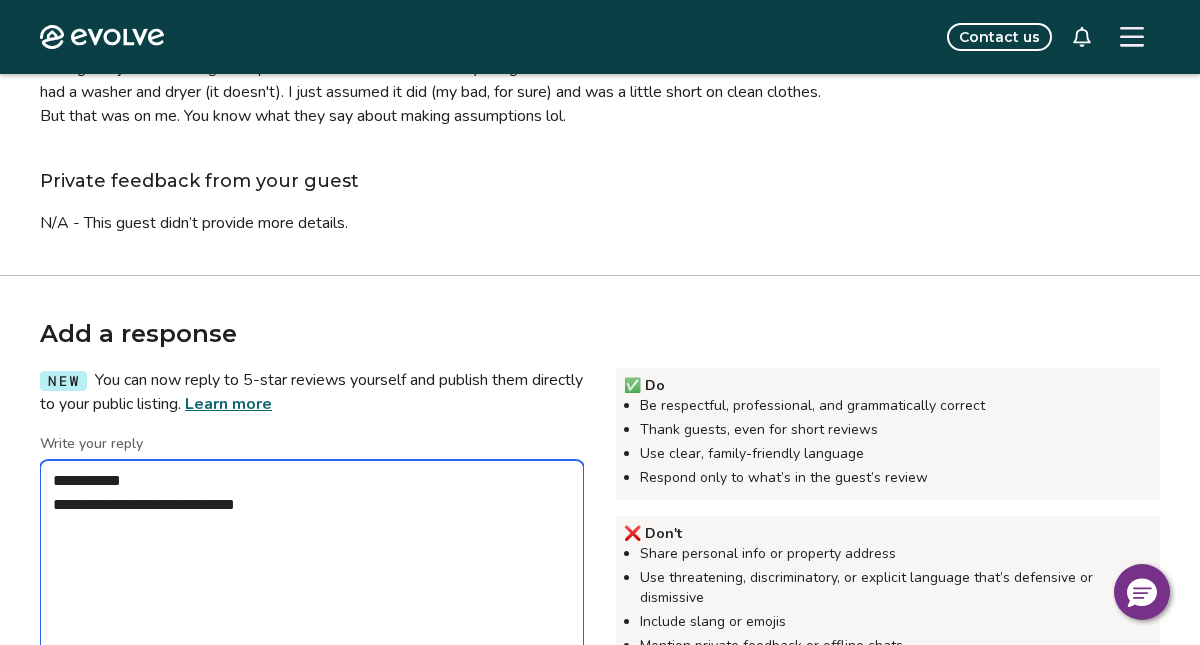 type on "*" 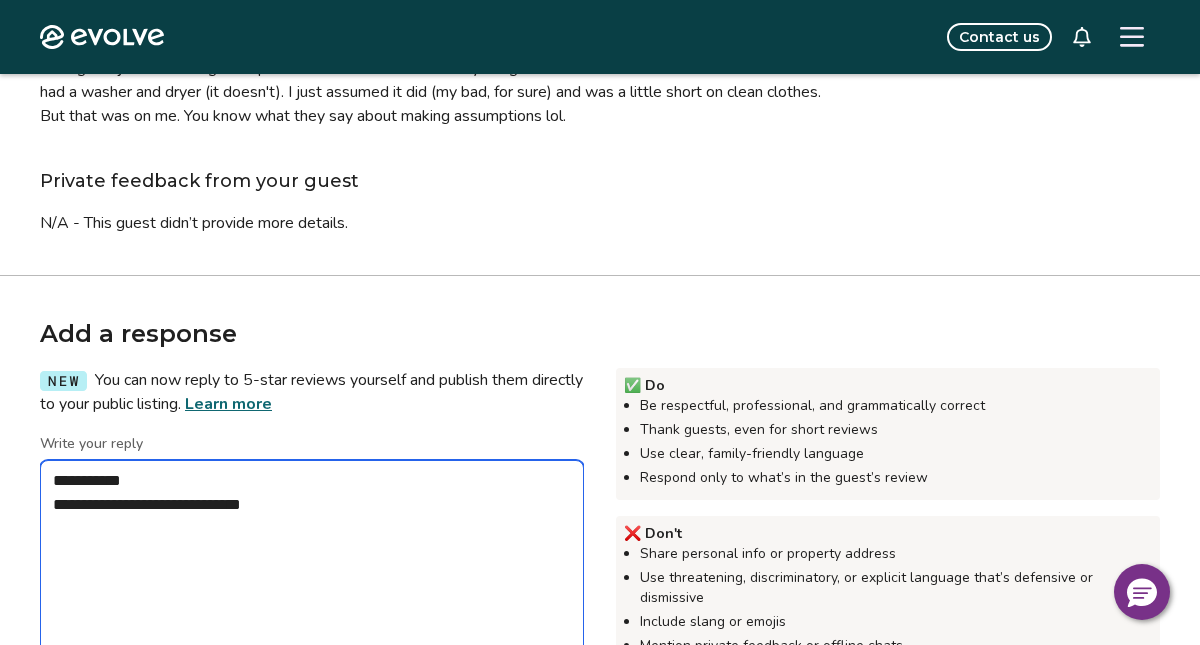 type on "*" 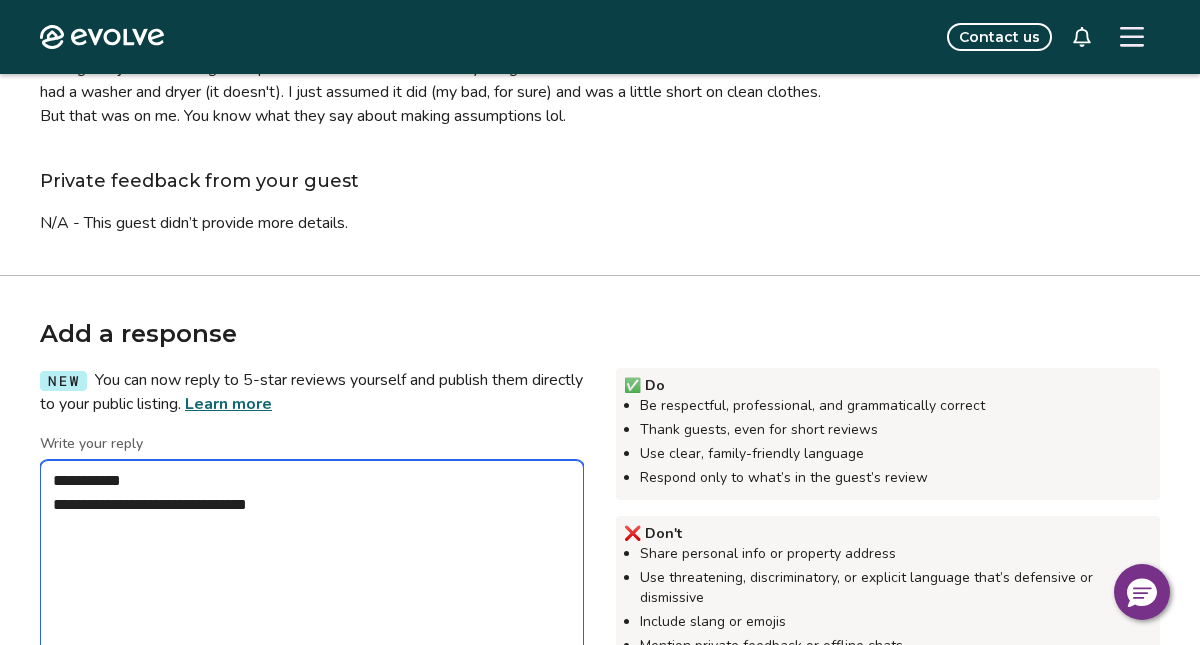 type on "*" 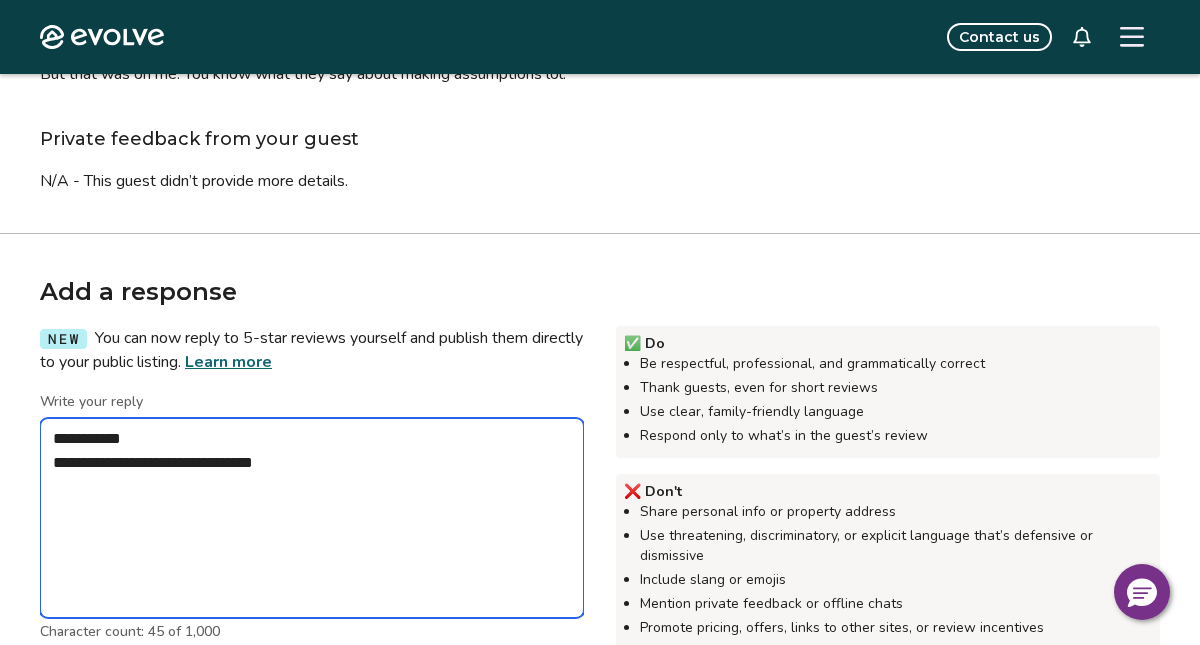scroll, scrollTop: 334, scrollLeft: 0, axis: vertical 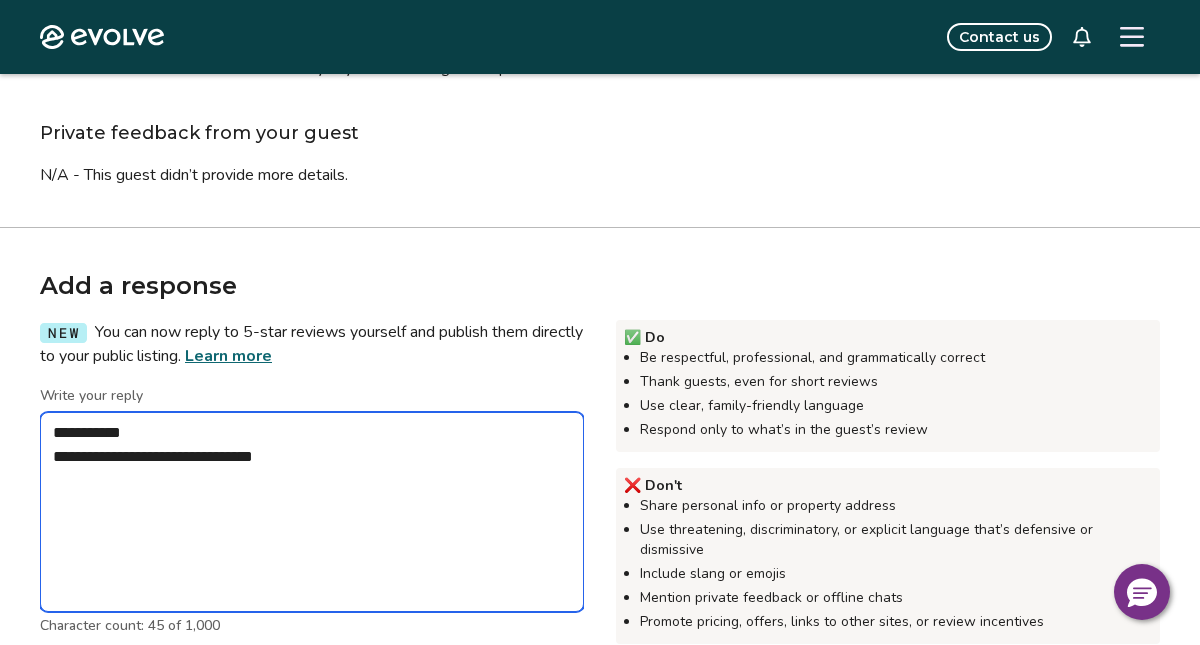 type on "*" 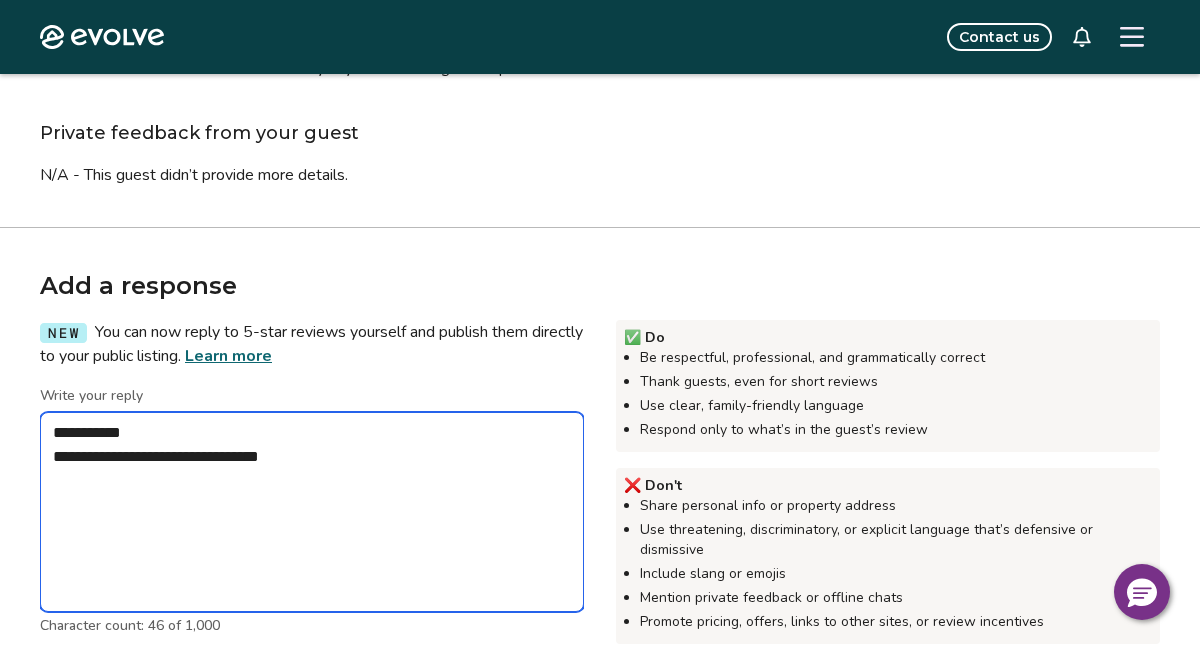 type on "*" 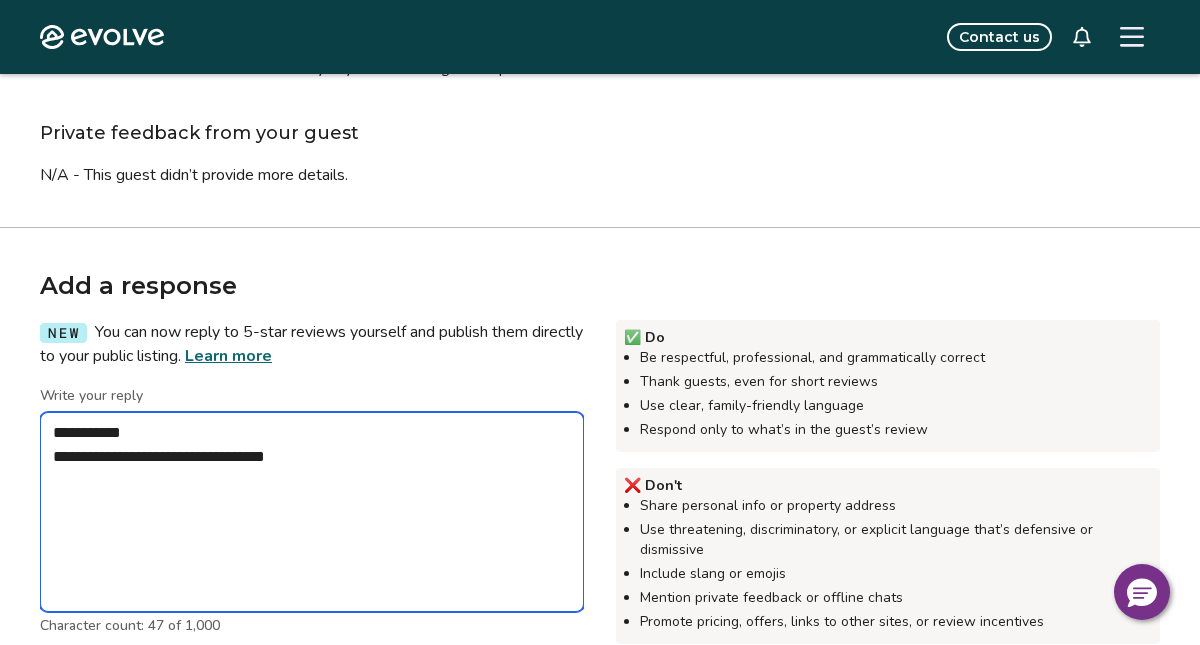 type on "*" 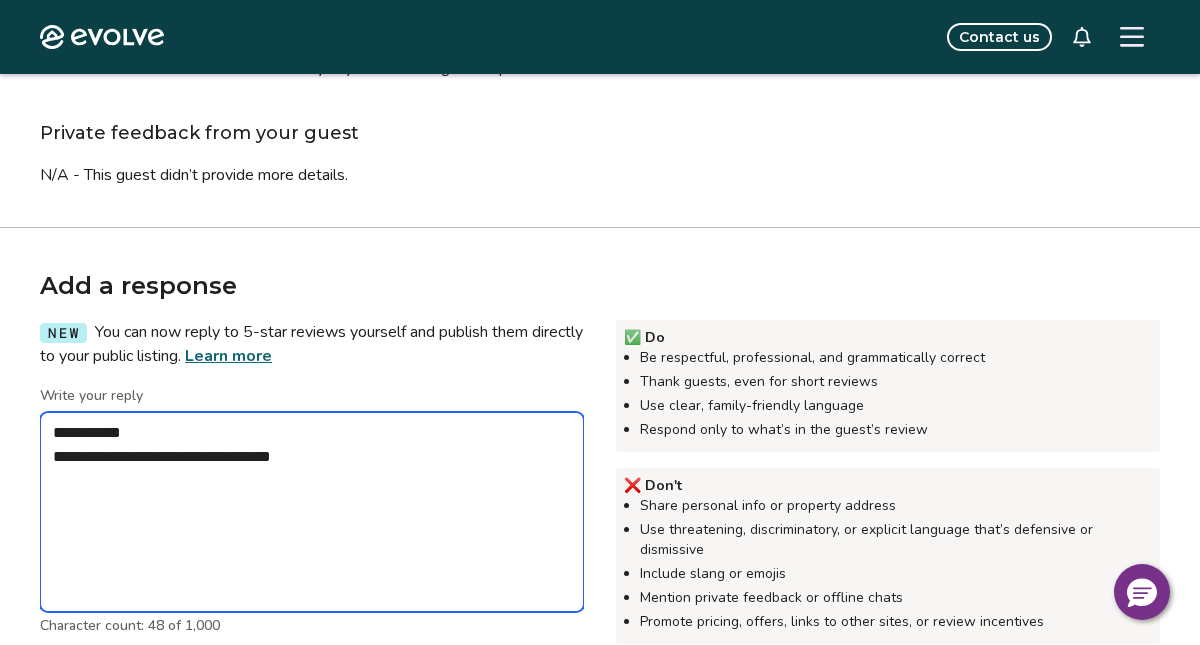 type on "*" 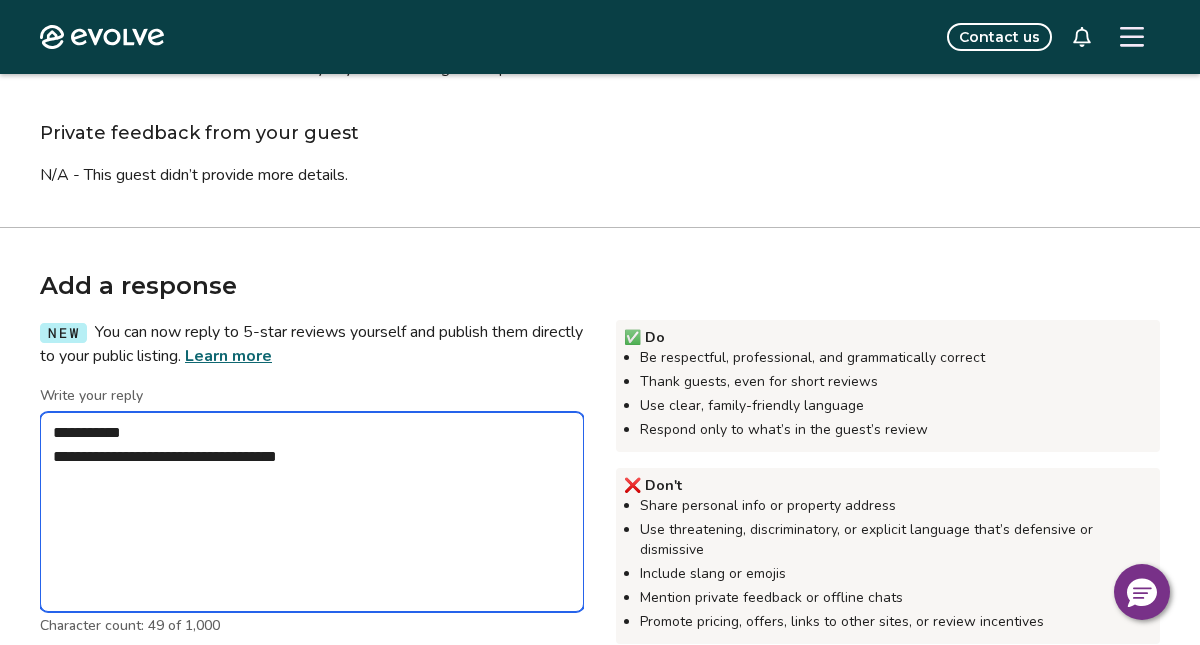 type on "*" 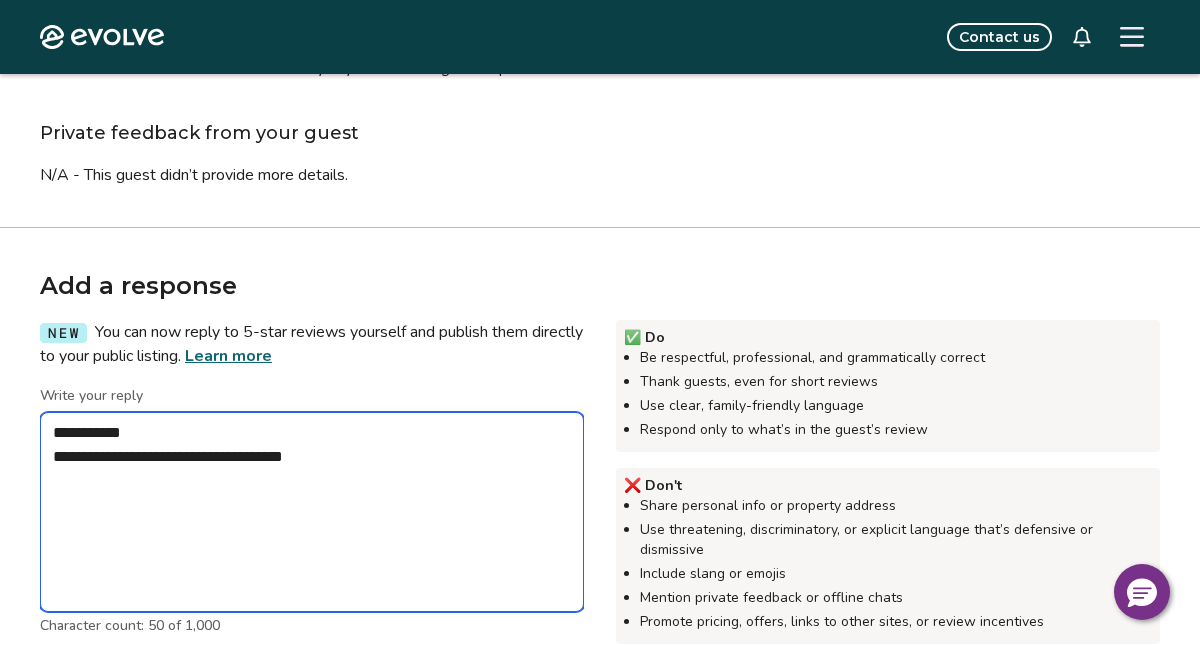 type on "*" 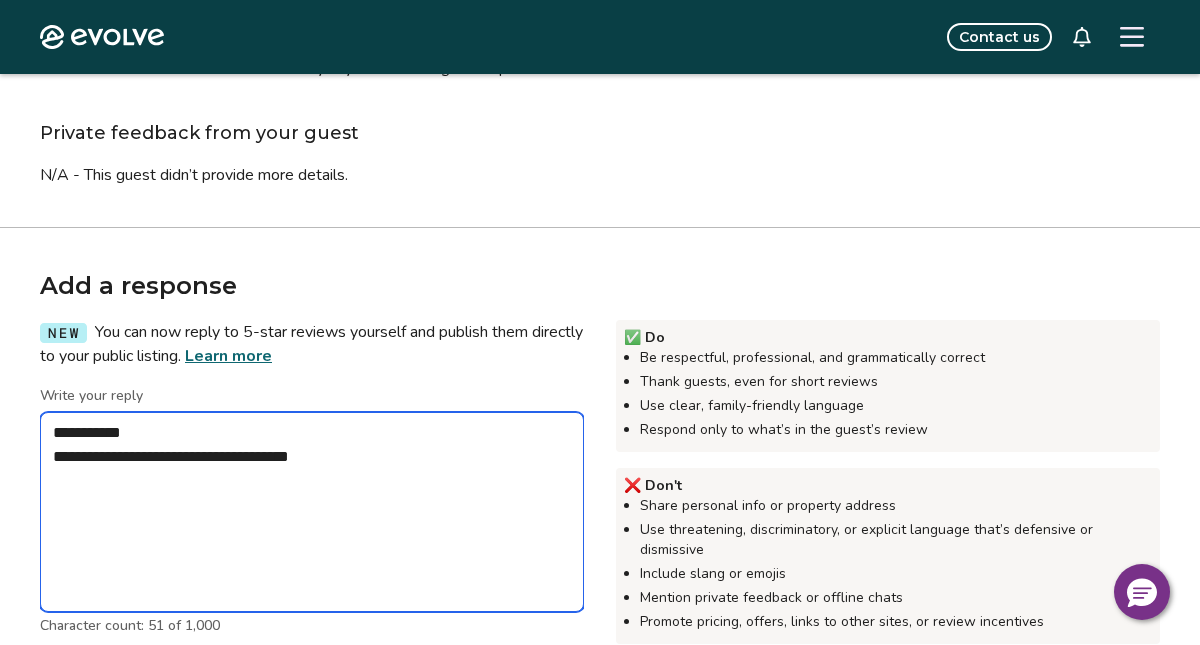 type on "*" 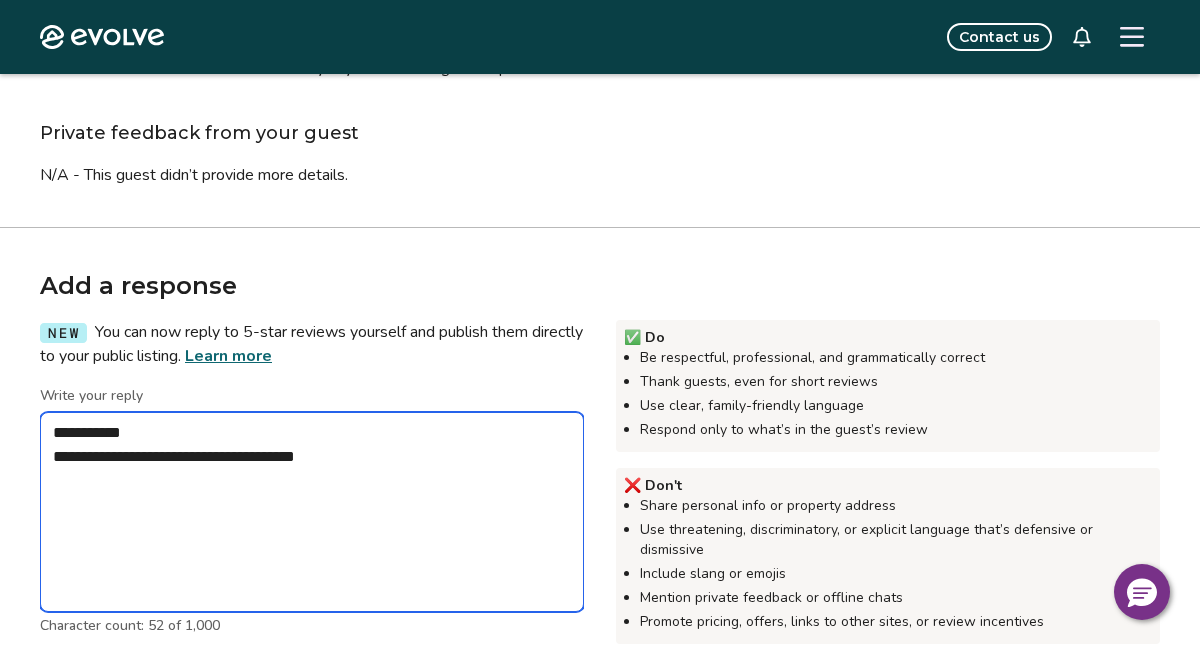 type on "*" 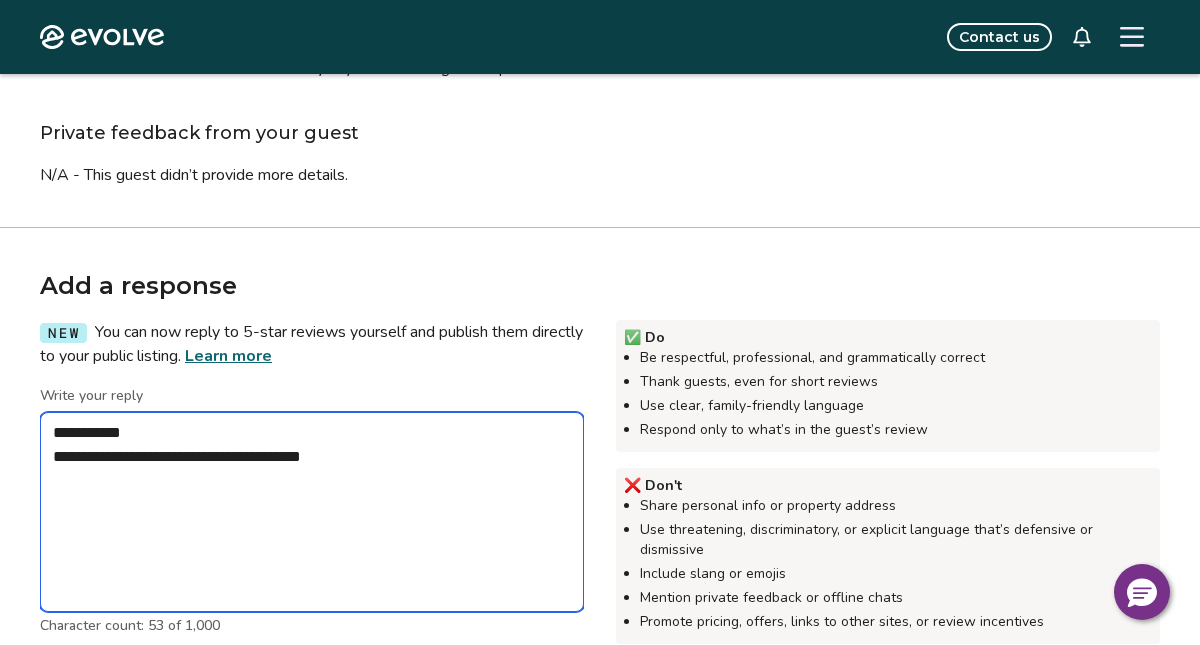 type on "*" 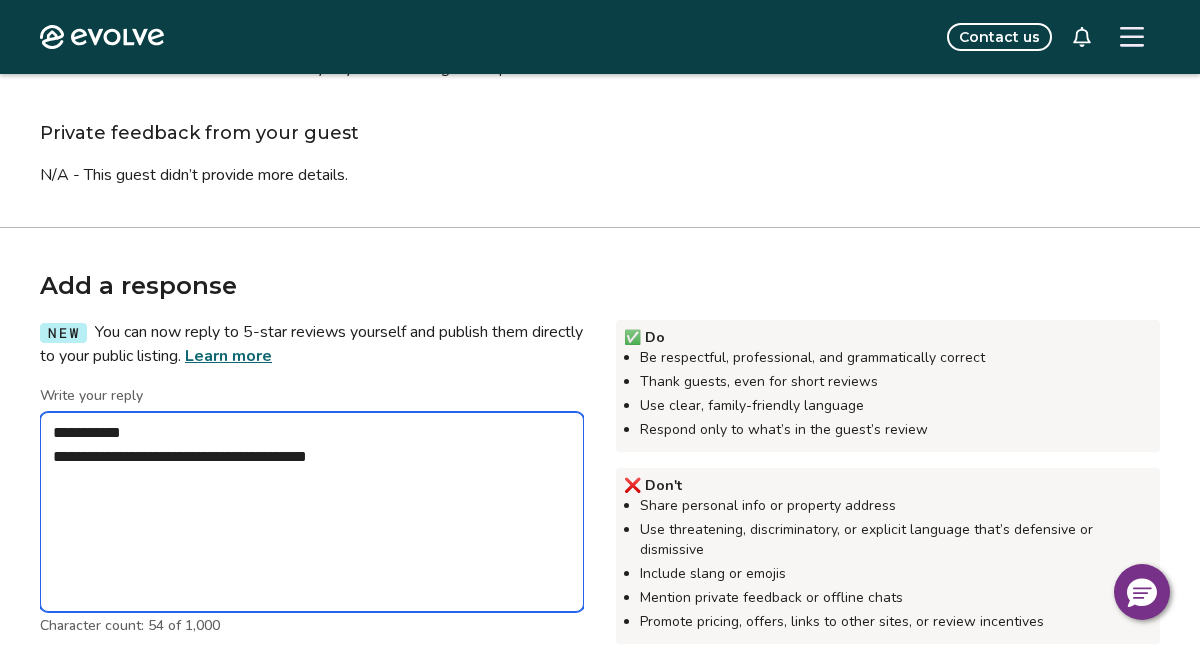 type on "*" 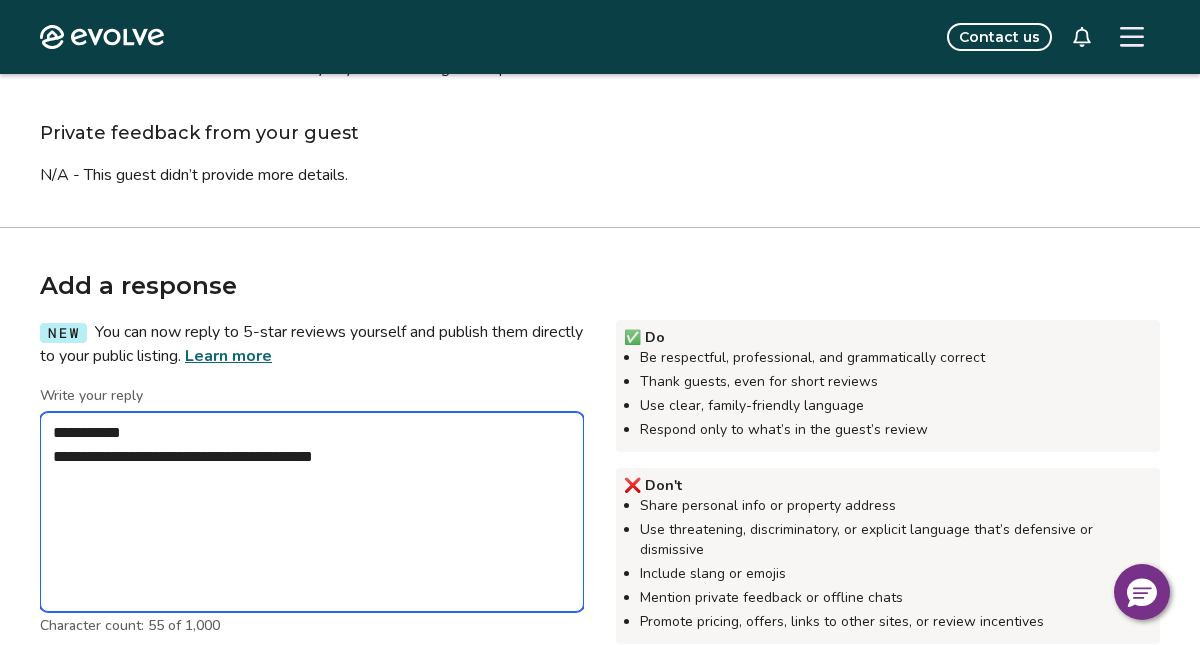 type on "*" 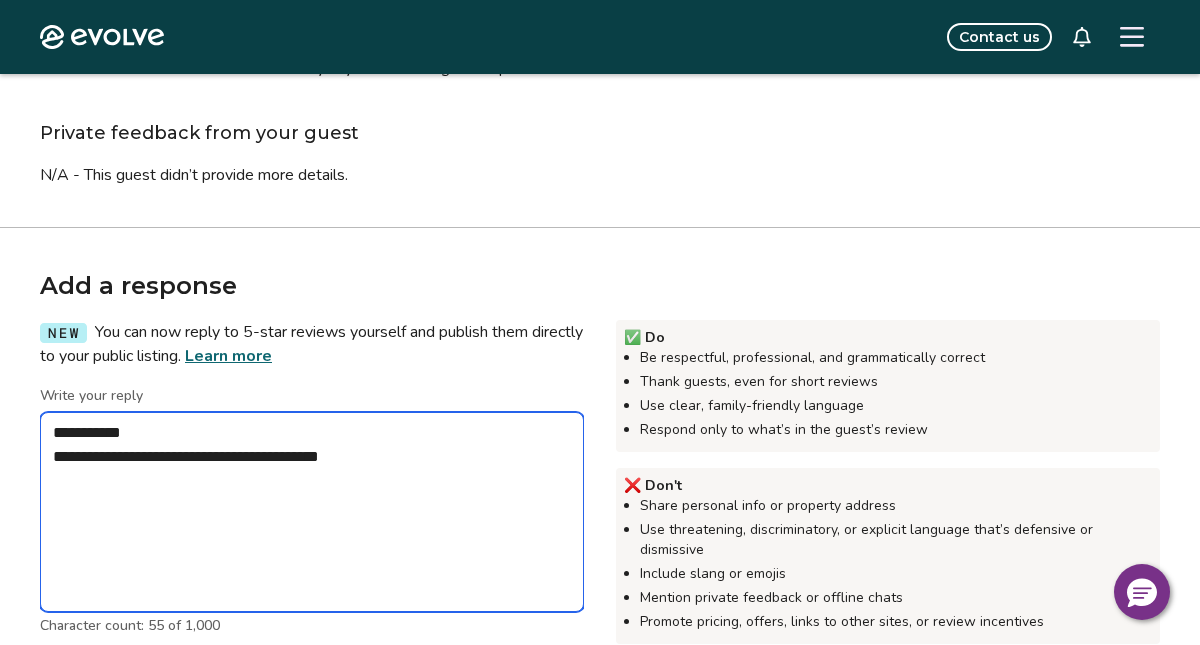 type on "*" 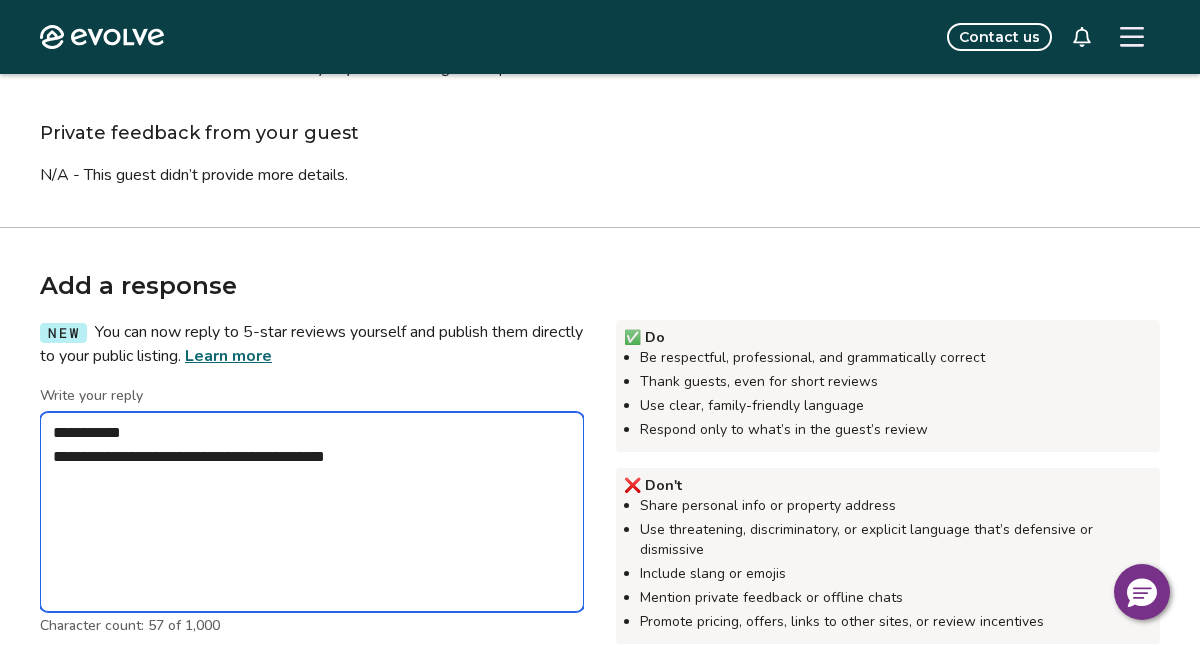 type on "*" 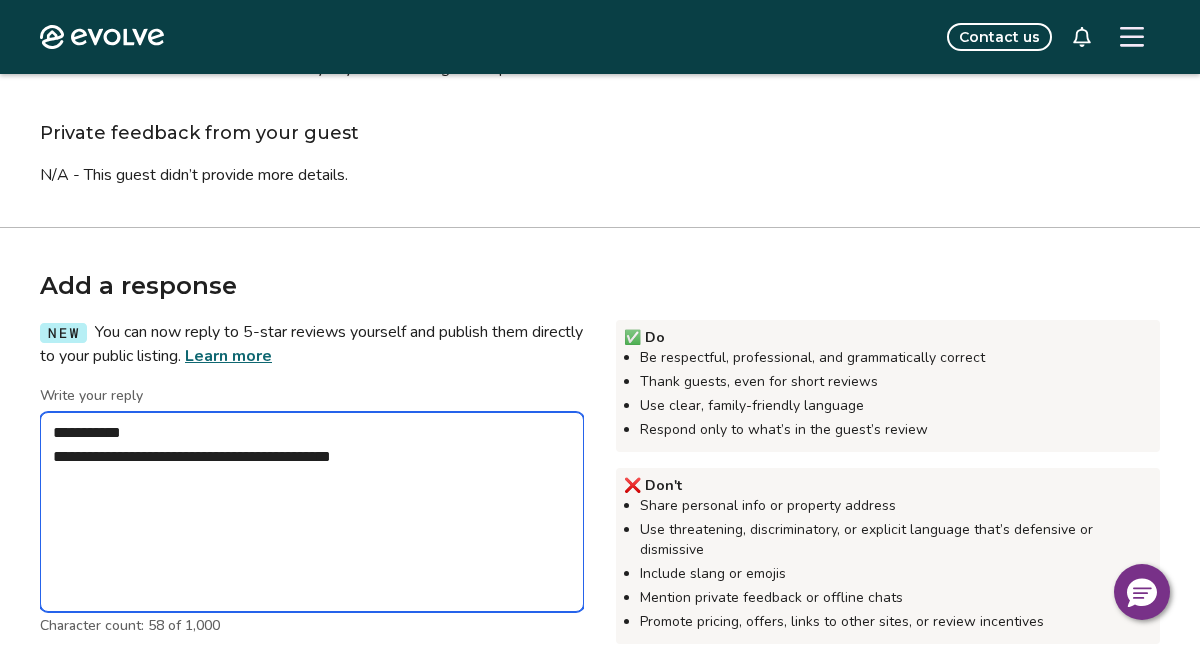 type on "*" 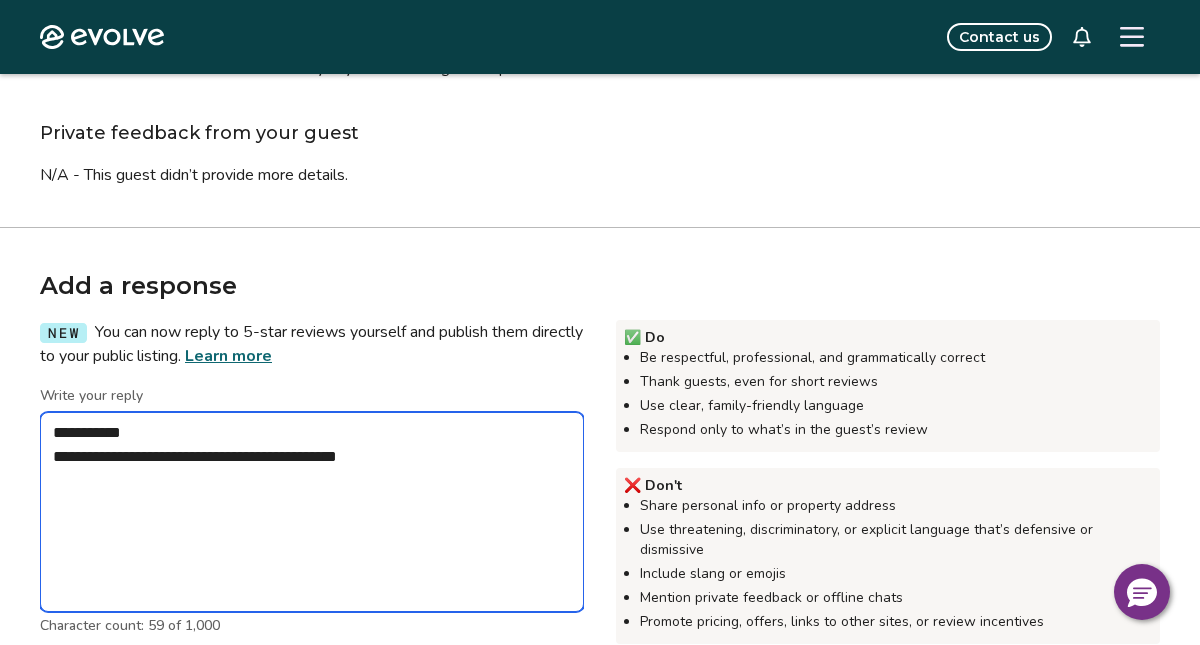 type on "*" 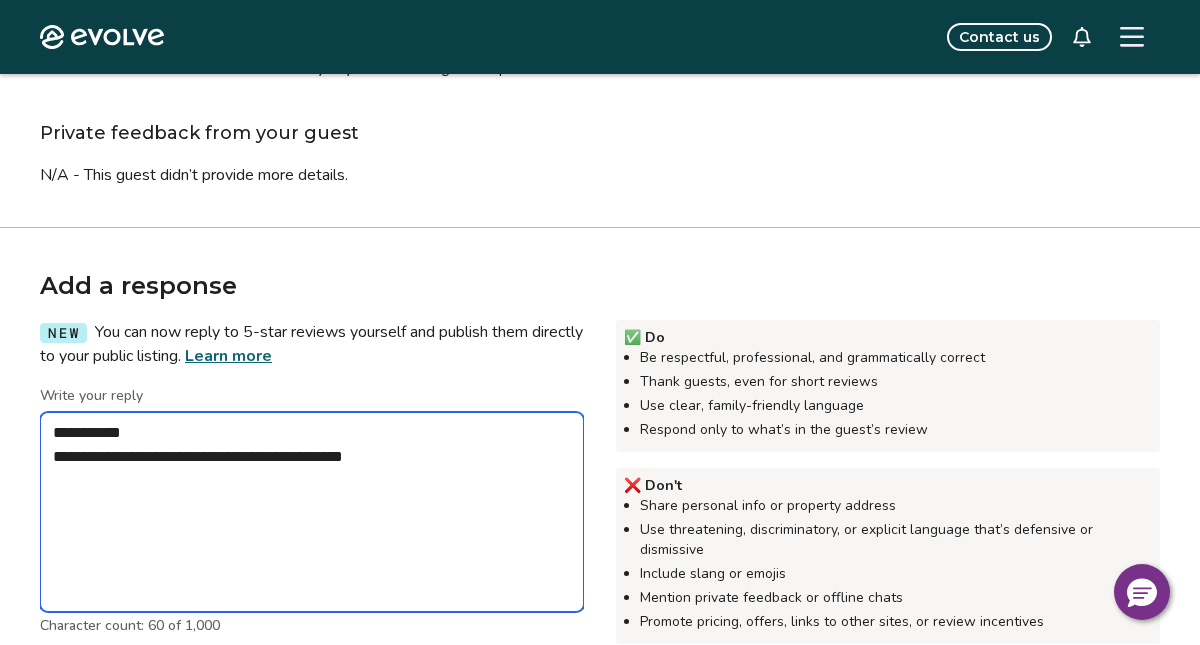 type on "*" 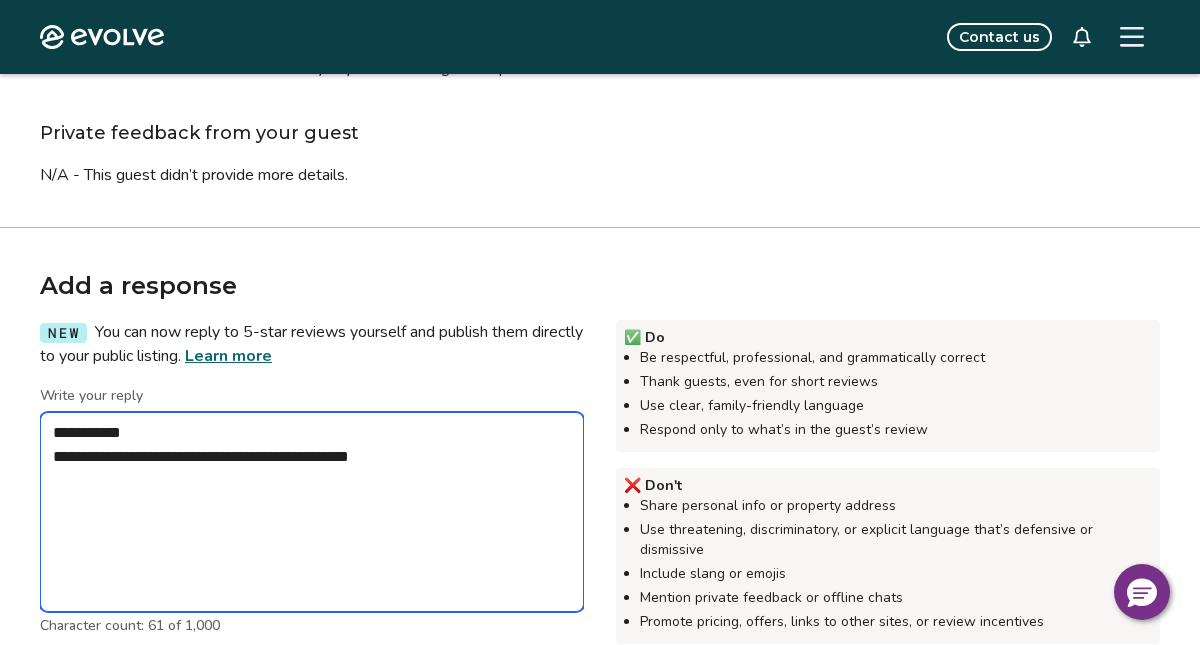 type on "*" 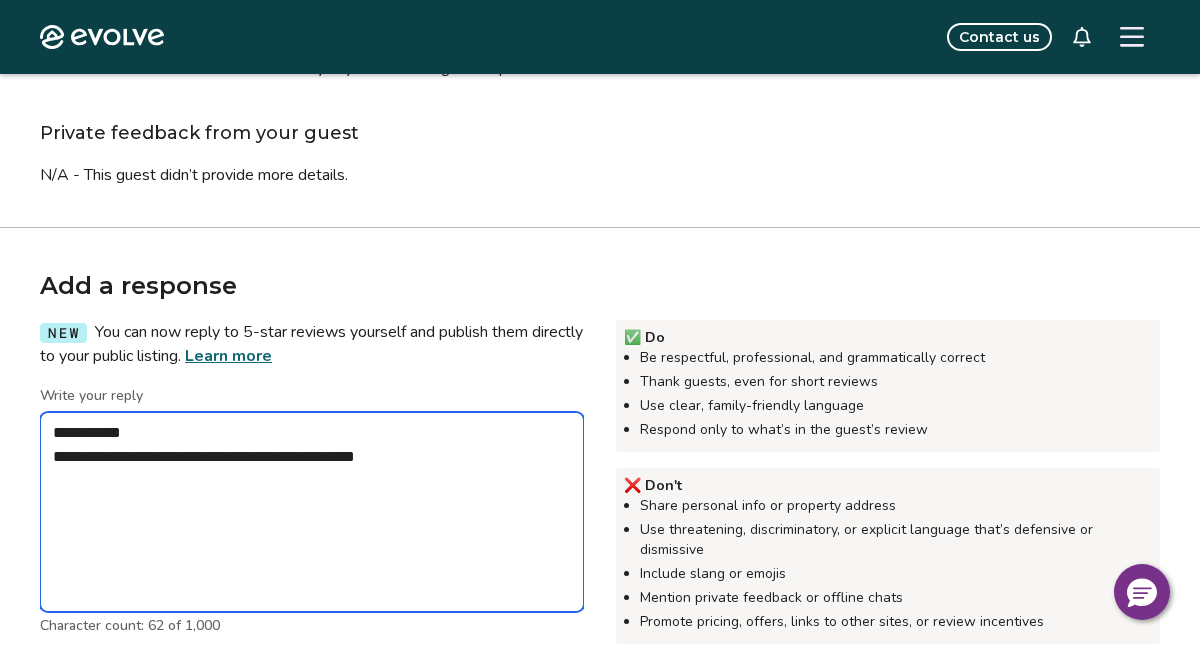 type on "*" 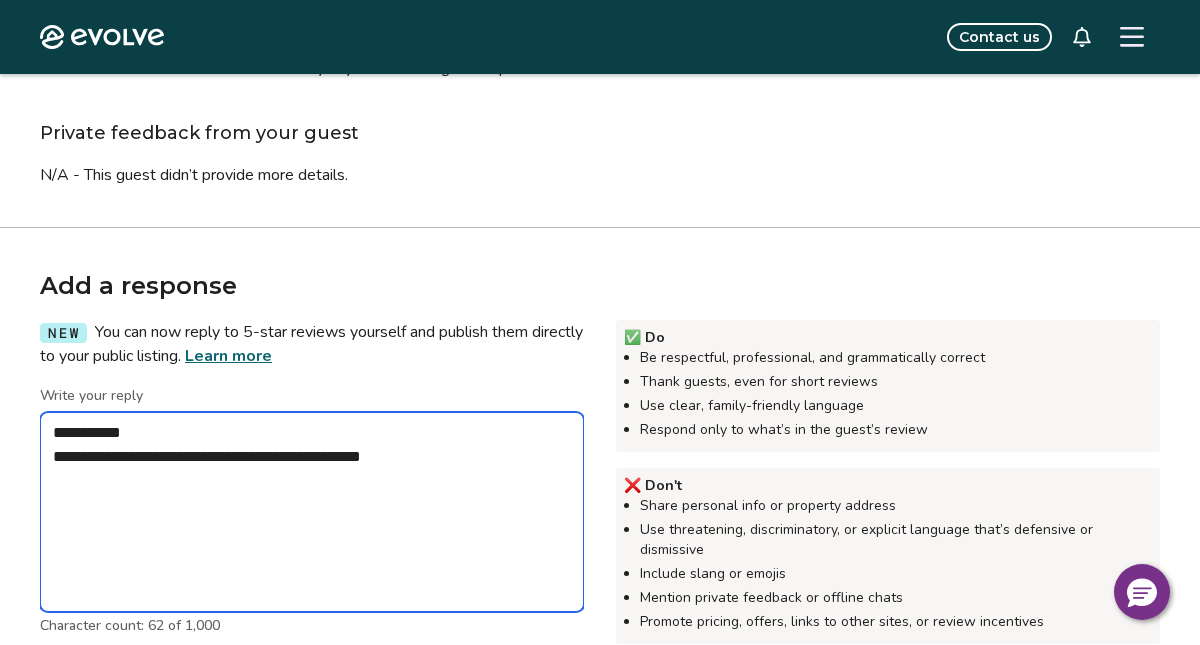 type on "*" 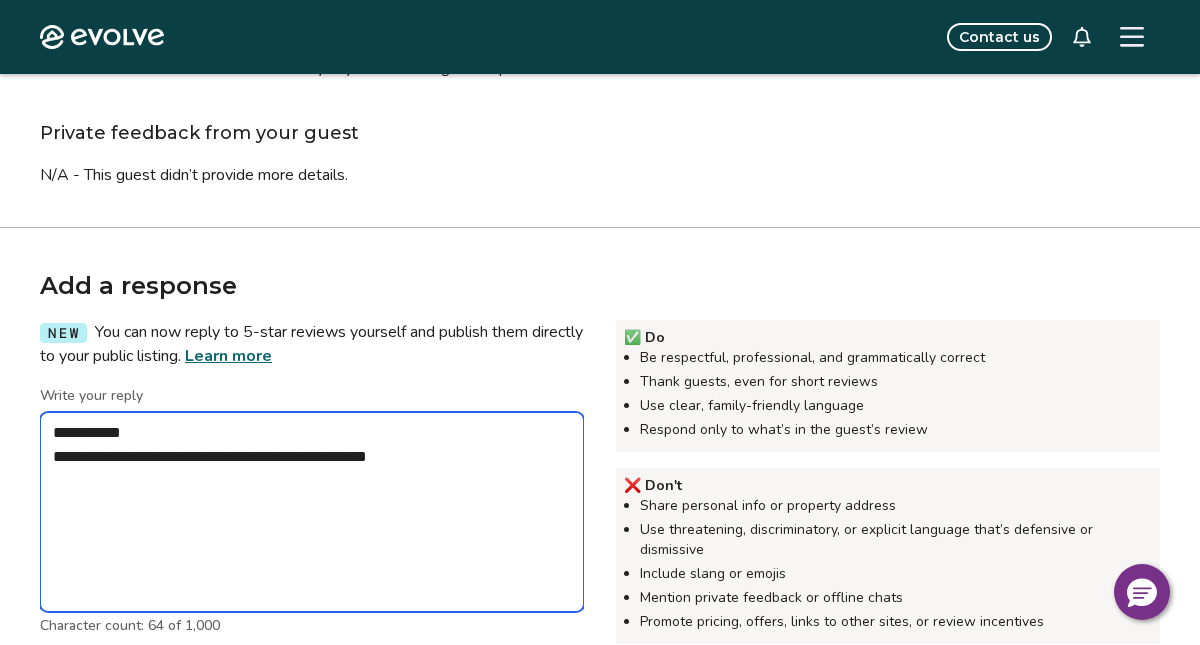 type on "*" 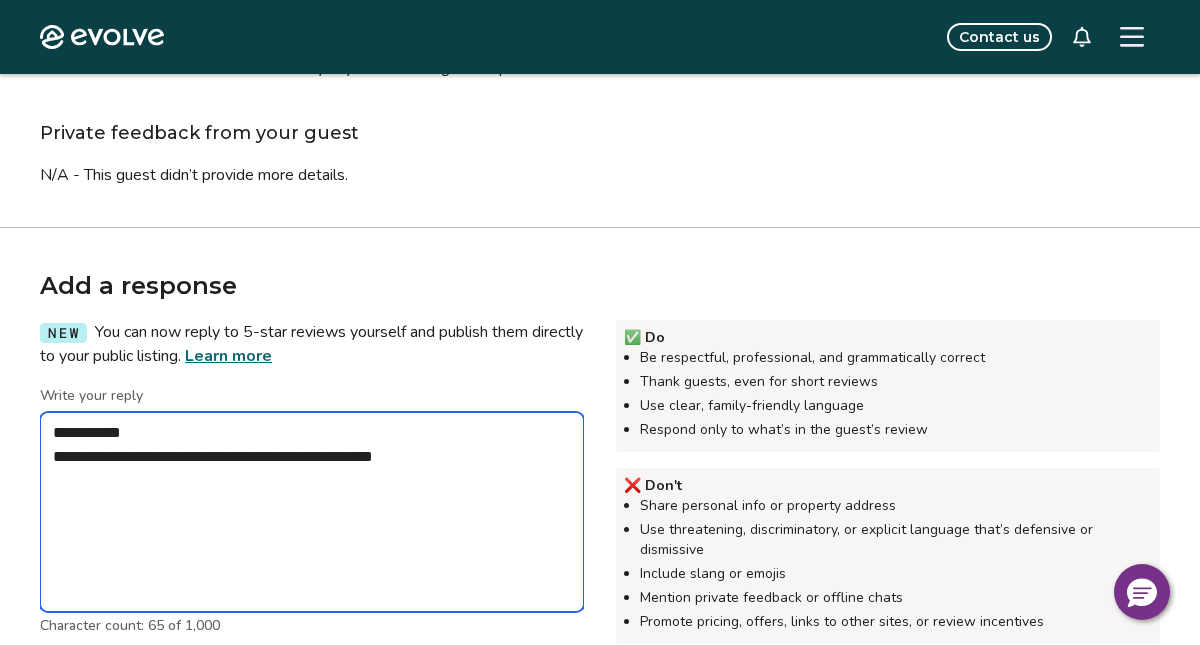 type on "**********" 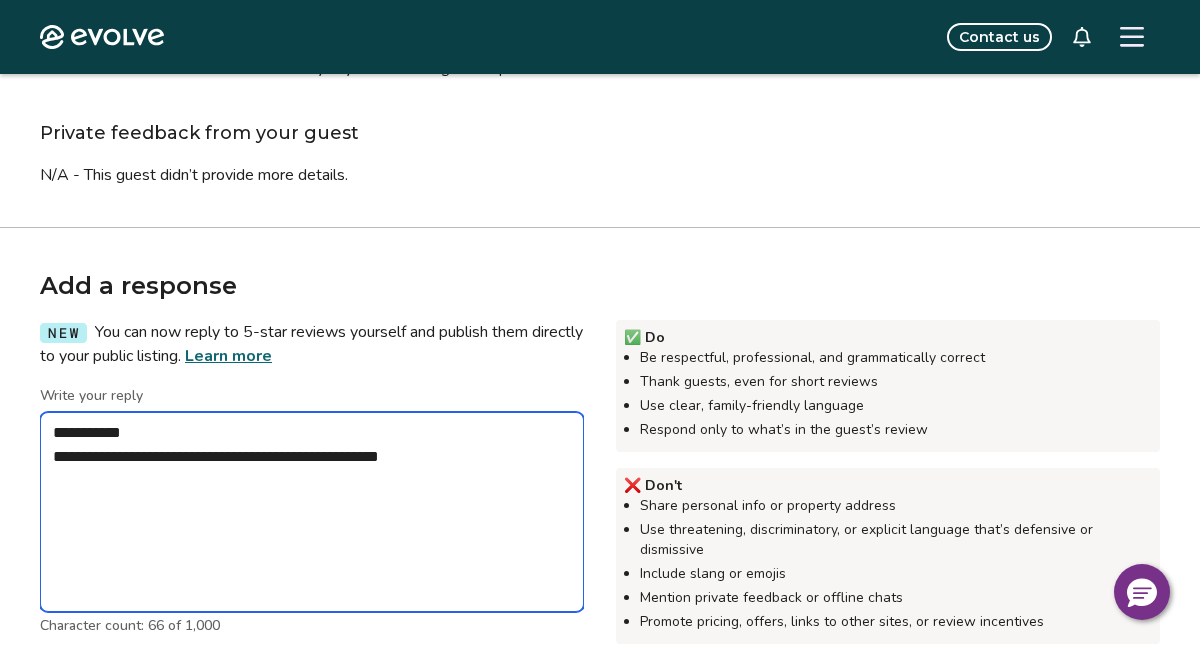 type on "*" 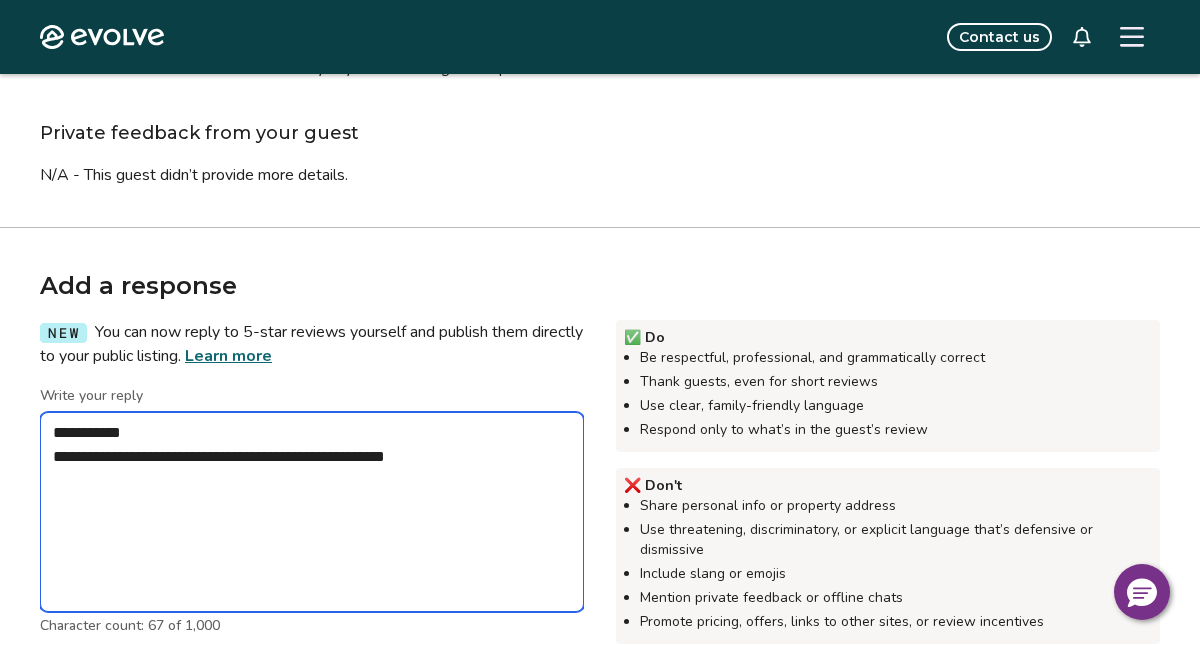 type on "*" 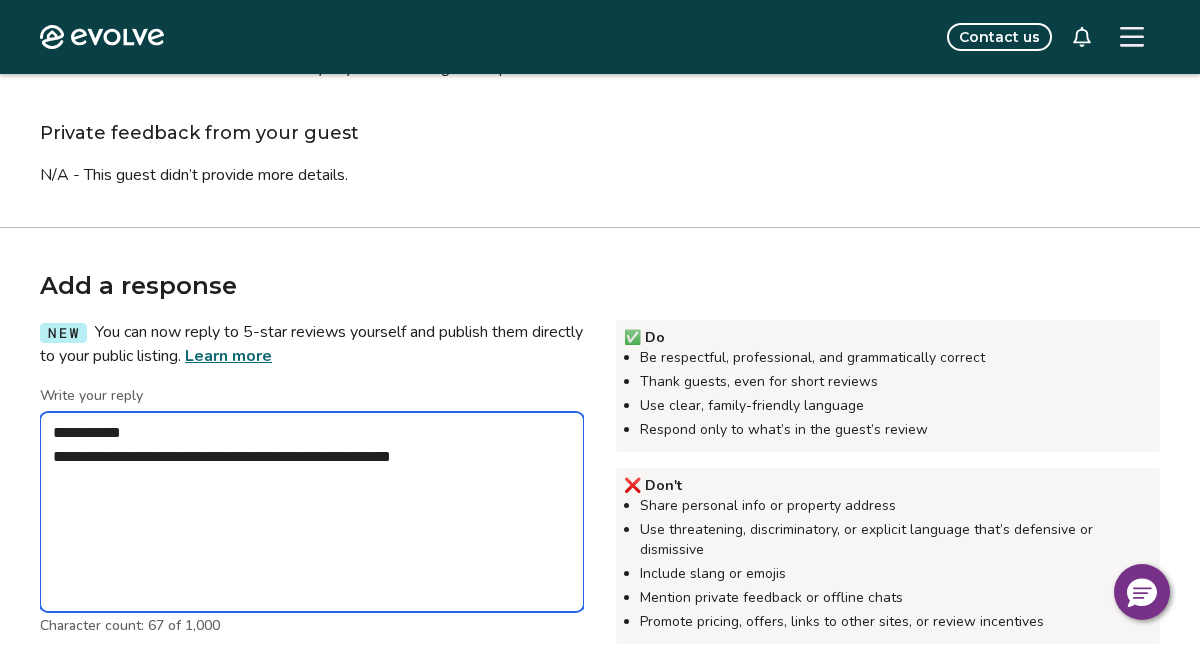 type on "*" 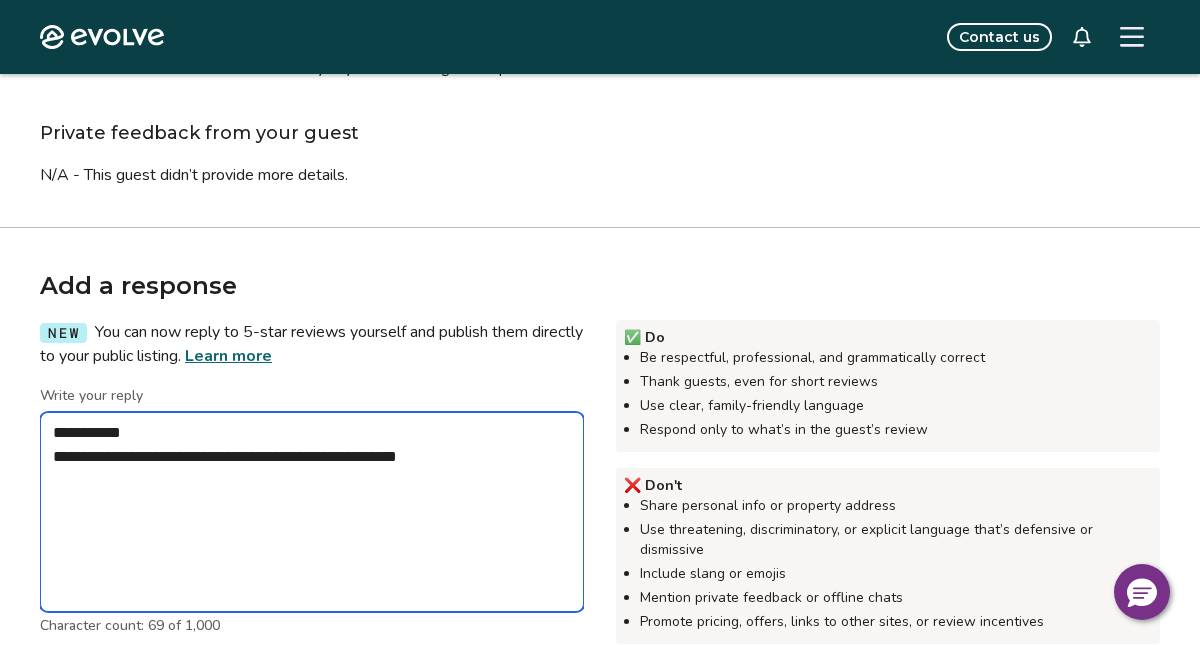 type on "*" 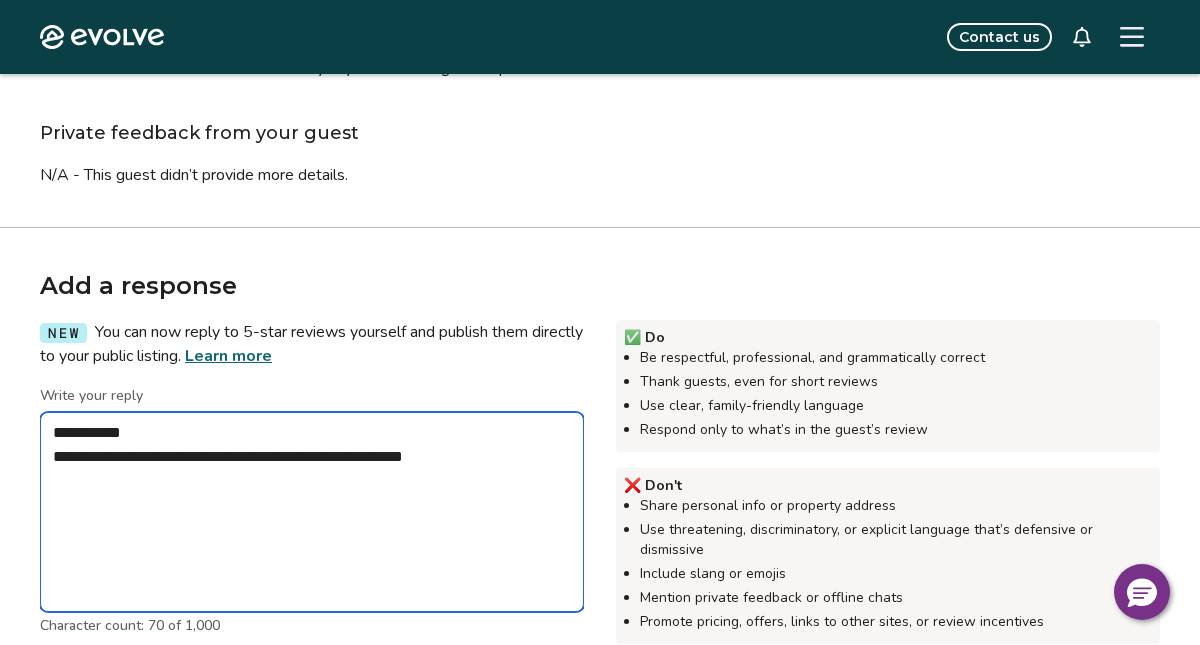 type on "*" 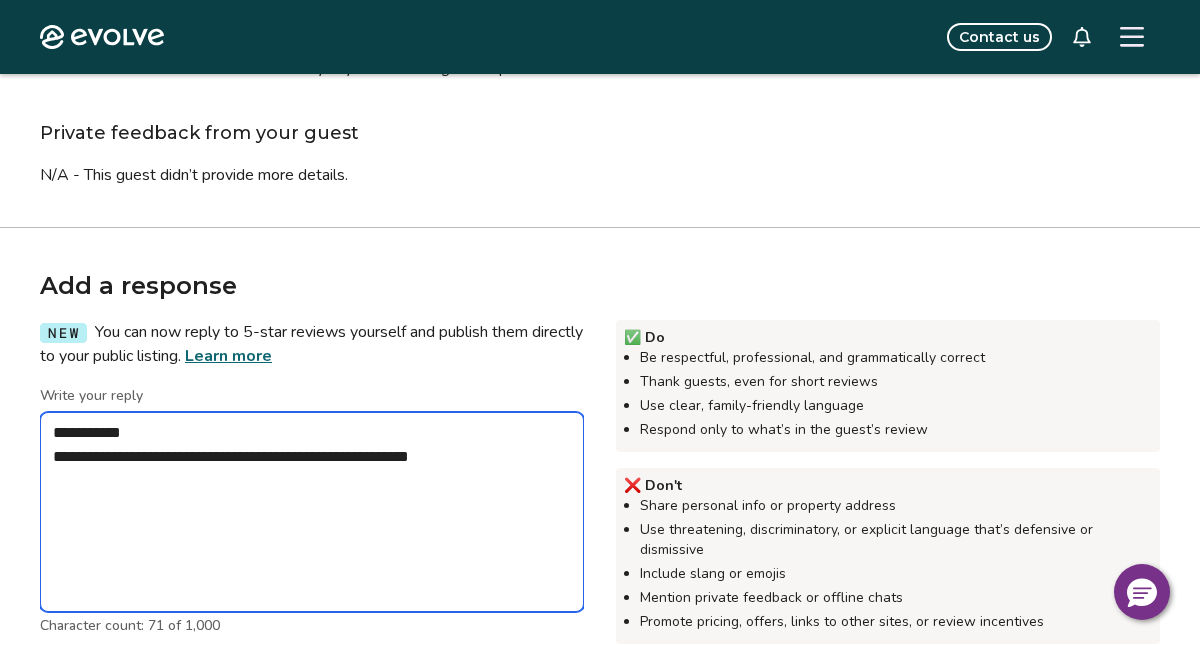 type on "*" 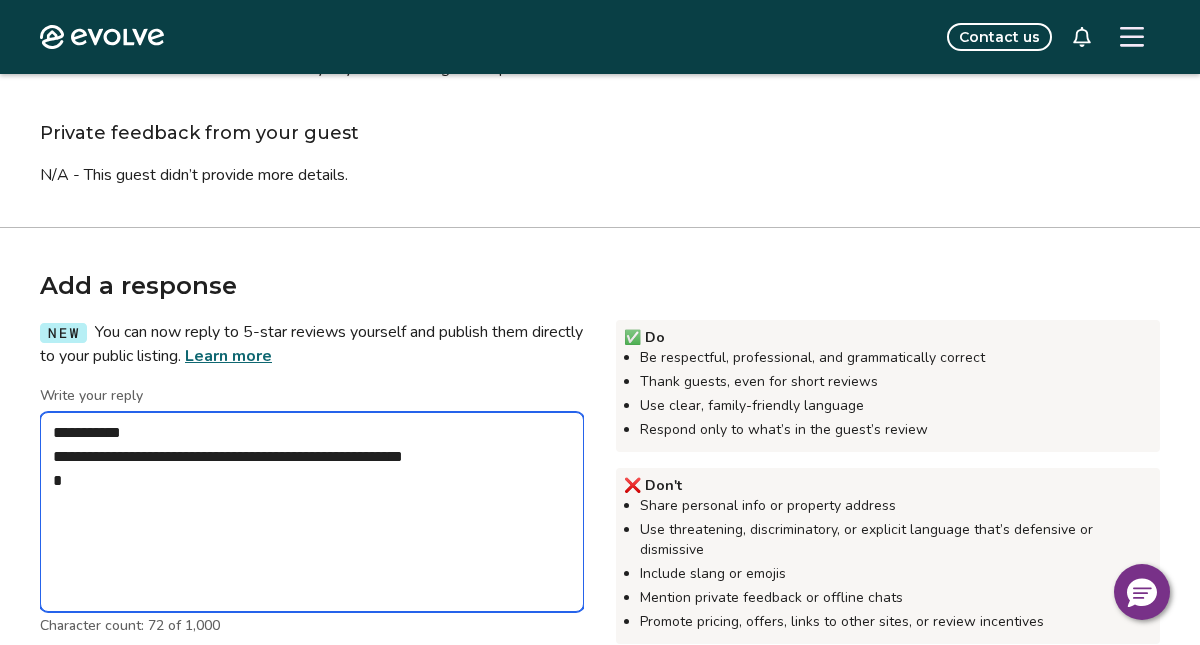 type on "*" 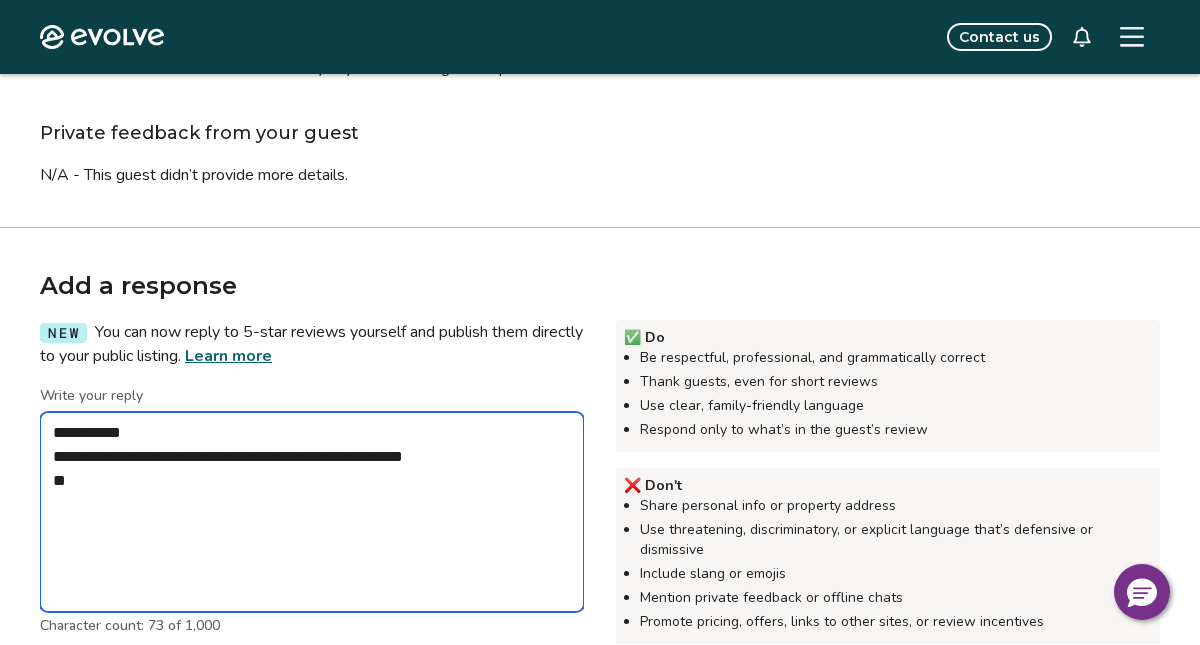 type on "*" 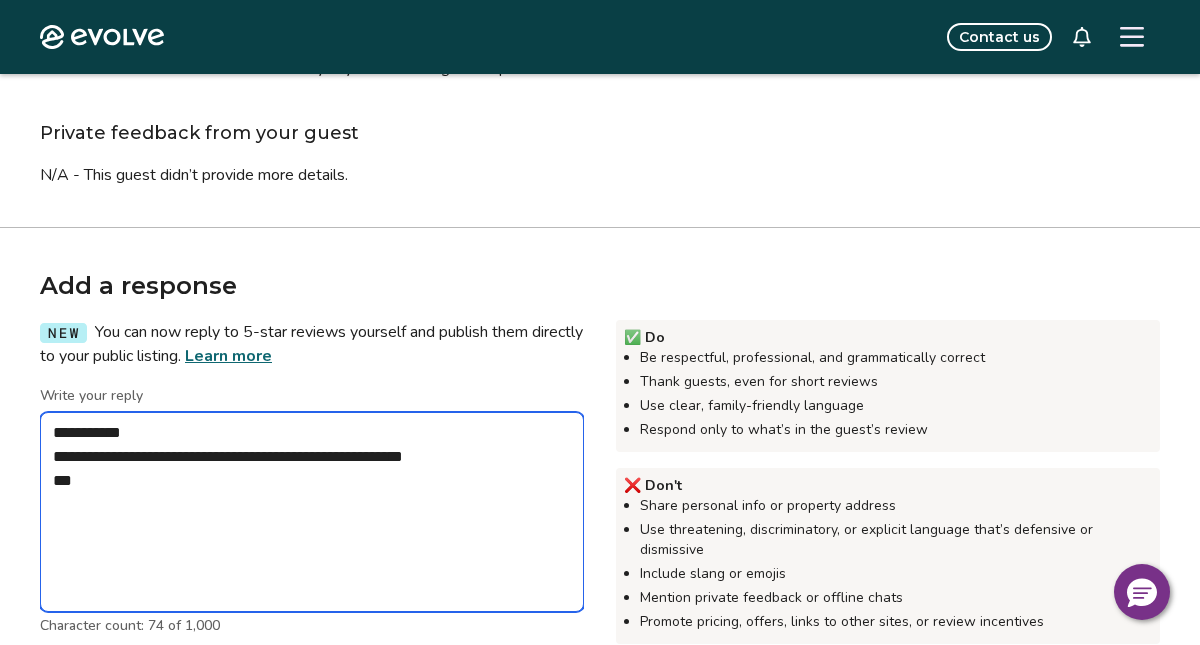 type on "*" 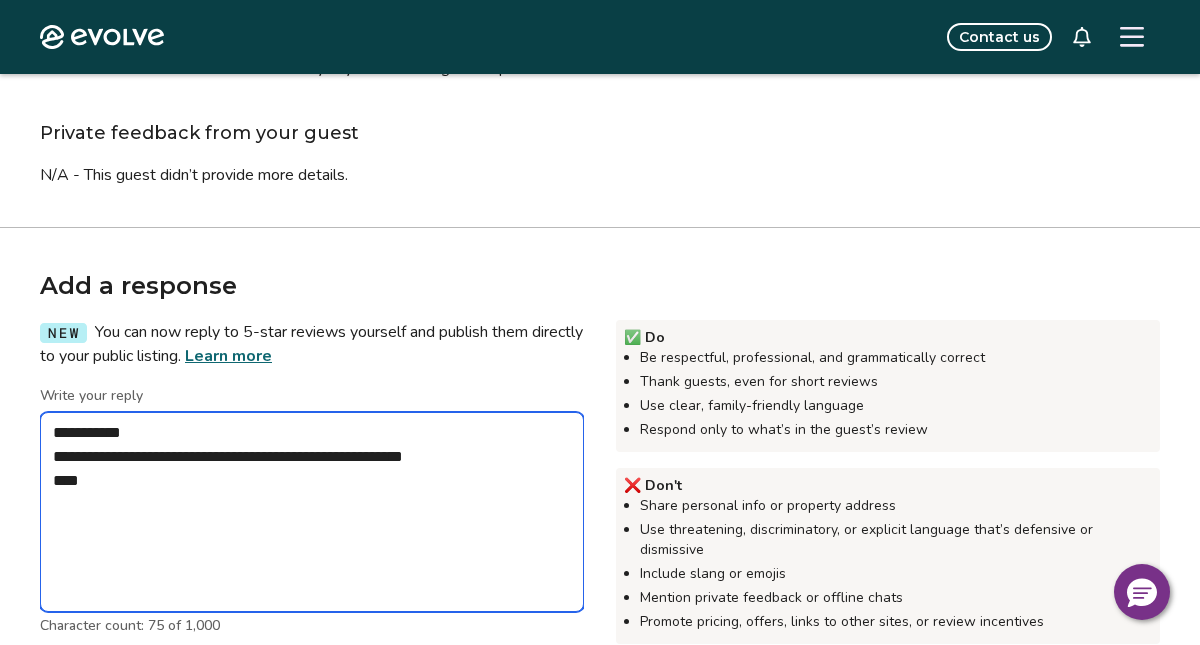type on "*" 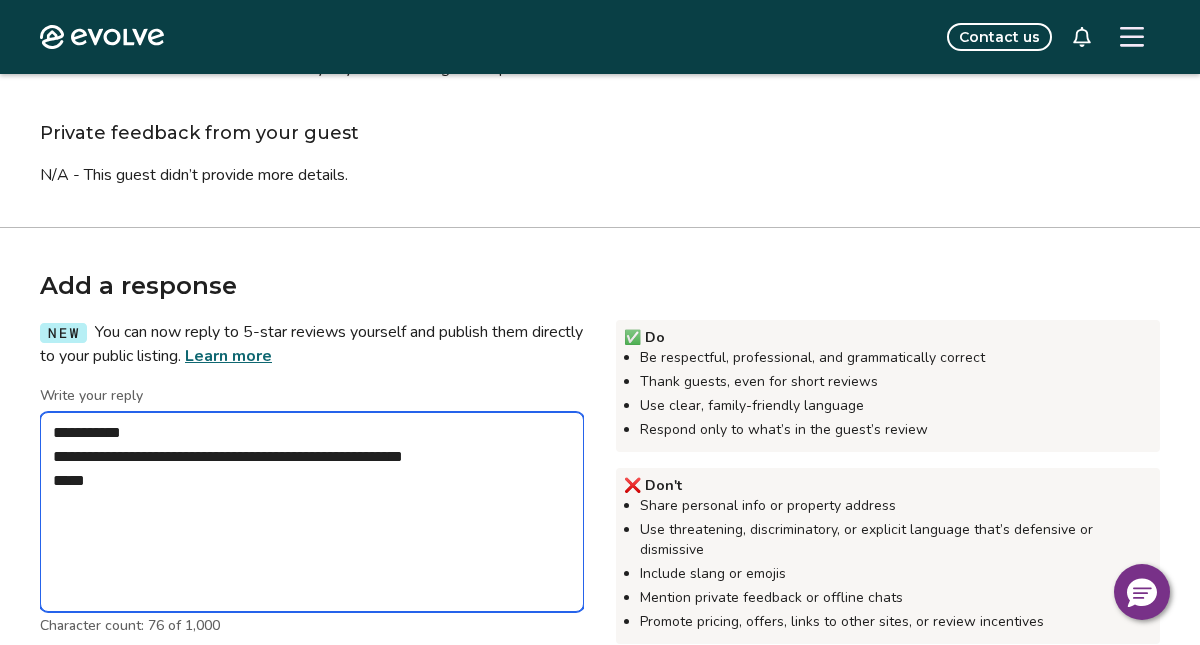 type on "*" 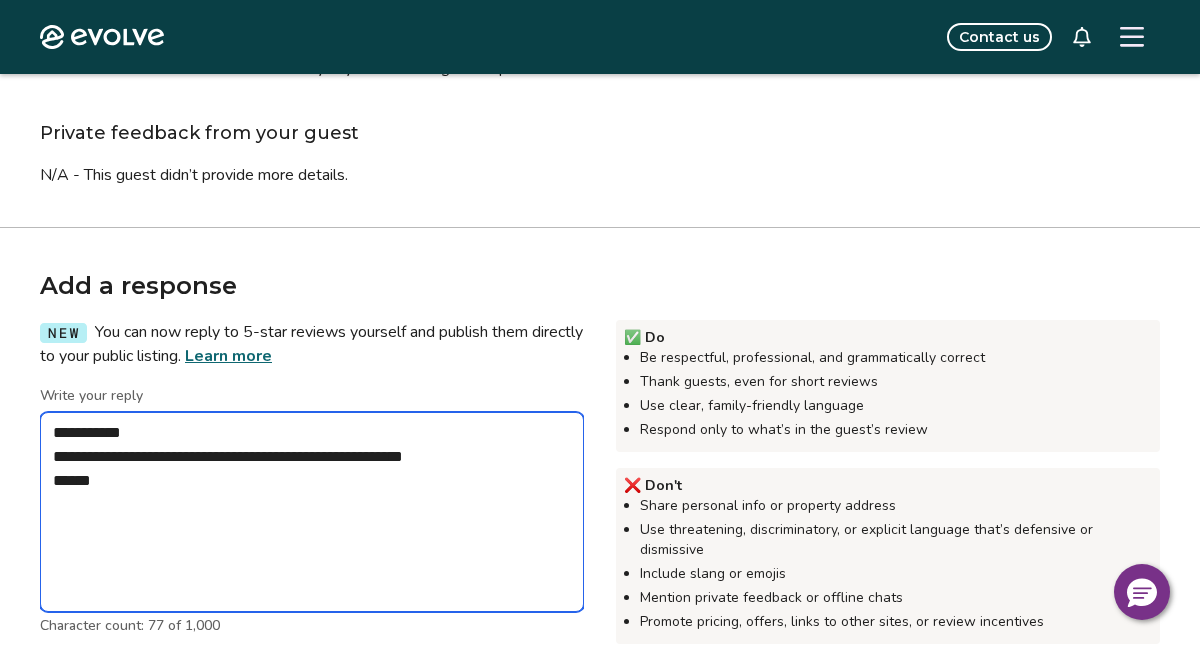 type on "*" 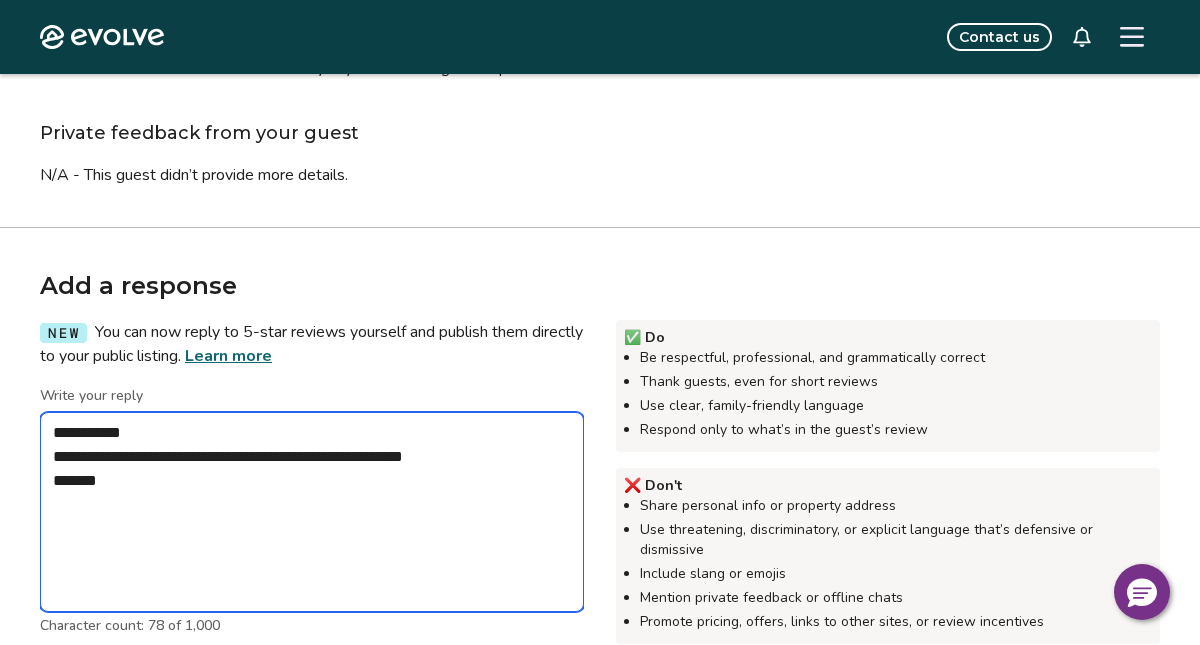type on "*" 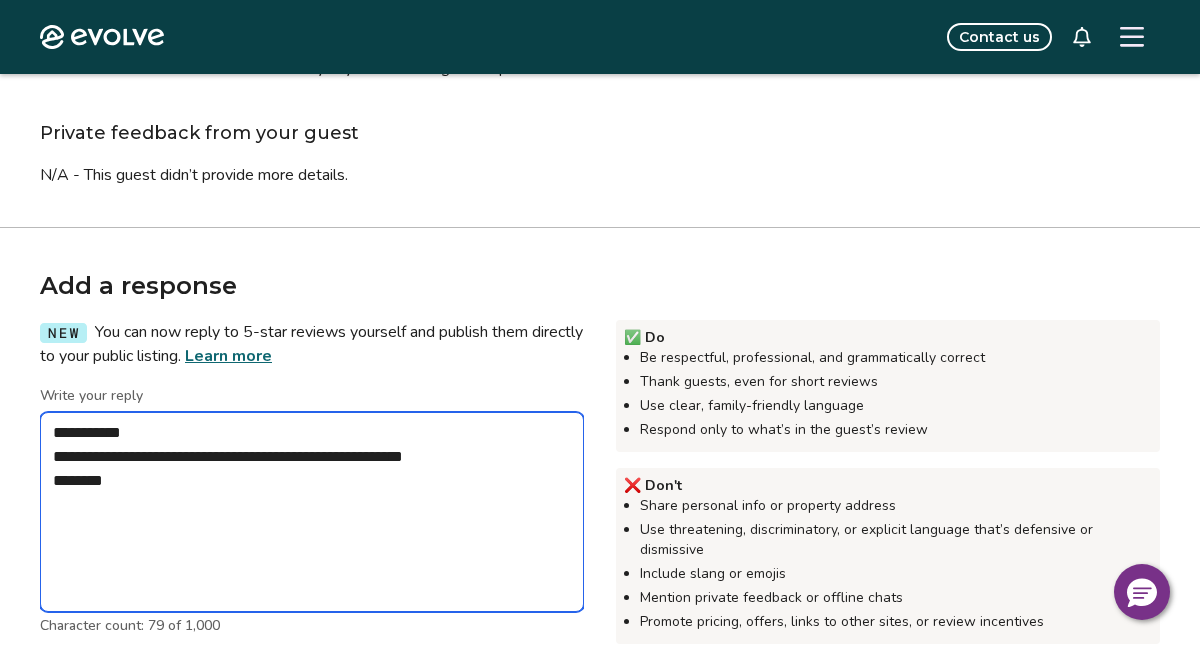 type on "*" 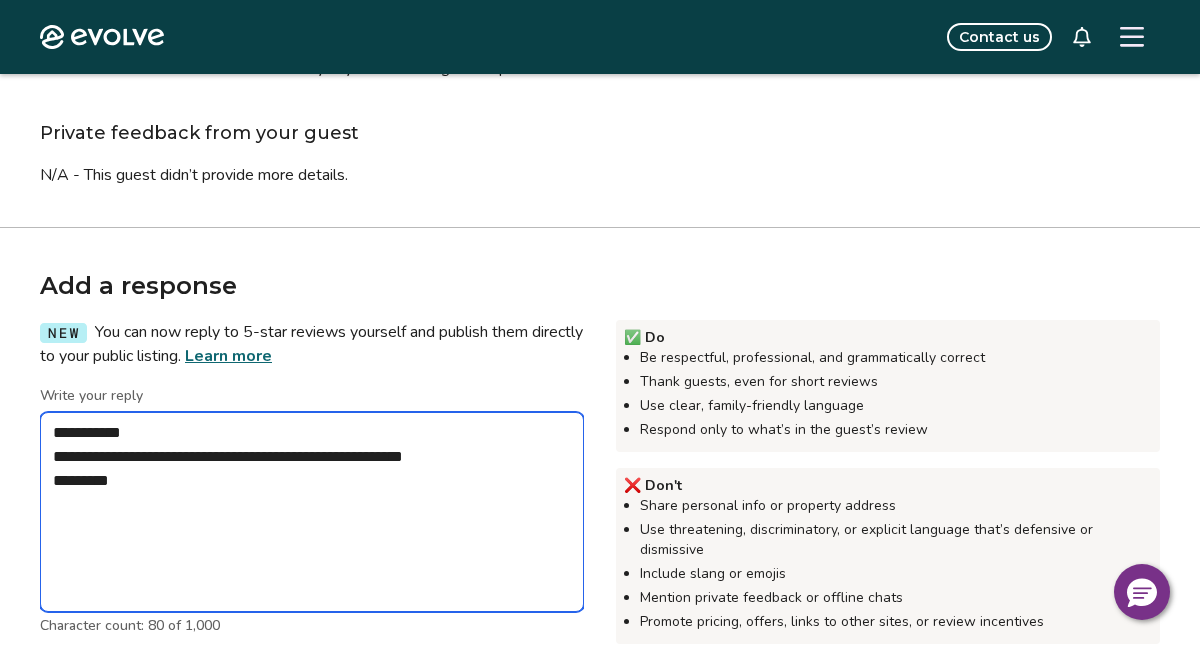 type on "*" 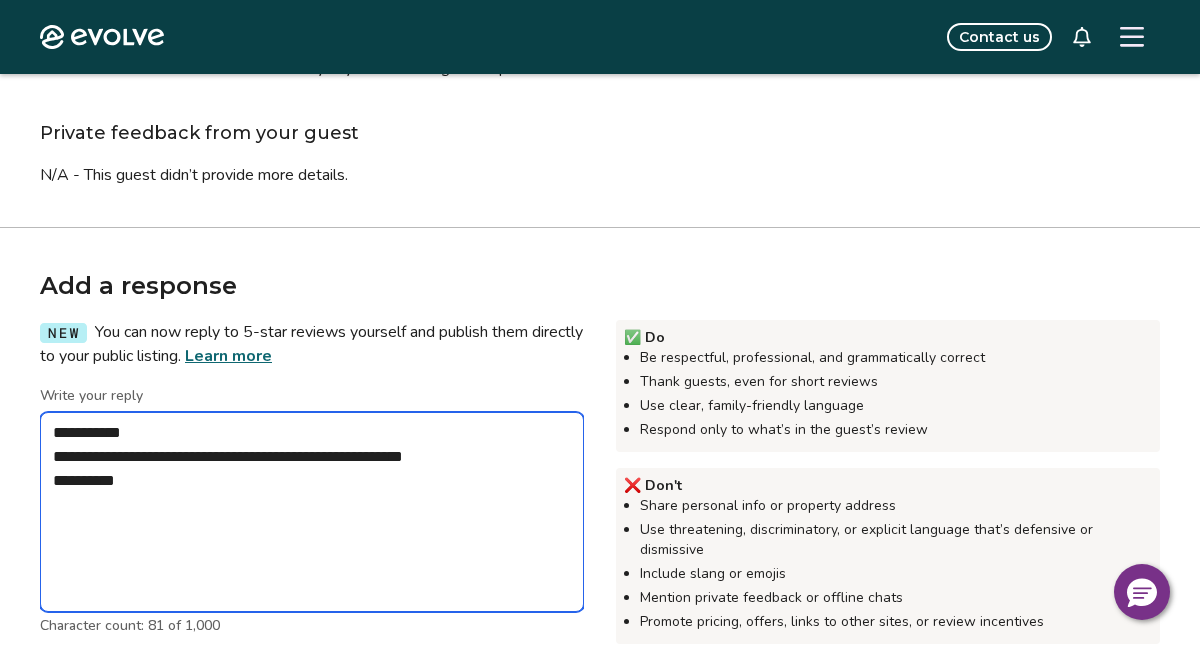 type on "*" 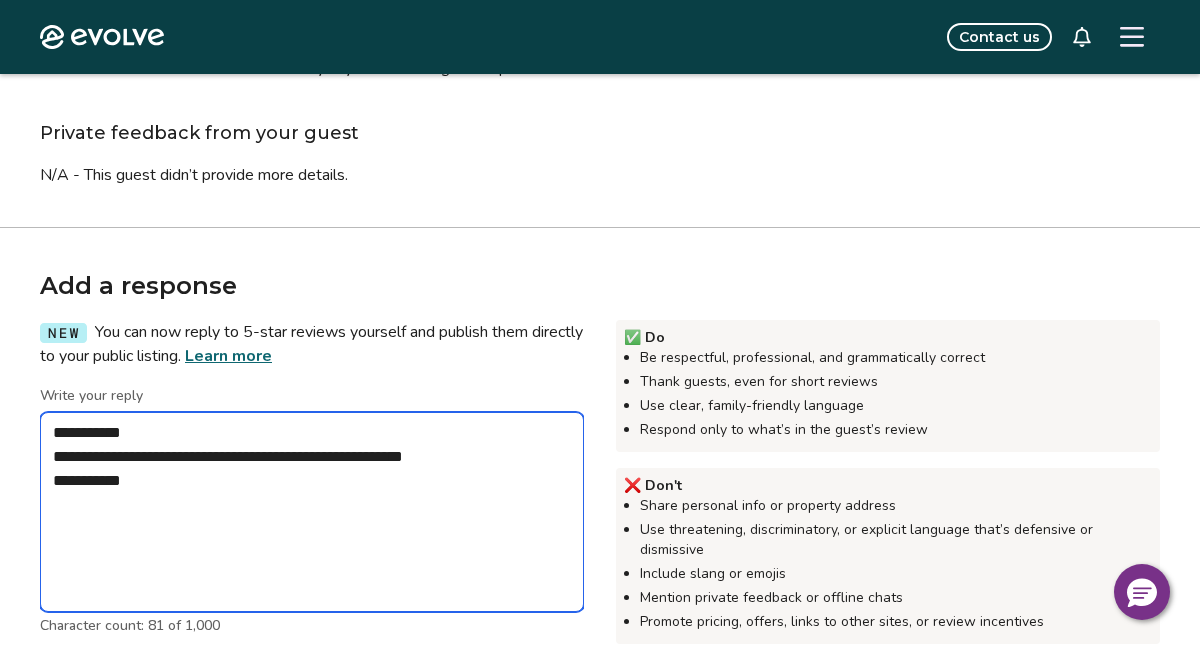 type on "*" 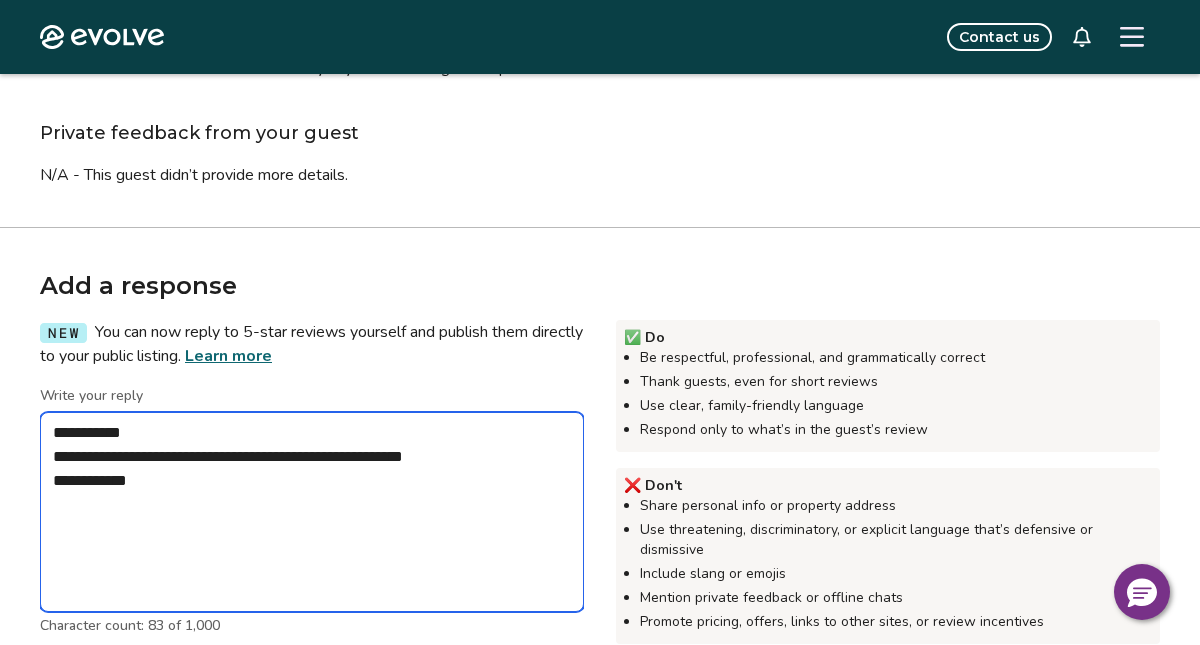 type on "*" 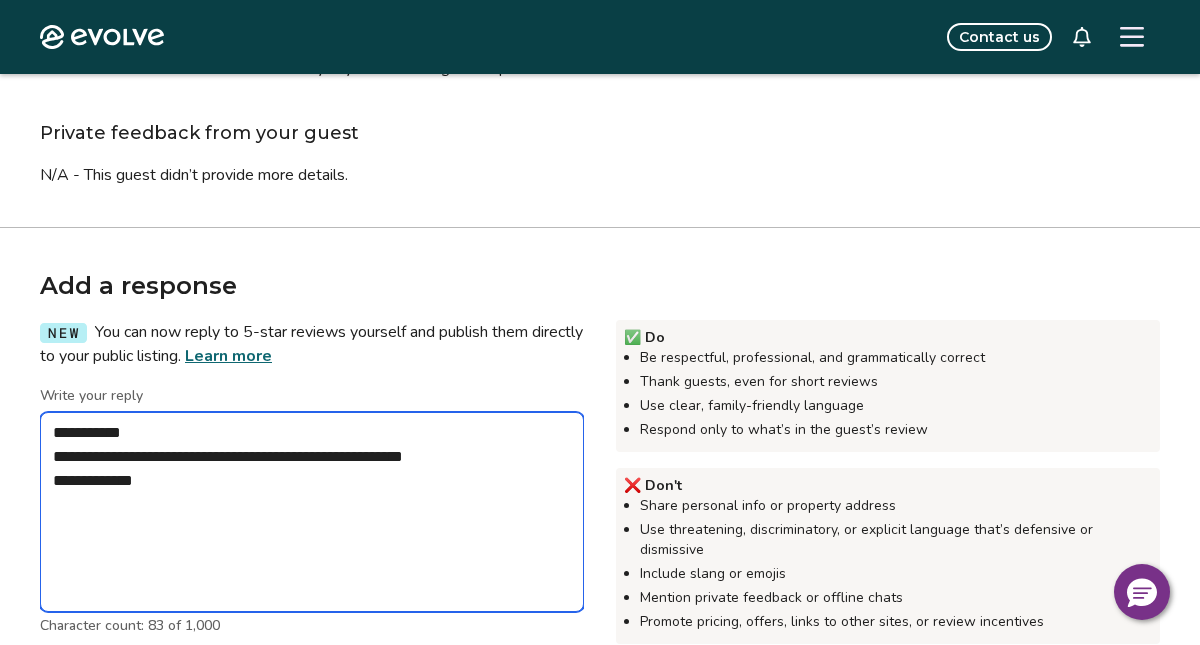 type on "*" 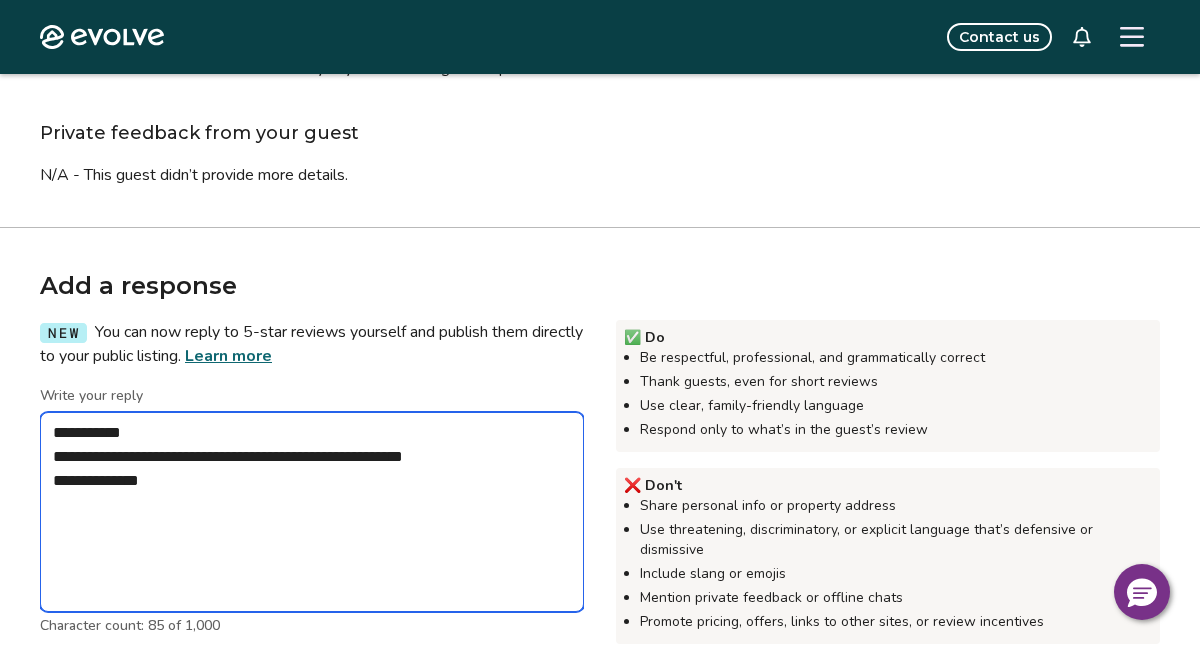 type on "**********" 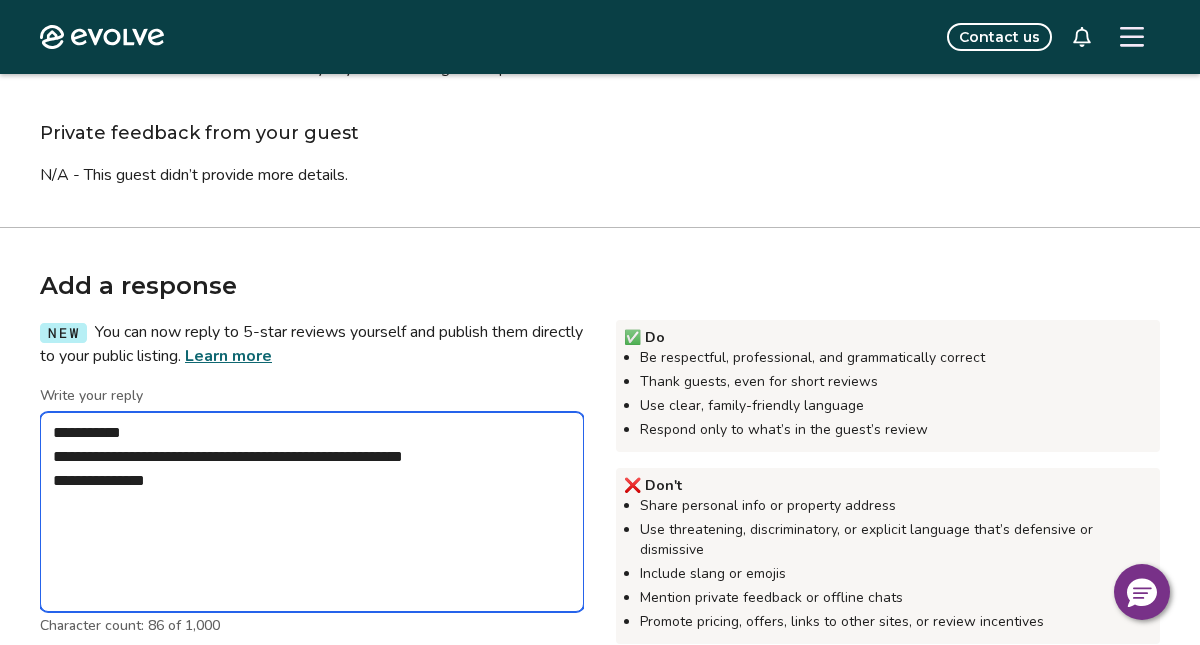 type on "*" 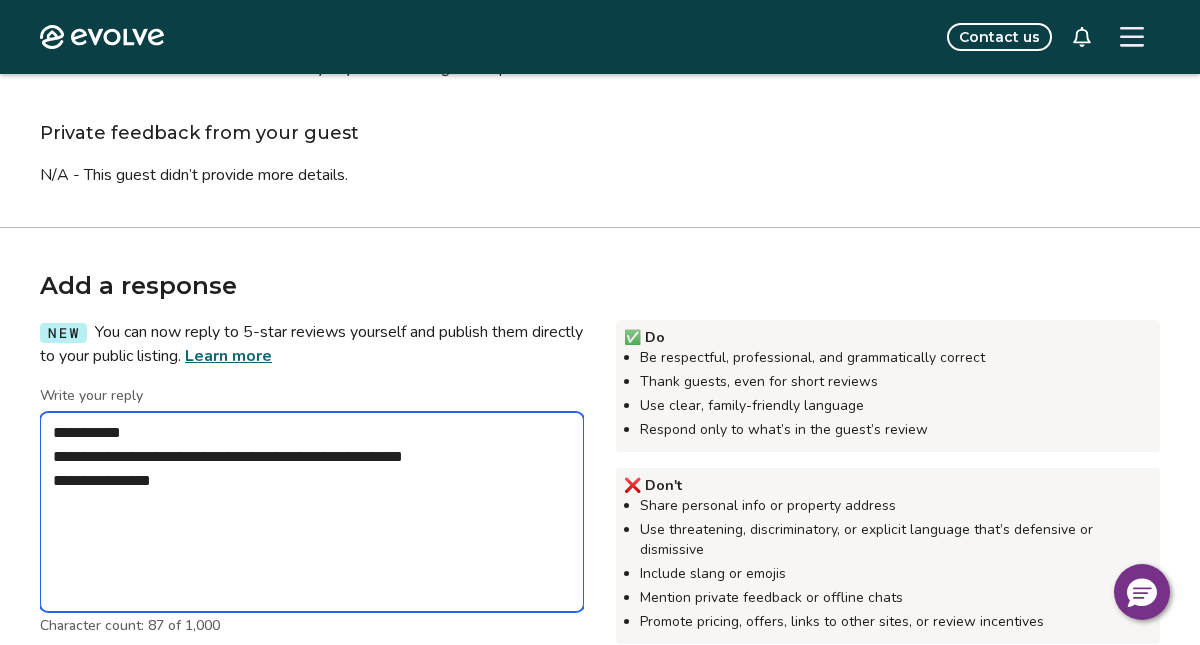type on "*" 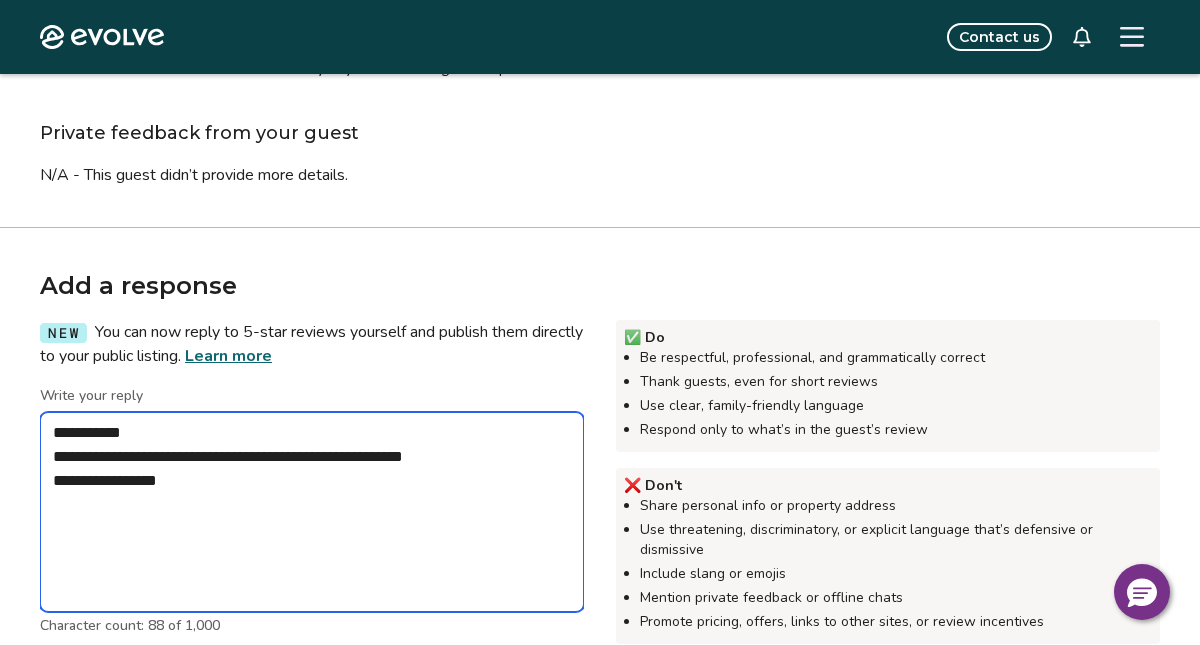 type on "*" 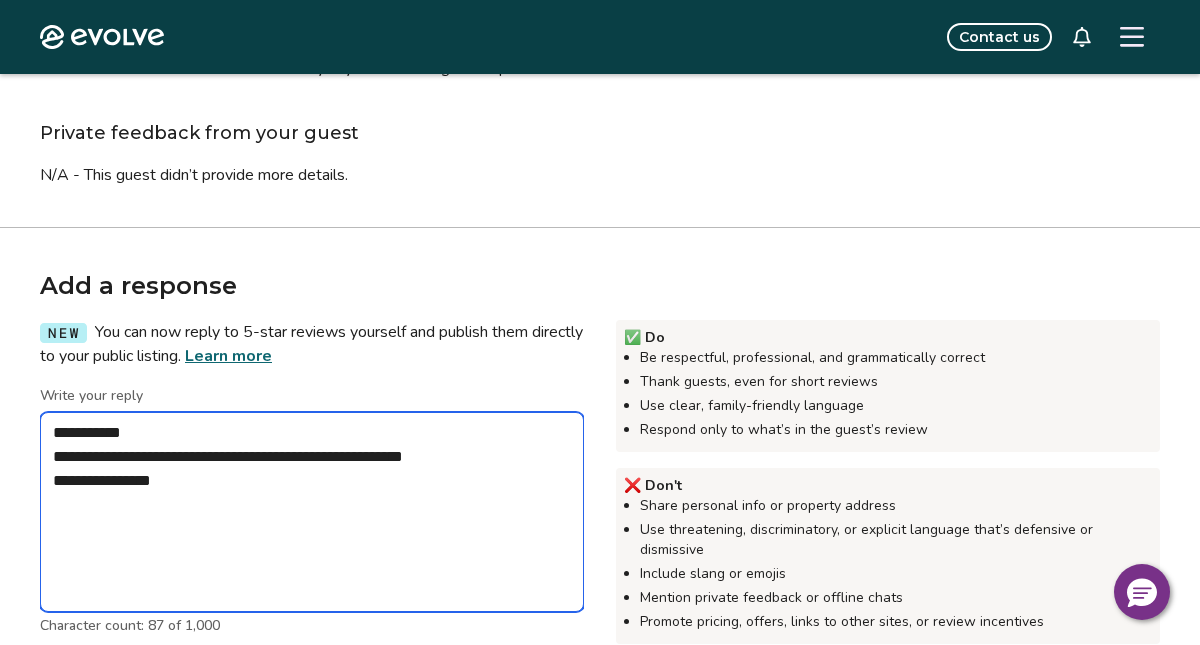 type on "*" 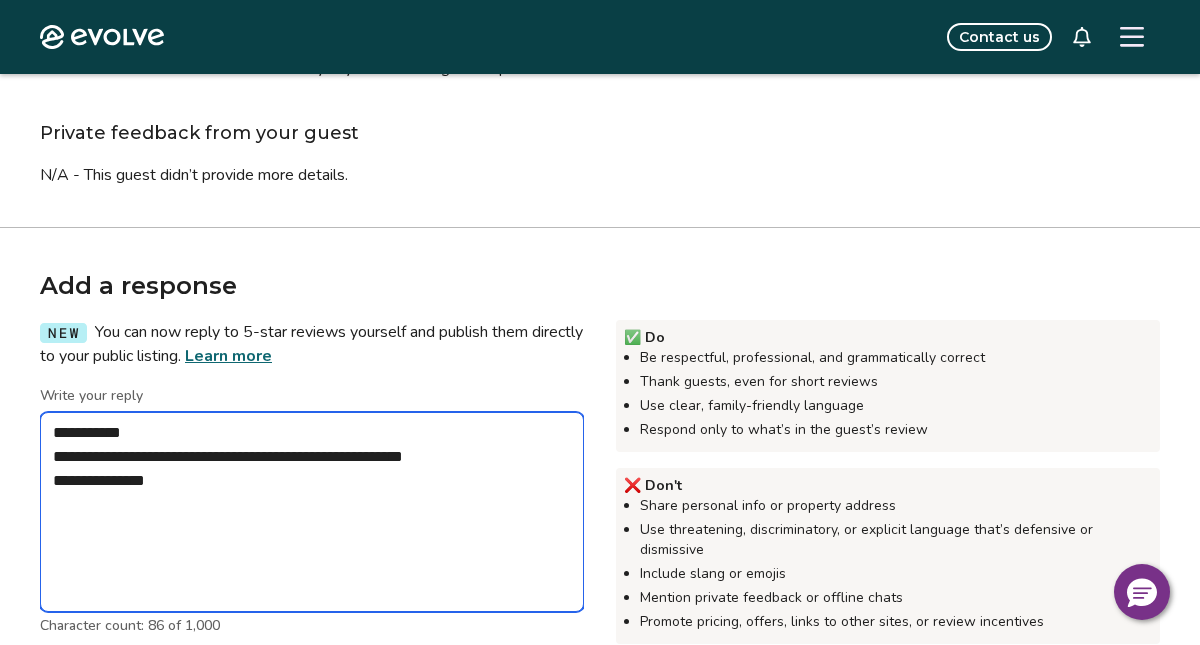 type on "*" 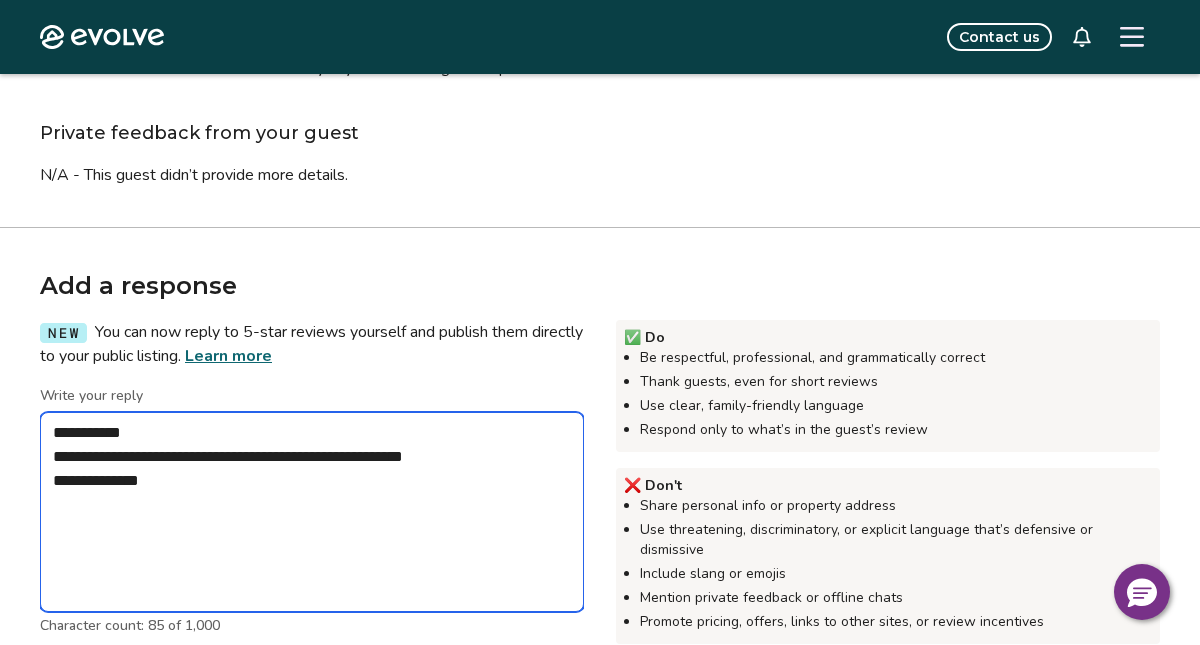 type on "*" 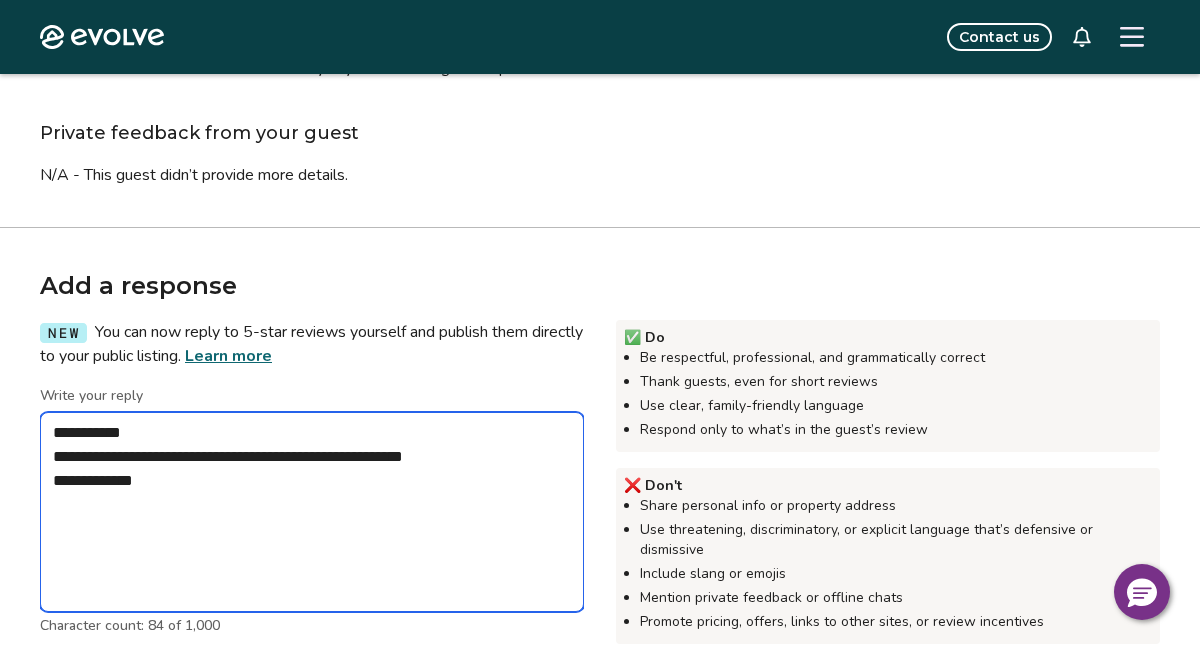 type on "*" 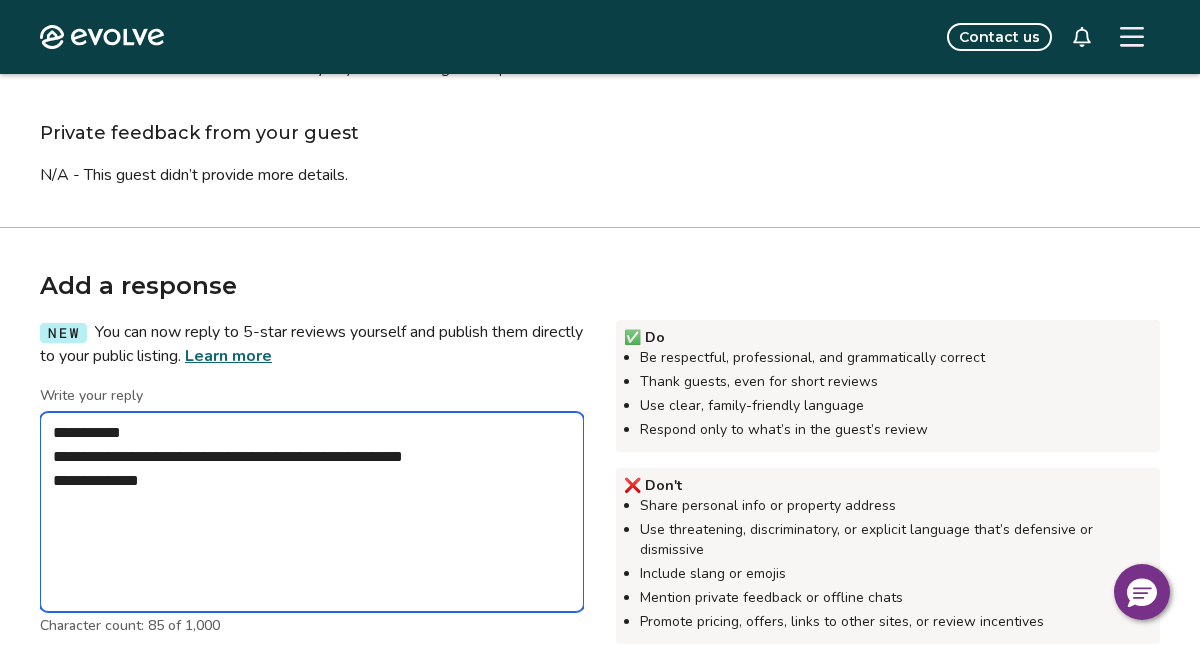 type on "*" 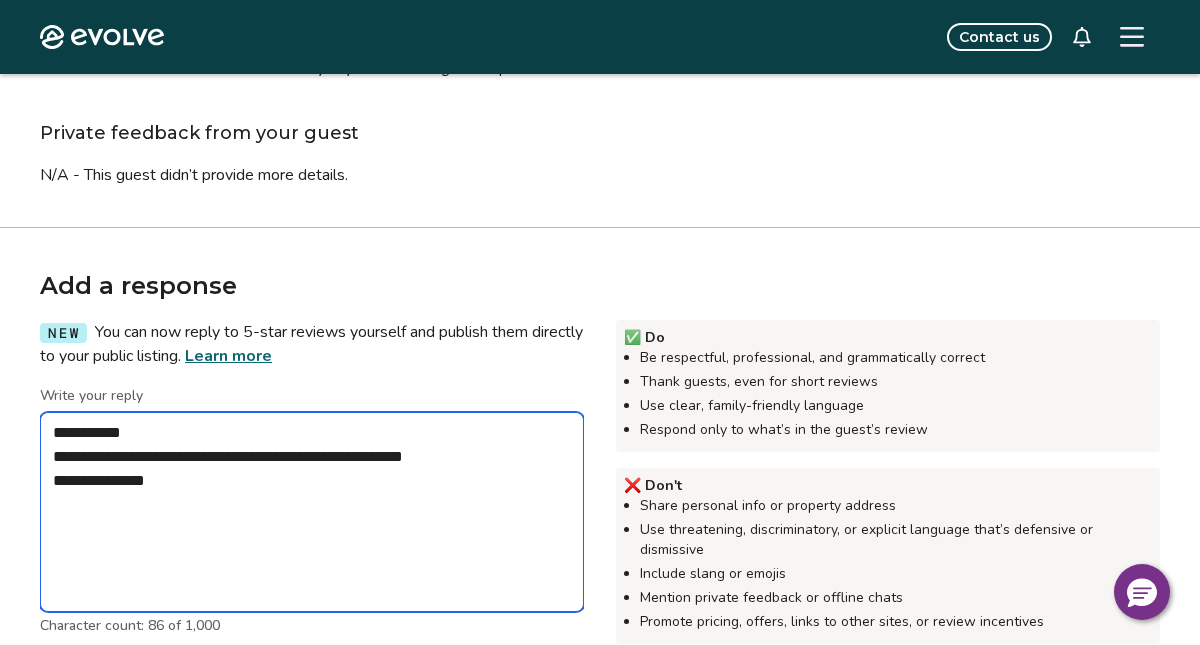 type on "*" 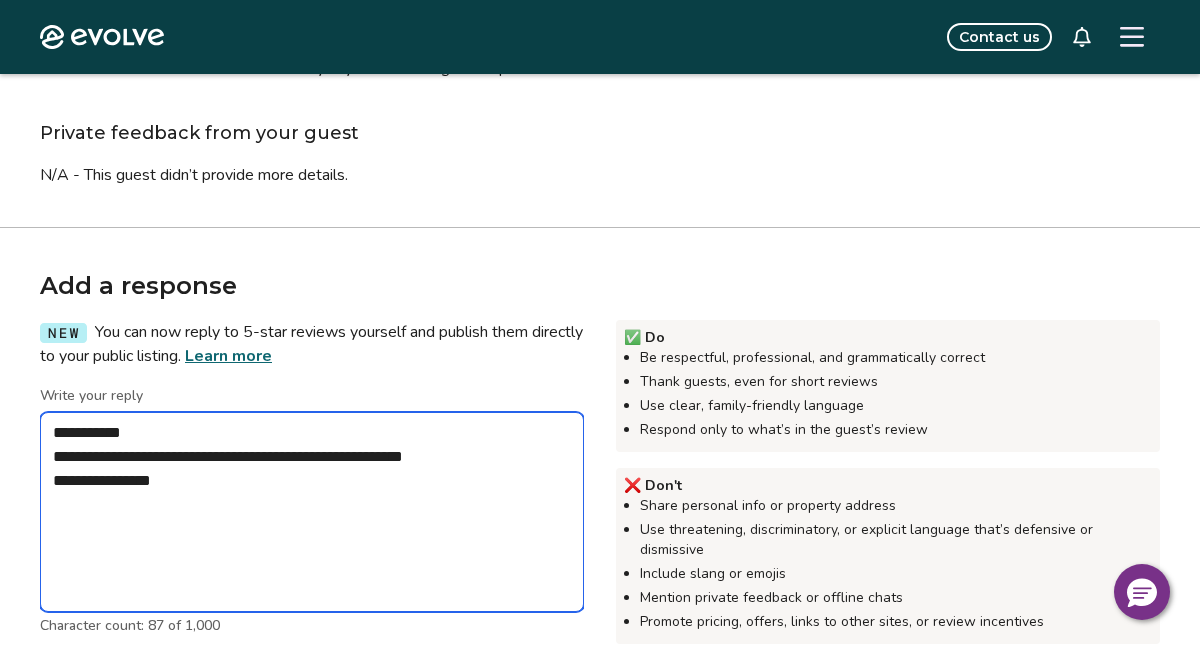 type on "*" 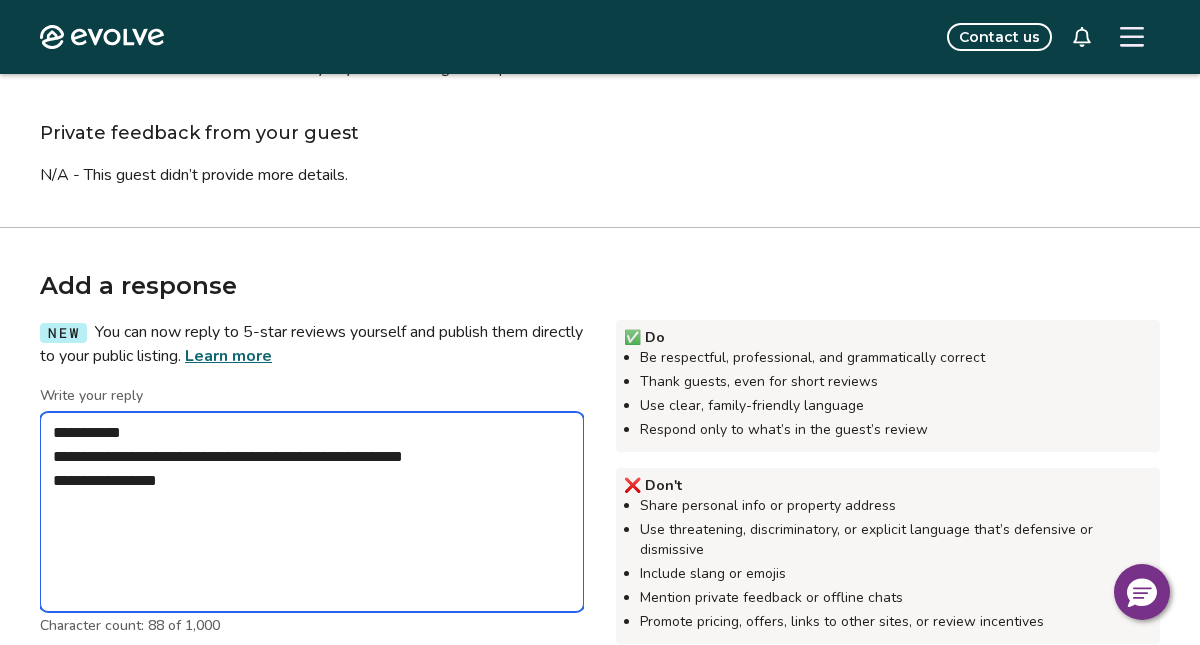 type on "*" 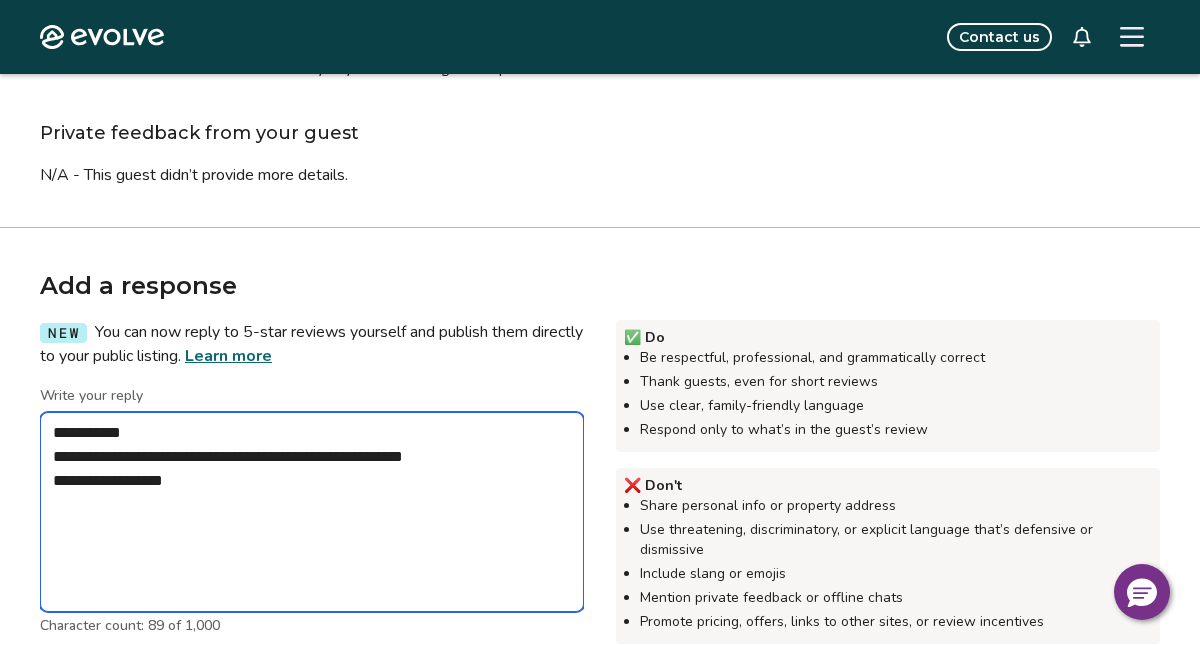 type on "*" 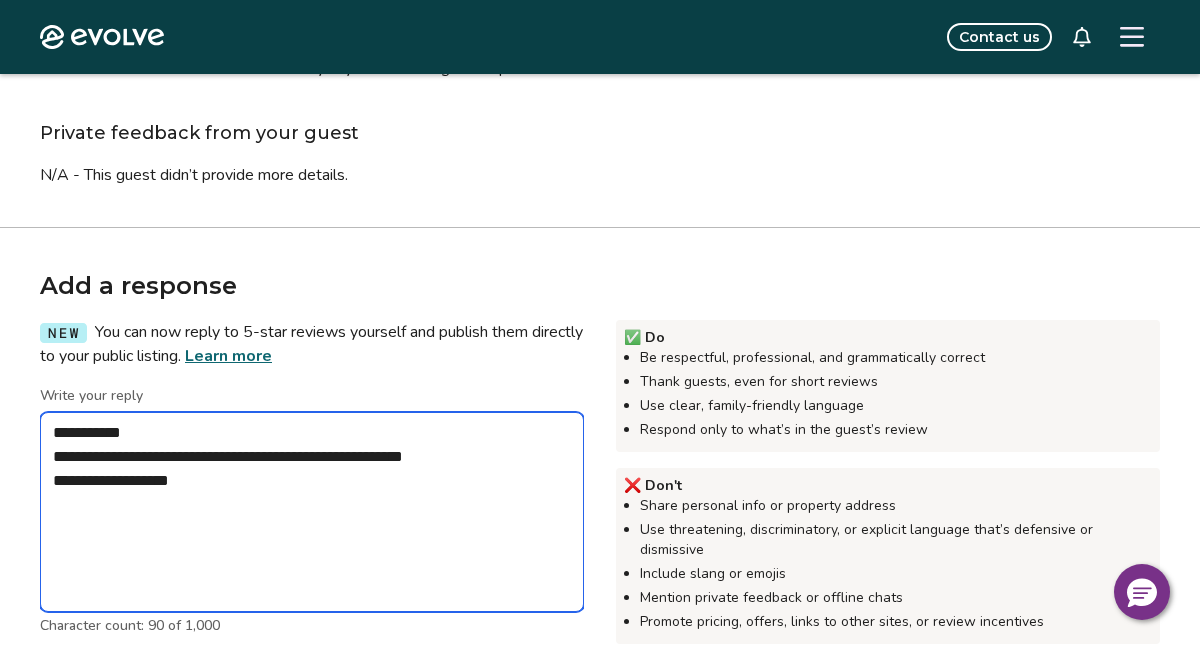 type on "*" 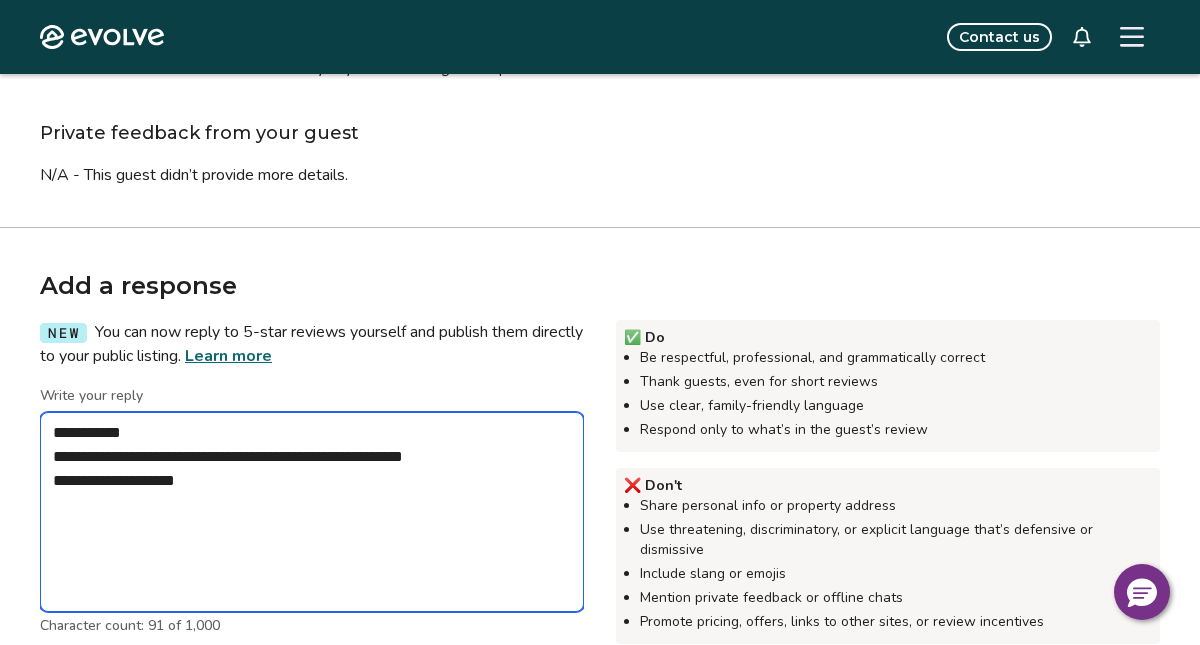 type on "*" 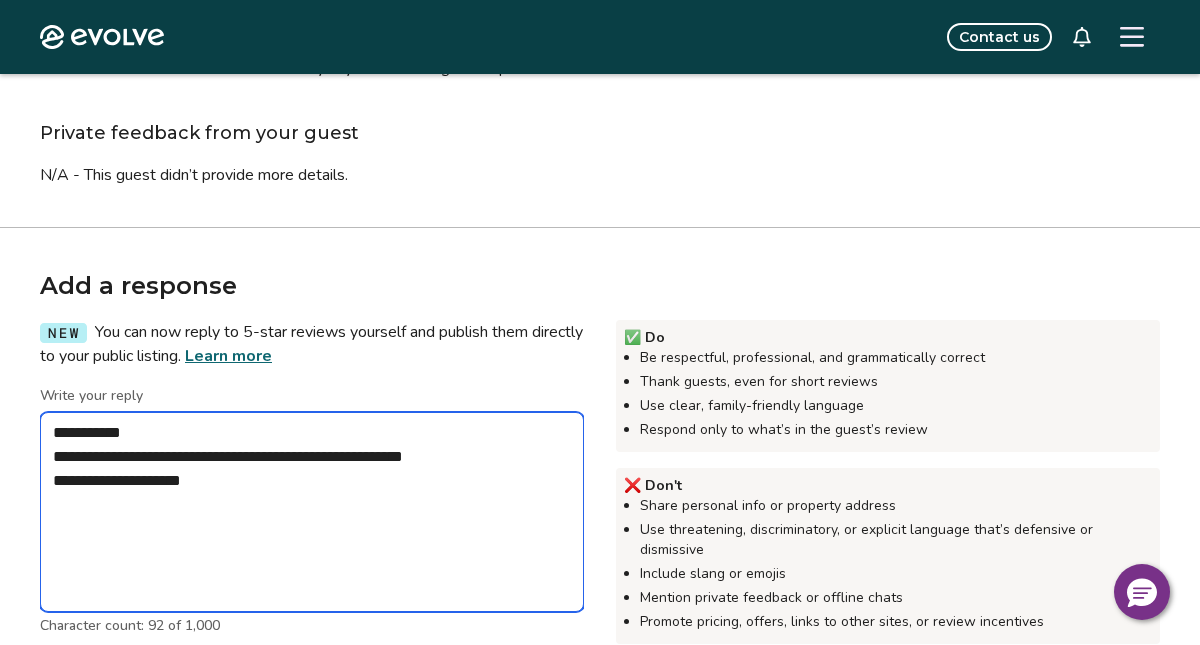 type on "*" 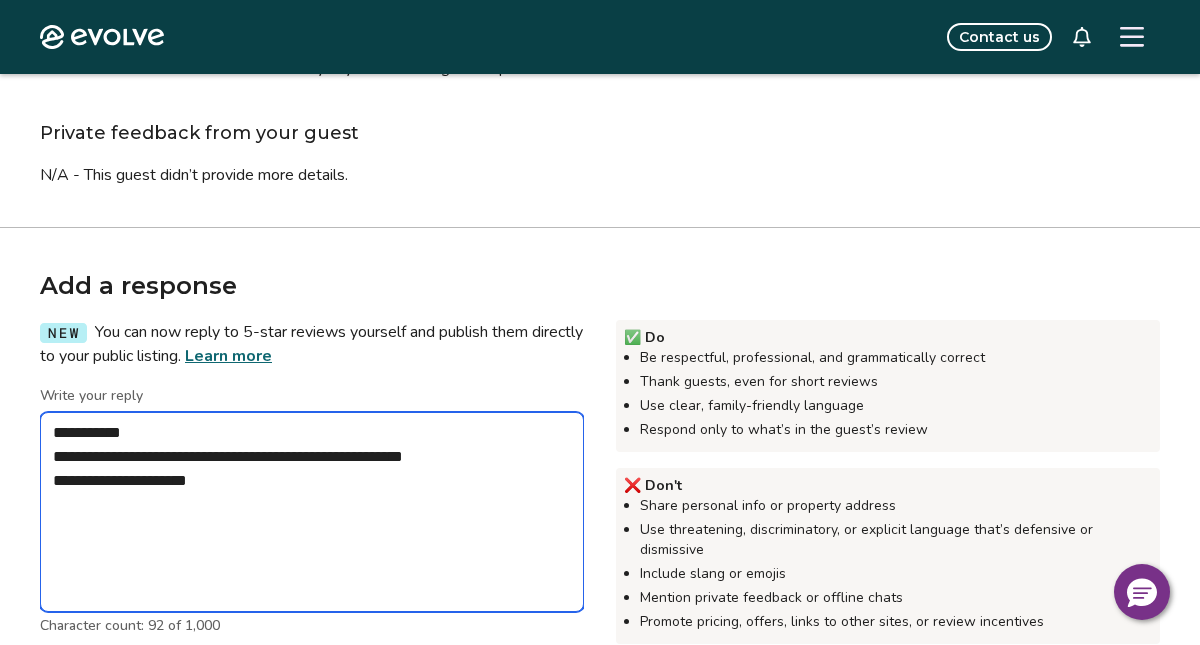 type 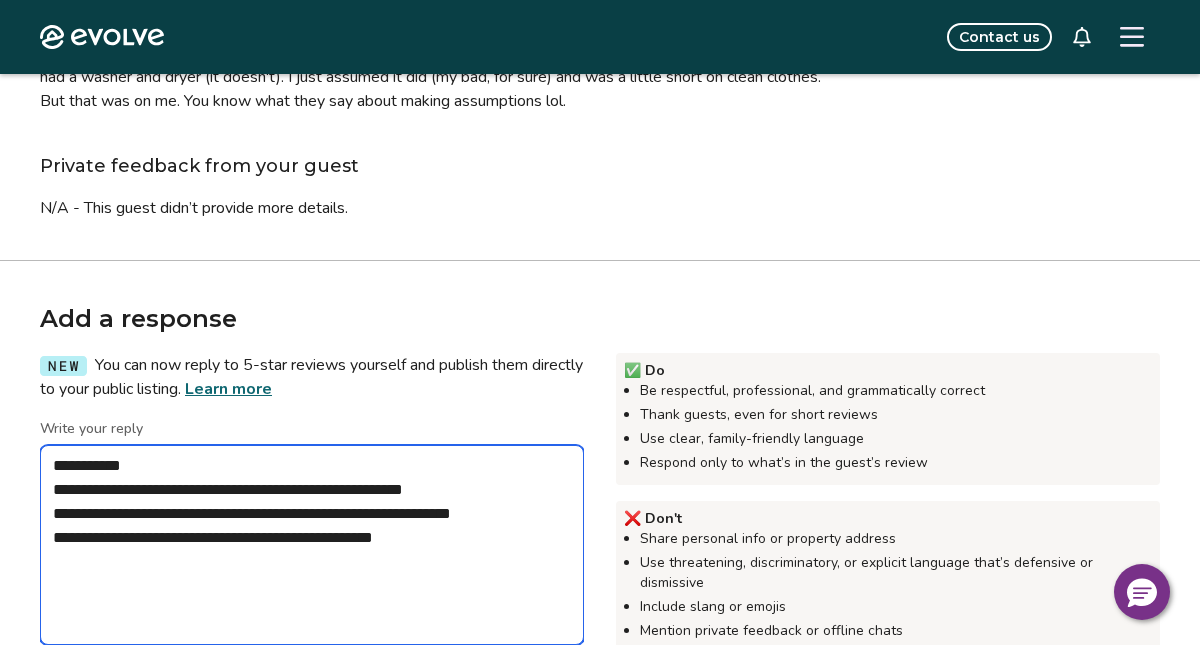 scroll, scrollTop: 293, scrollLeft: 0, axis: vertical 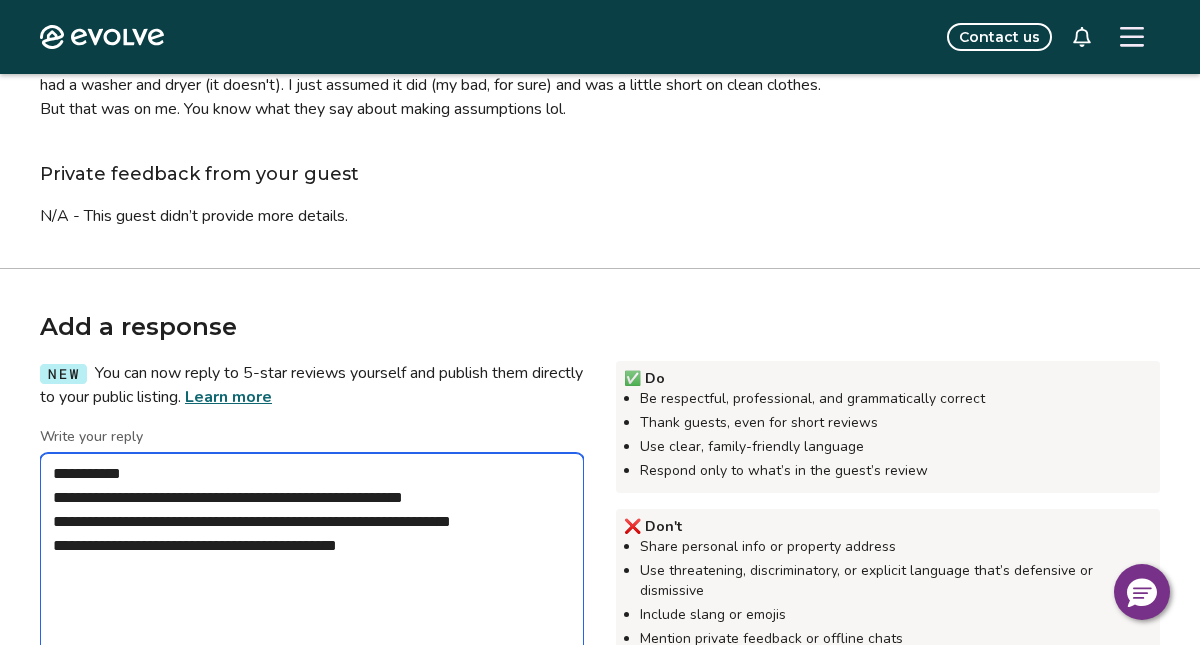 click on "**********" at bounding box center (312, 553) 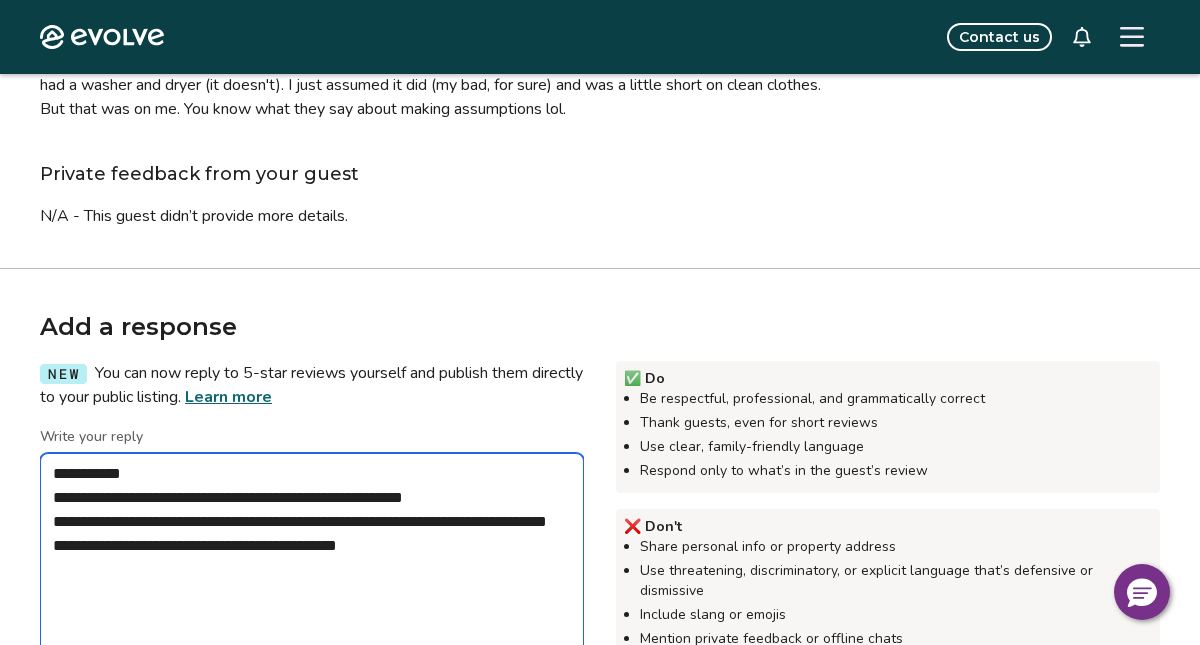 click on "**********" at bounding box center (312, 553) 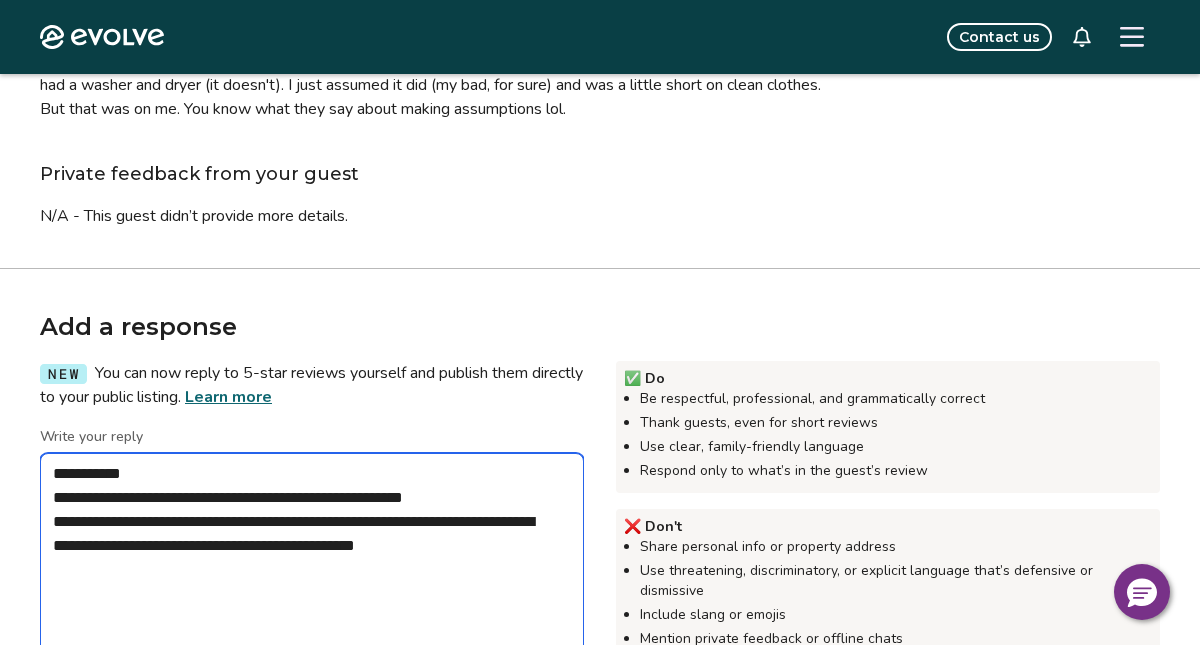 click on "**********" at bounding box center (312, 553) 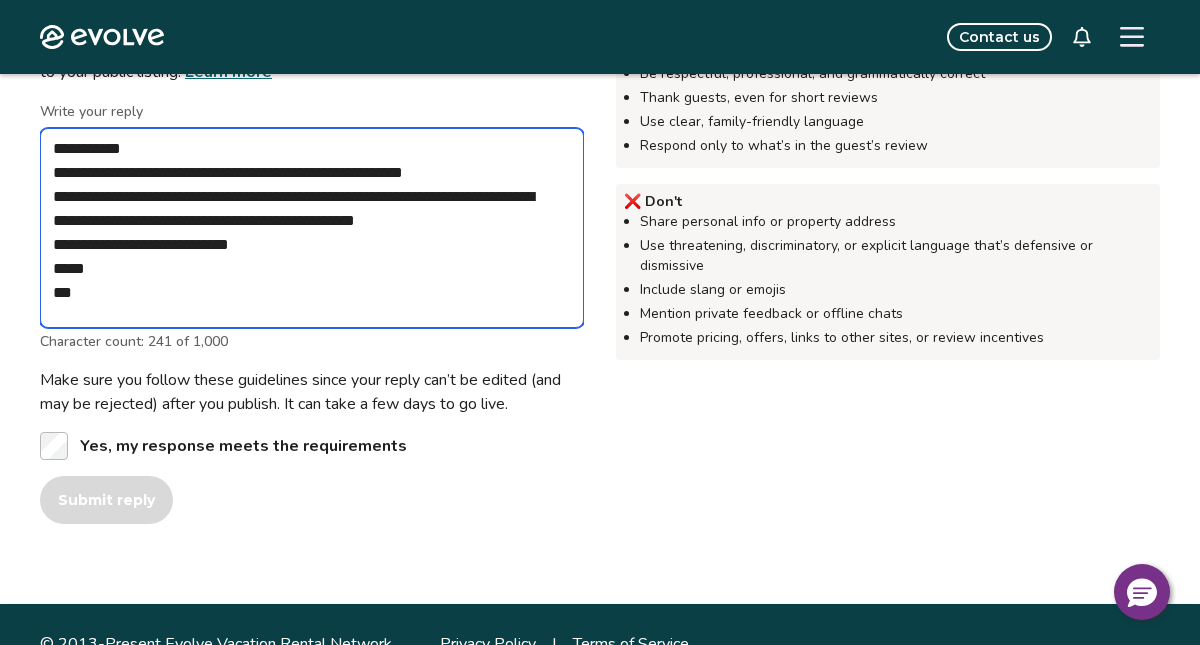 scroll, scrollTop: 623, scrollLeft: 0, axis: vertical 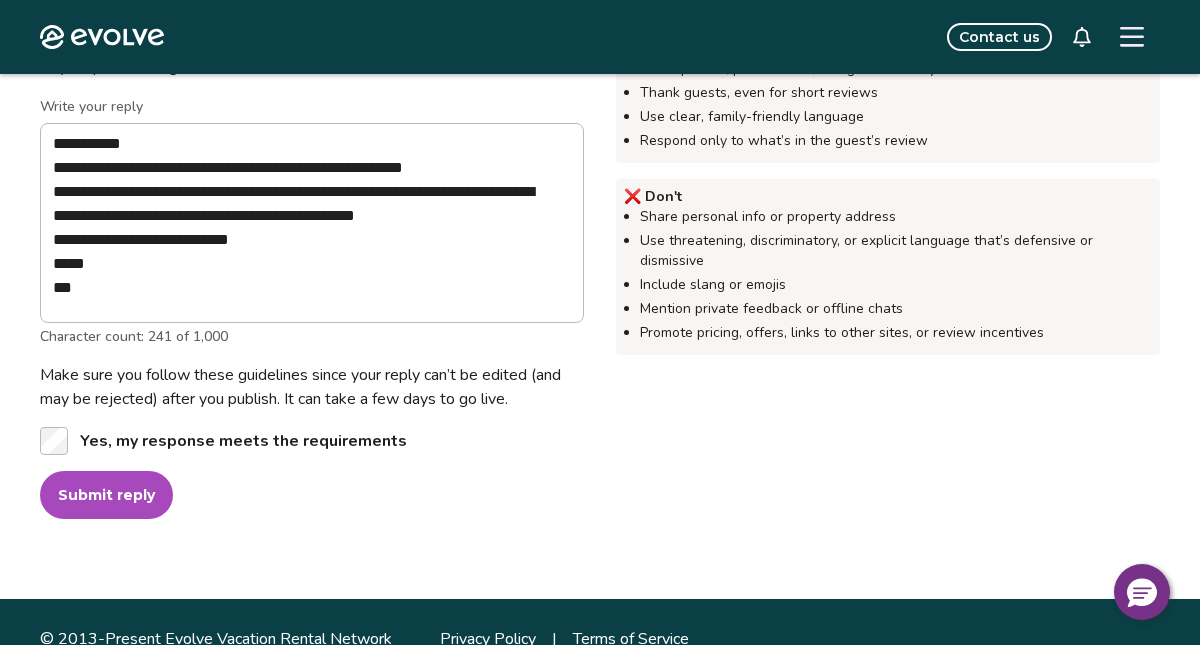 click on "Submit reply" at bounding box center (106, 495) 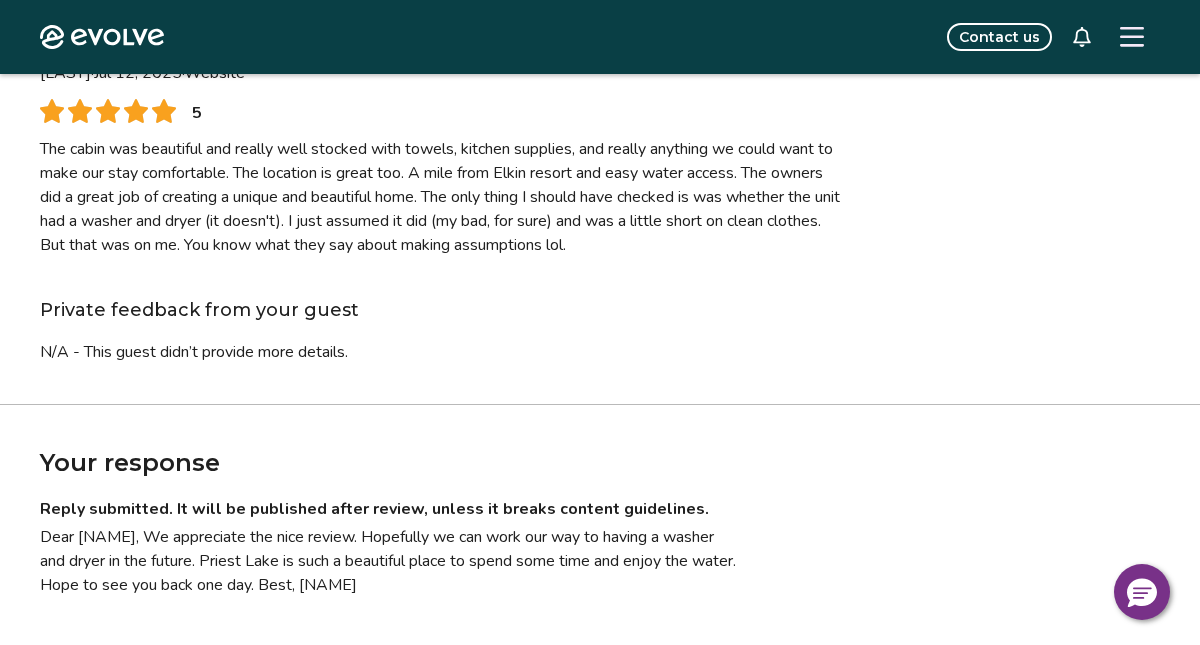 scroll, scrollTop: 0, scrollLeft: 0, axis: both 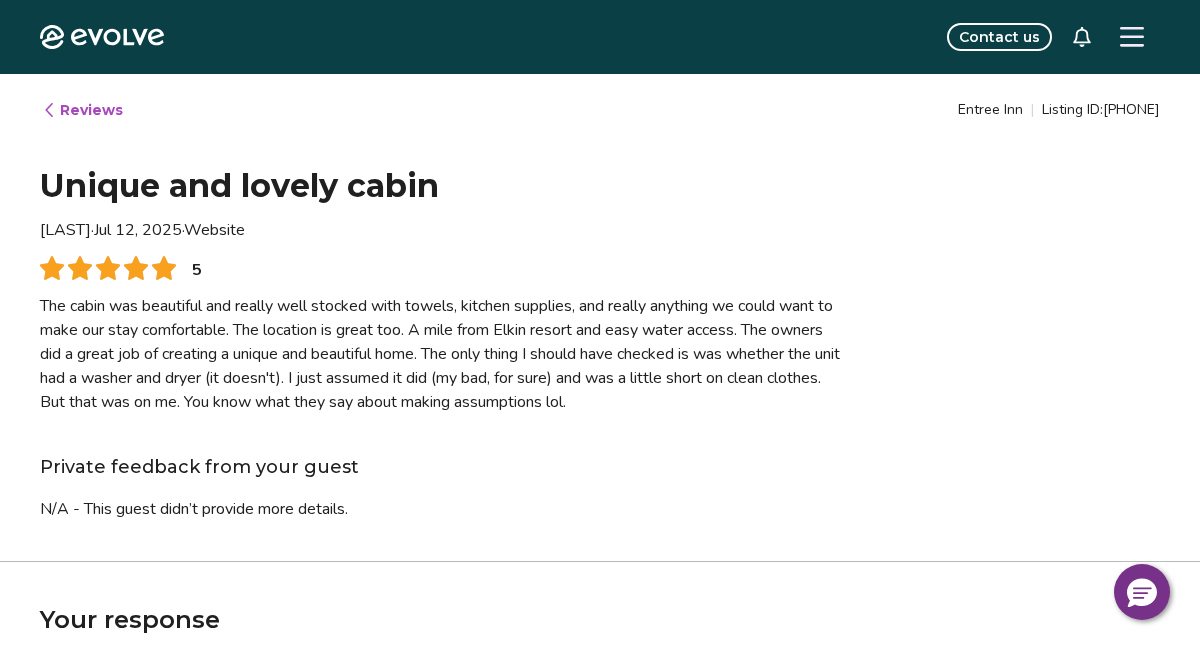 click at bounding box center [1082, 37] 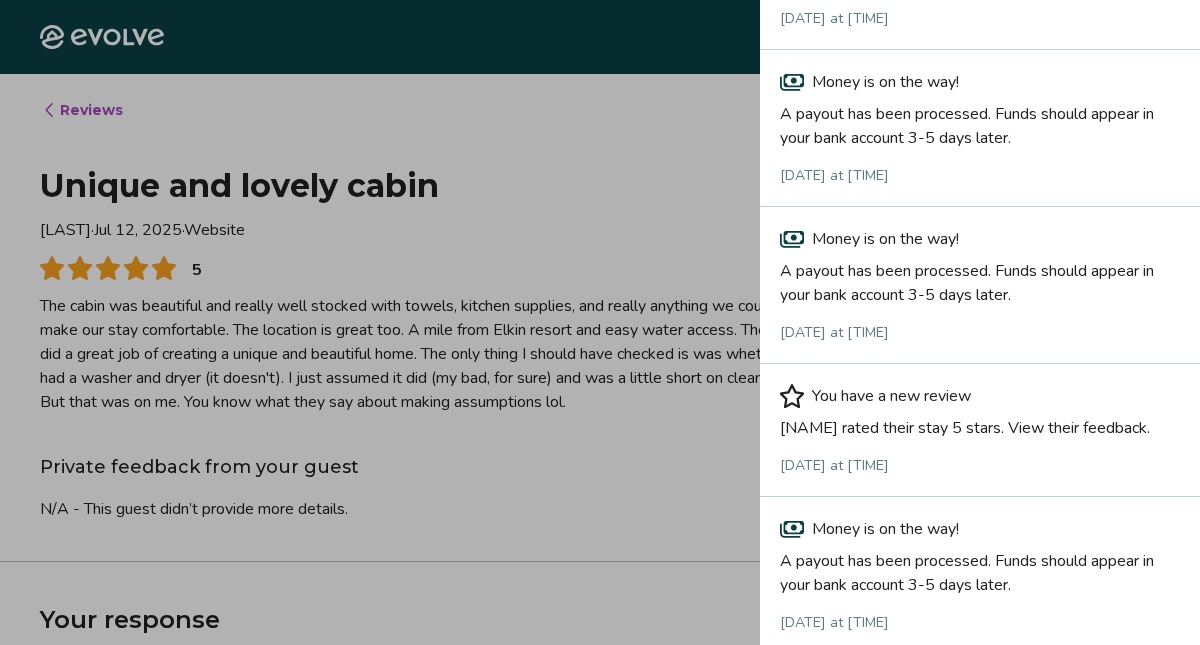 scroll, scrollTop: 909, scrollLeft: 0, axis: vertical 